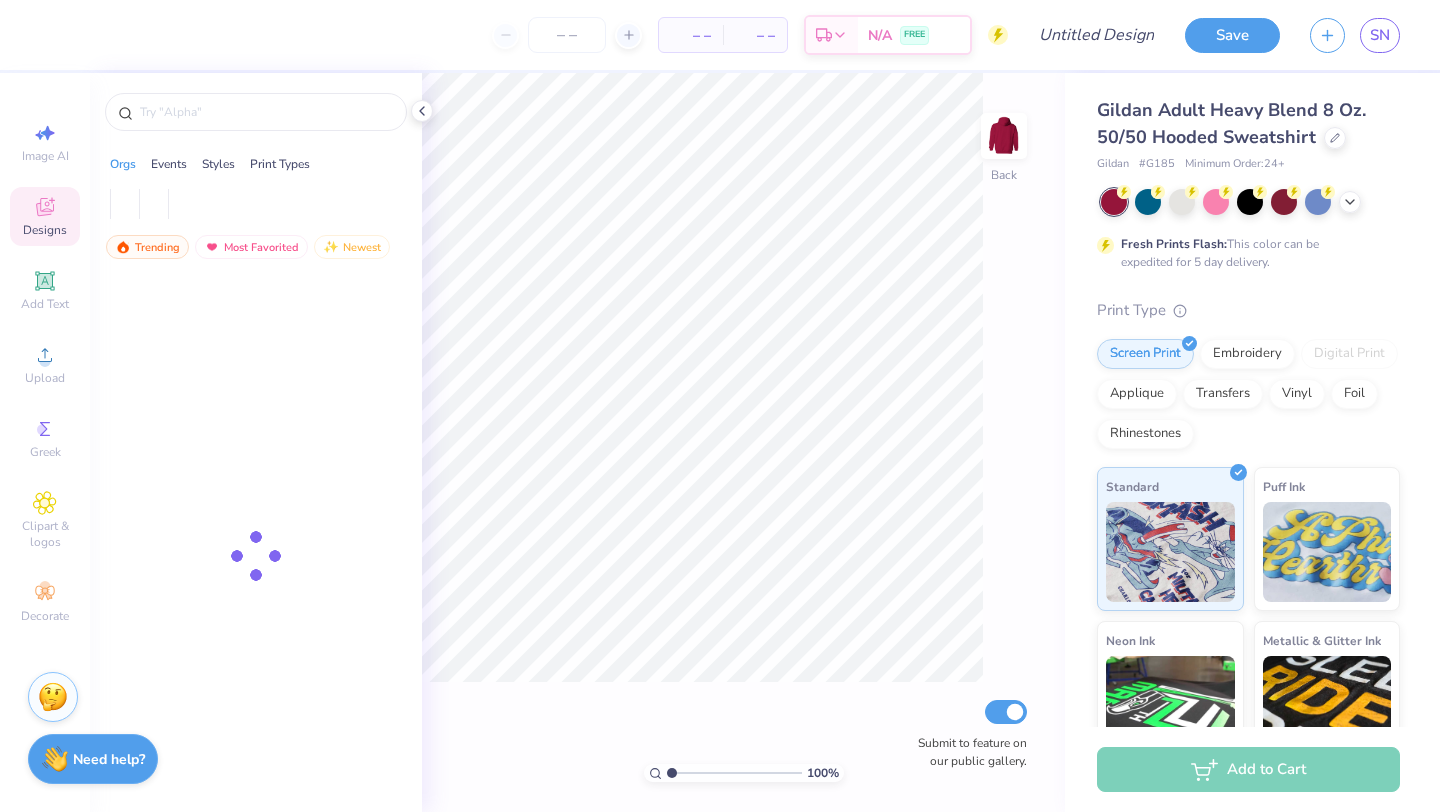 scroll, scrollTop: 0, scrollLeft: 0, axis: both 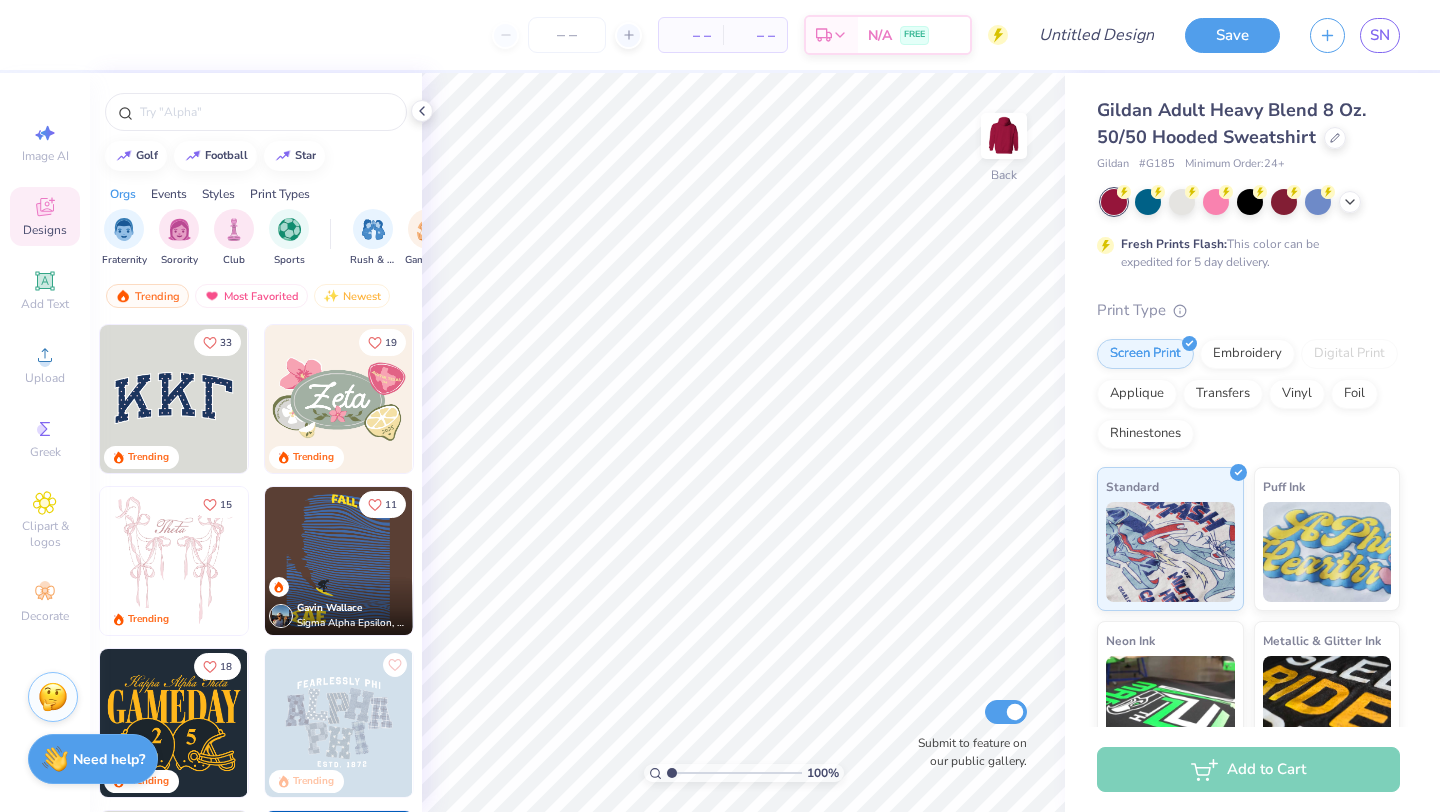 click at bounding box center [174, 399] 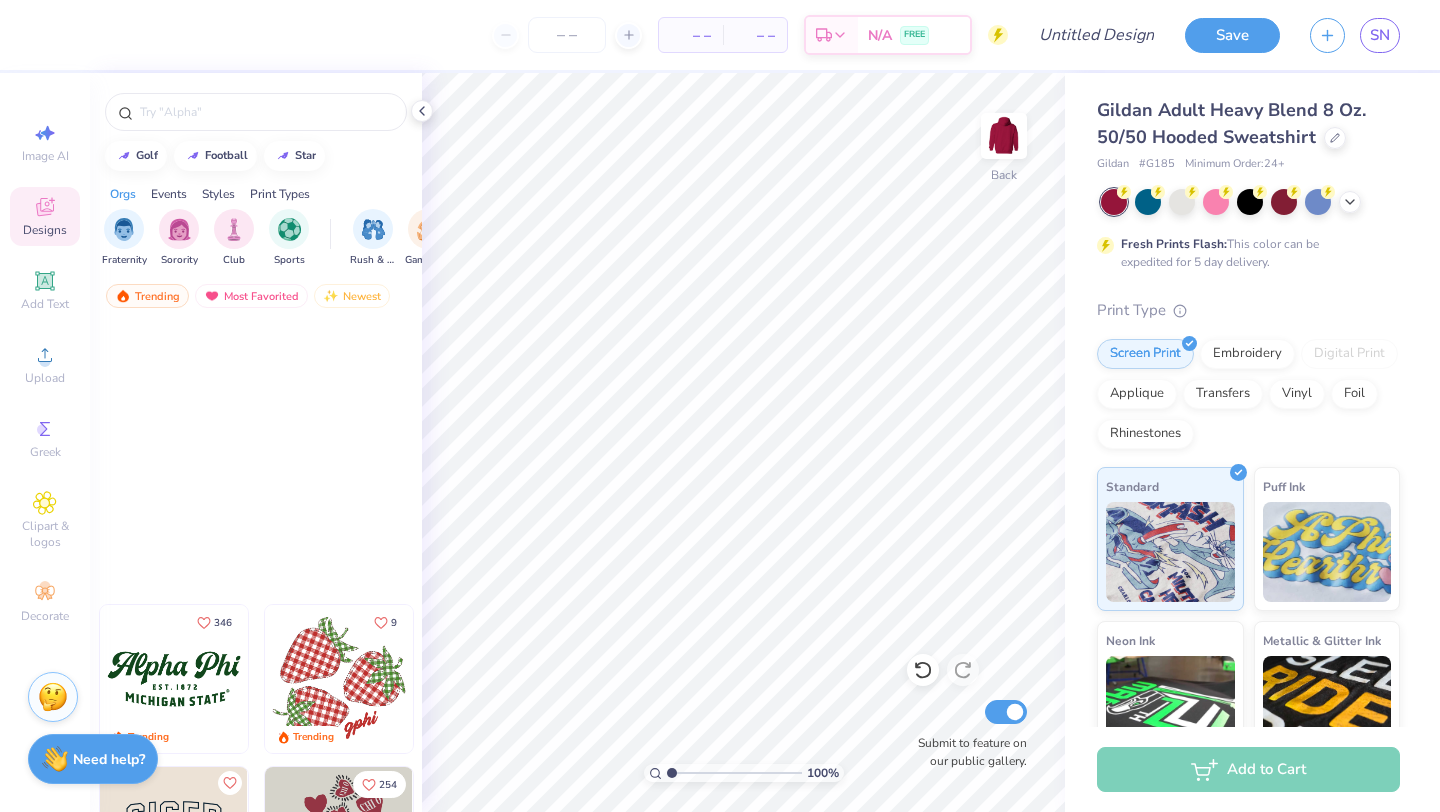 scroll, scrollTop: 0, scrollLeft: 0, axis: both 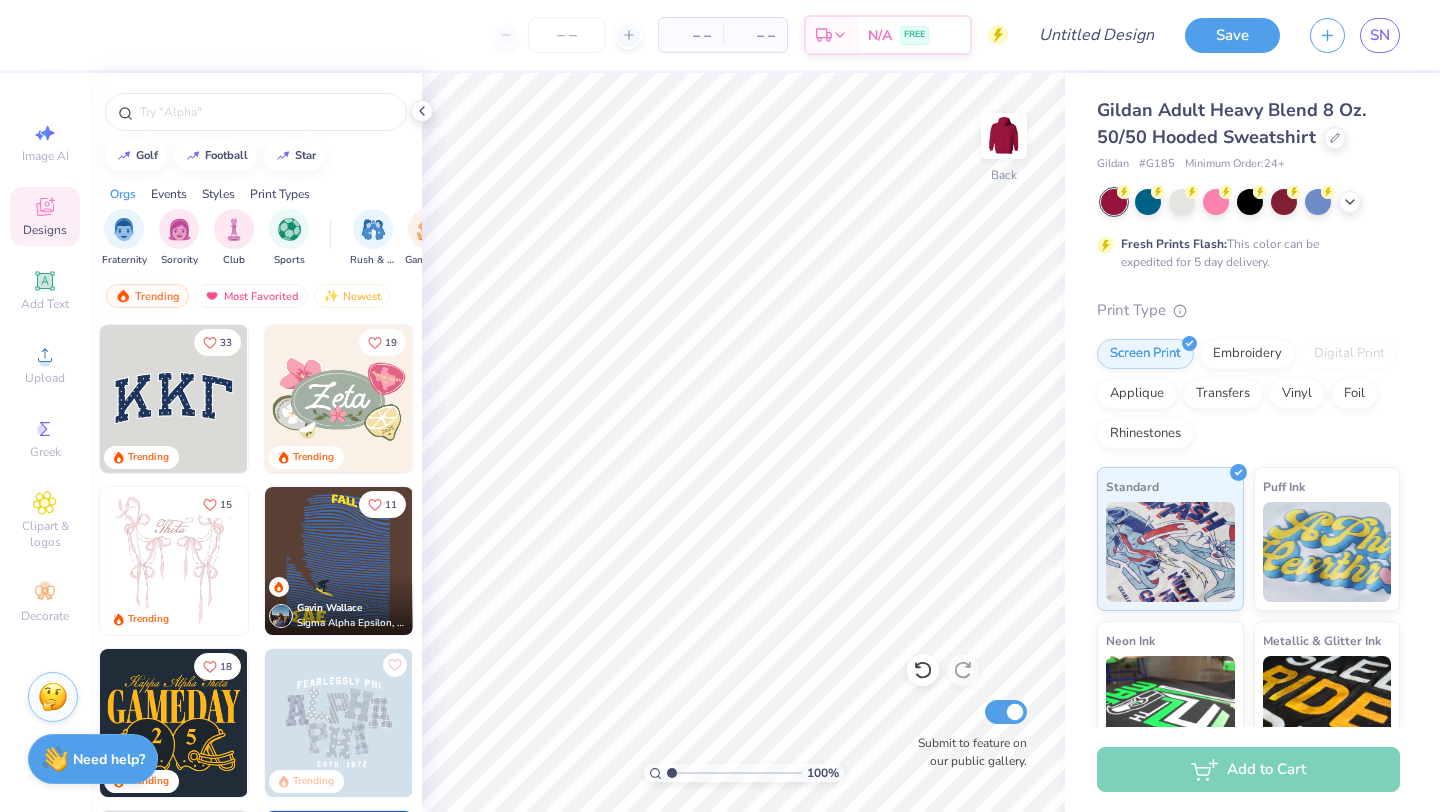 click at bounding box center [174, 399] 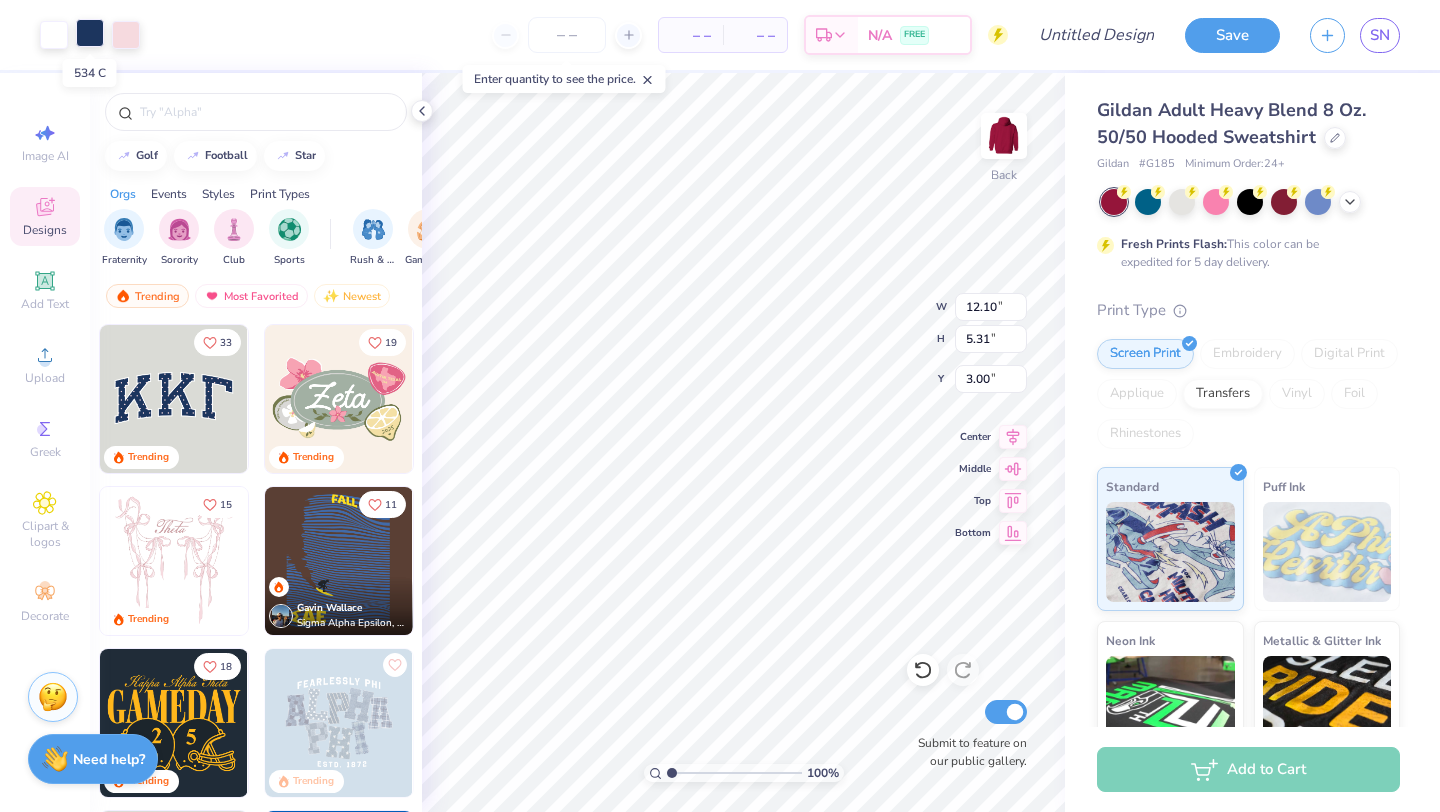 click at bounding box center [90, 33] 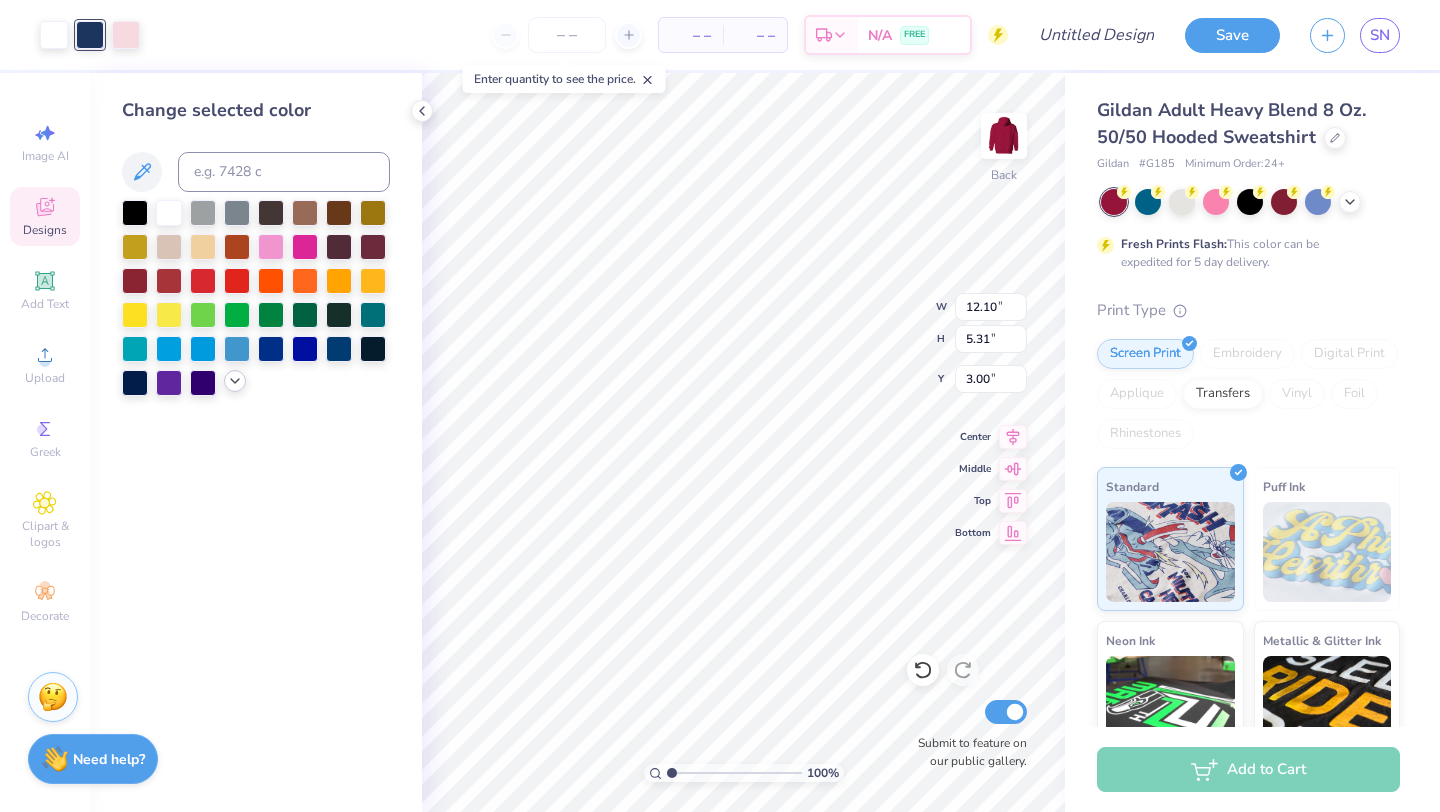 click 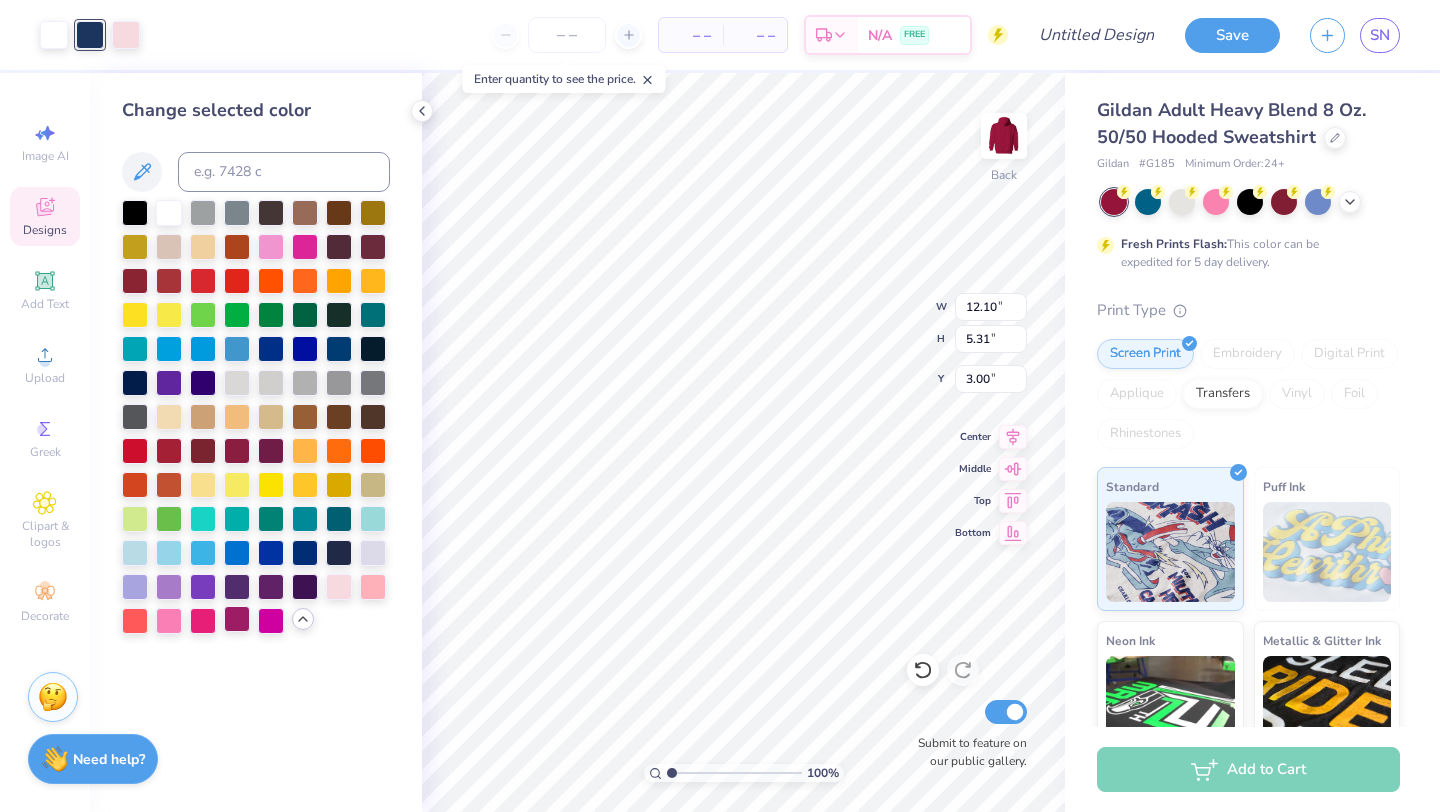 click at bounding box center [237, 619] 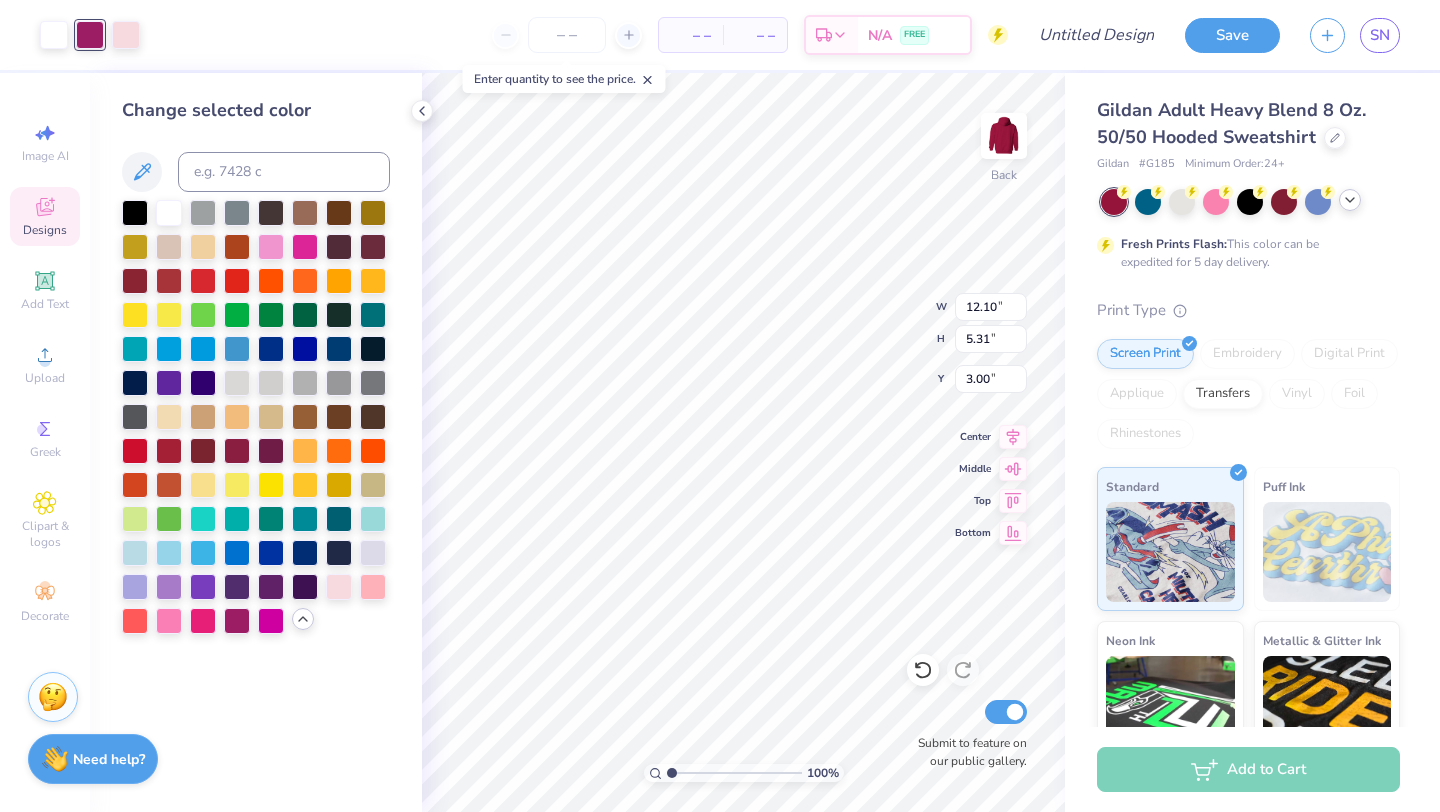 click 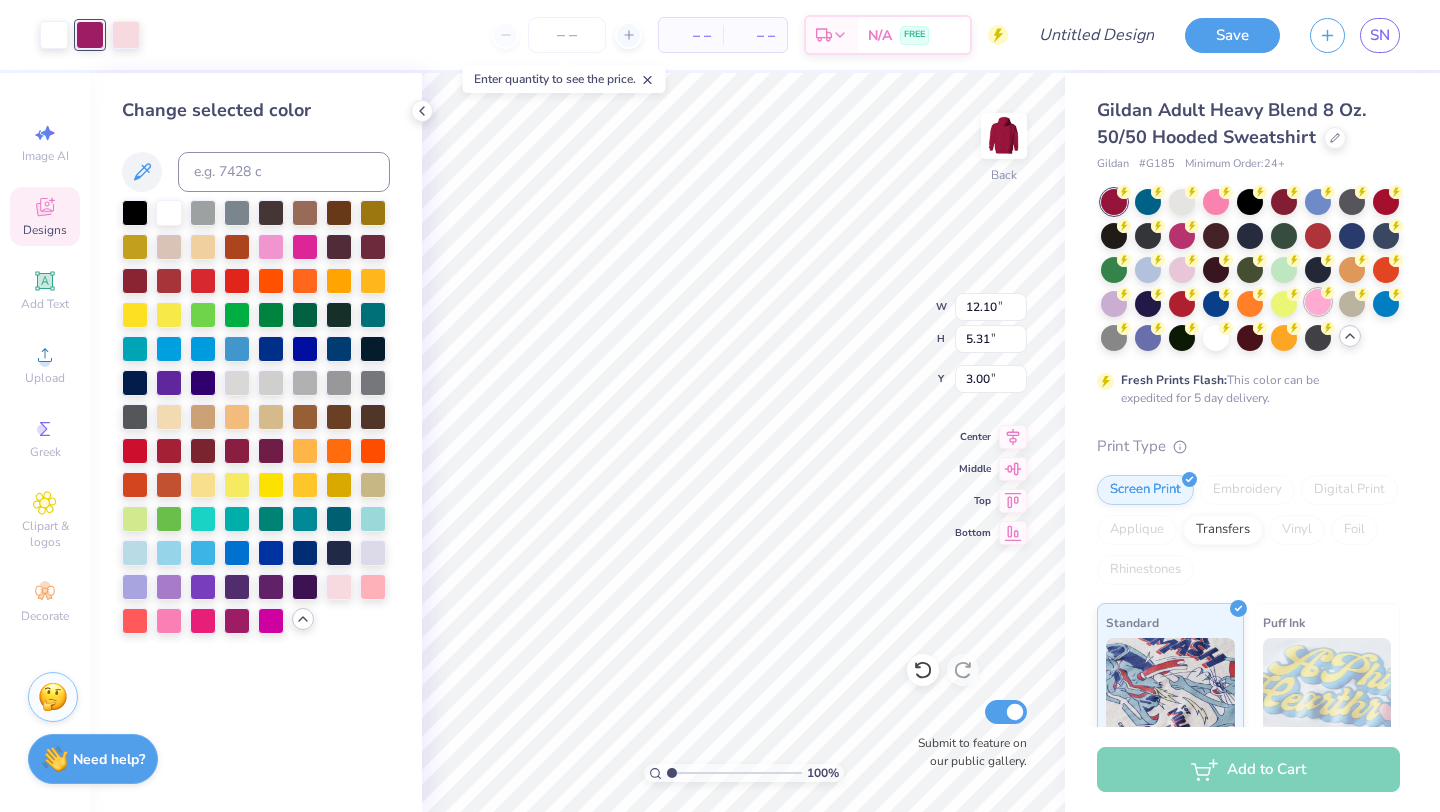 click at bounding box center (1318, 302) 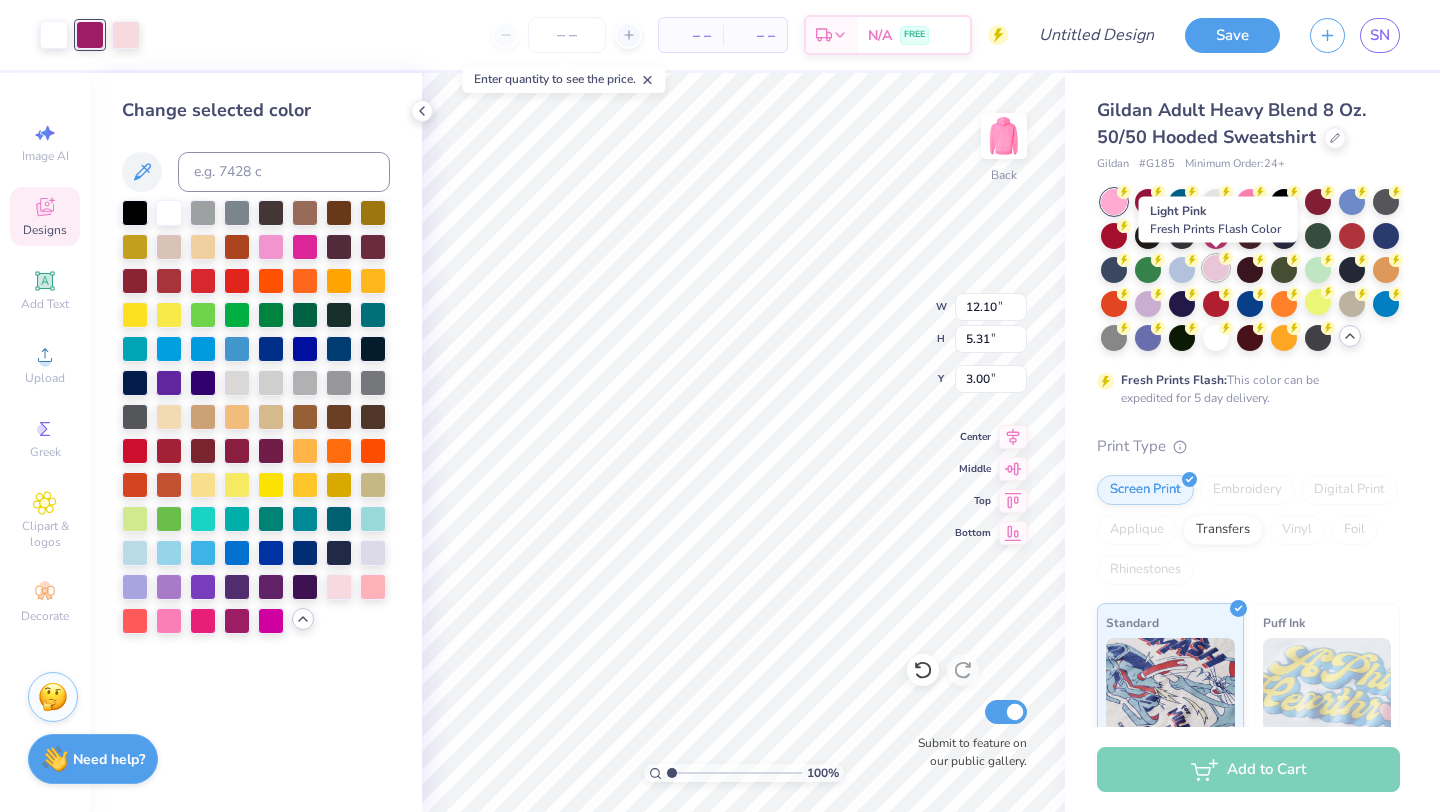 click at bounding box center [1216, 268] 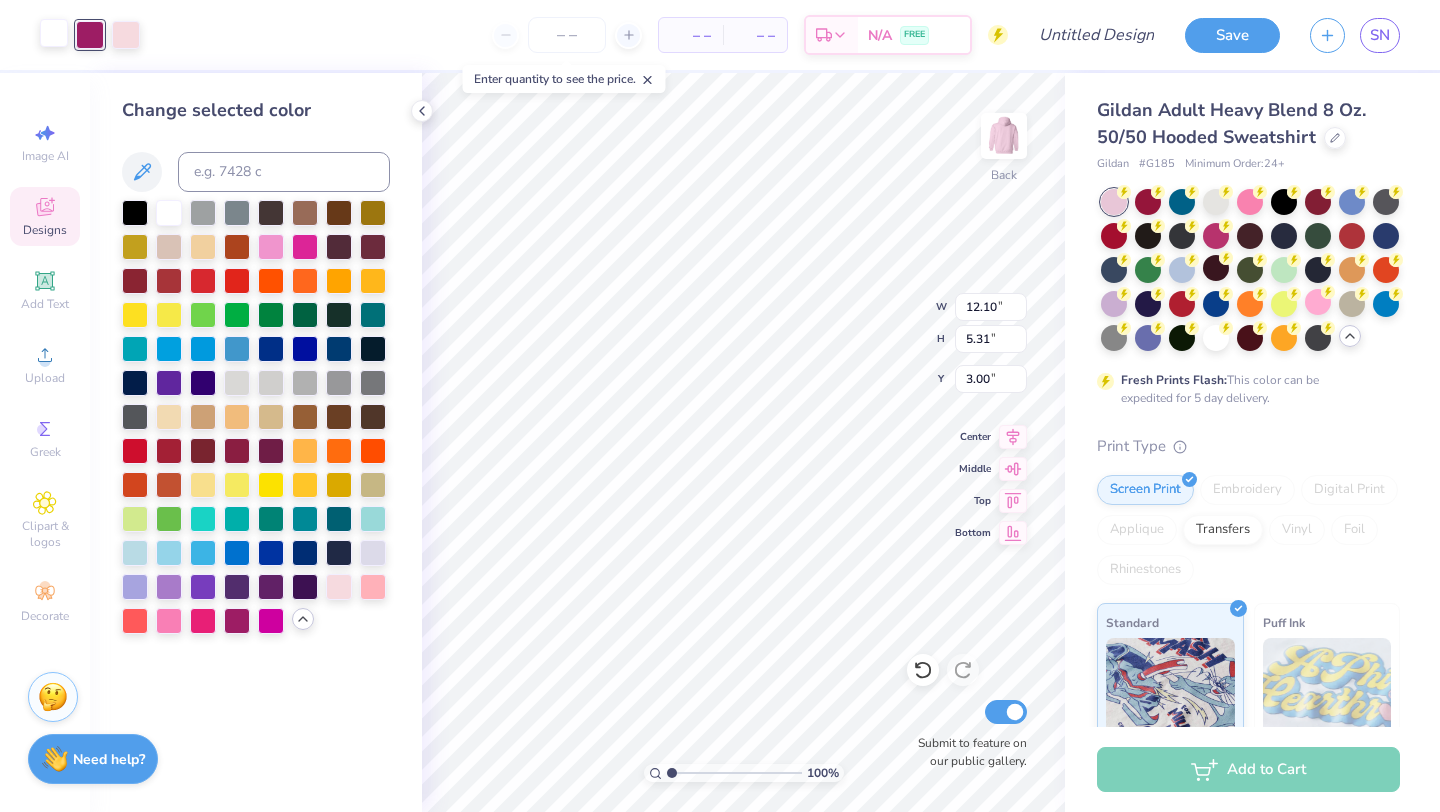 click at bounding box center (54, 33) 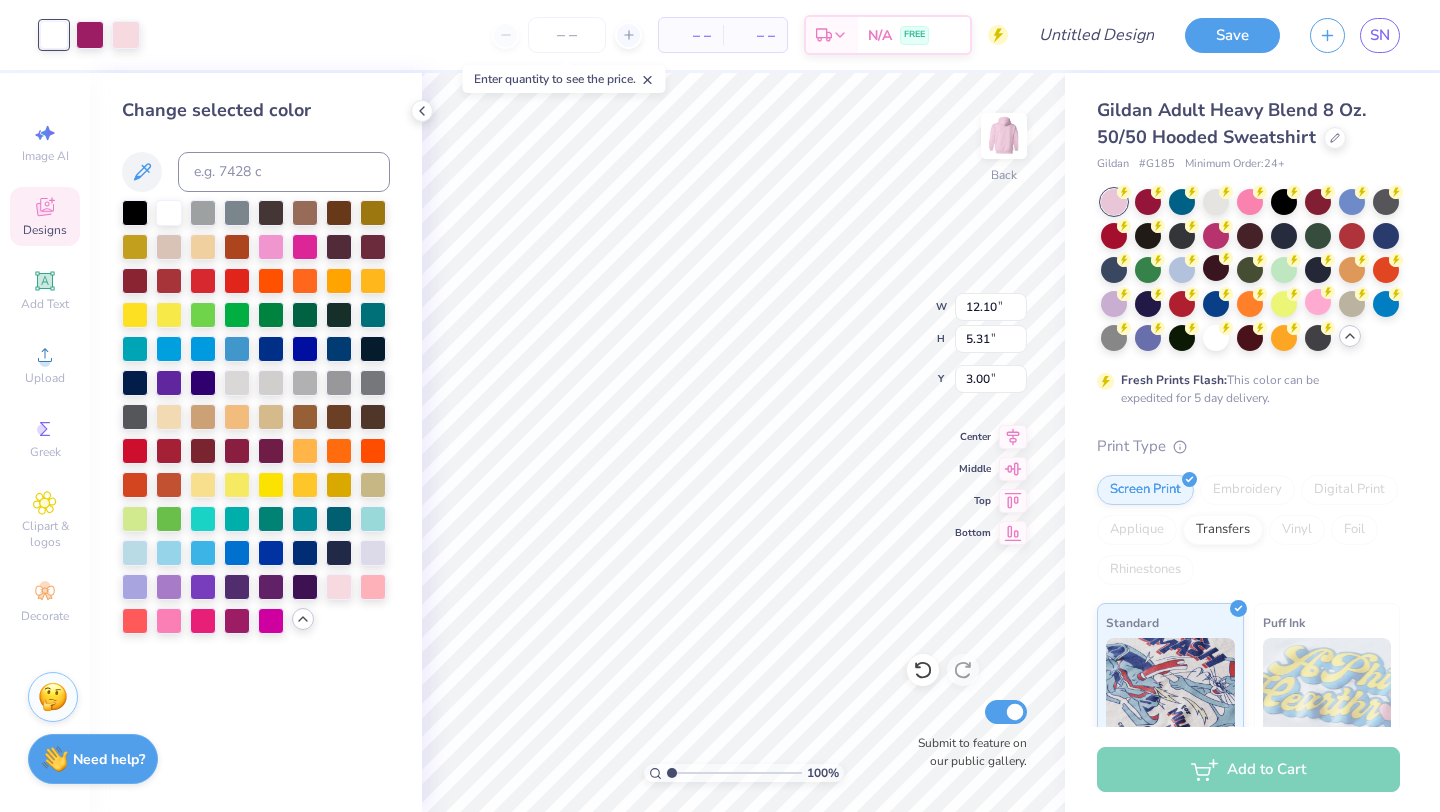 click at bounding box center (54, 35) 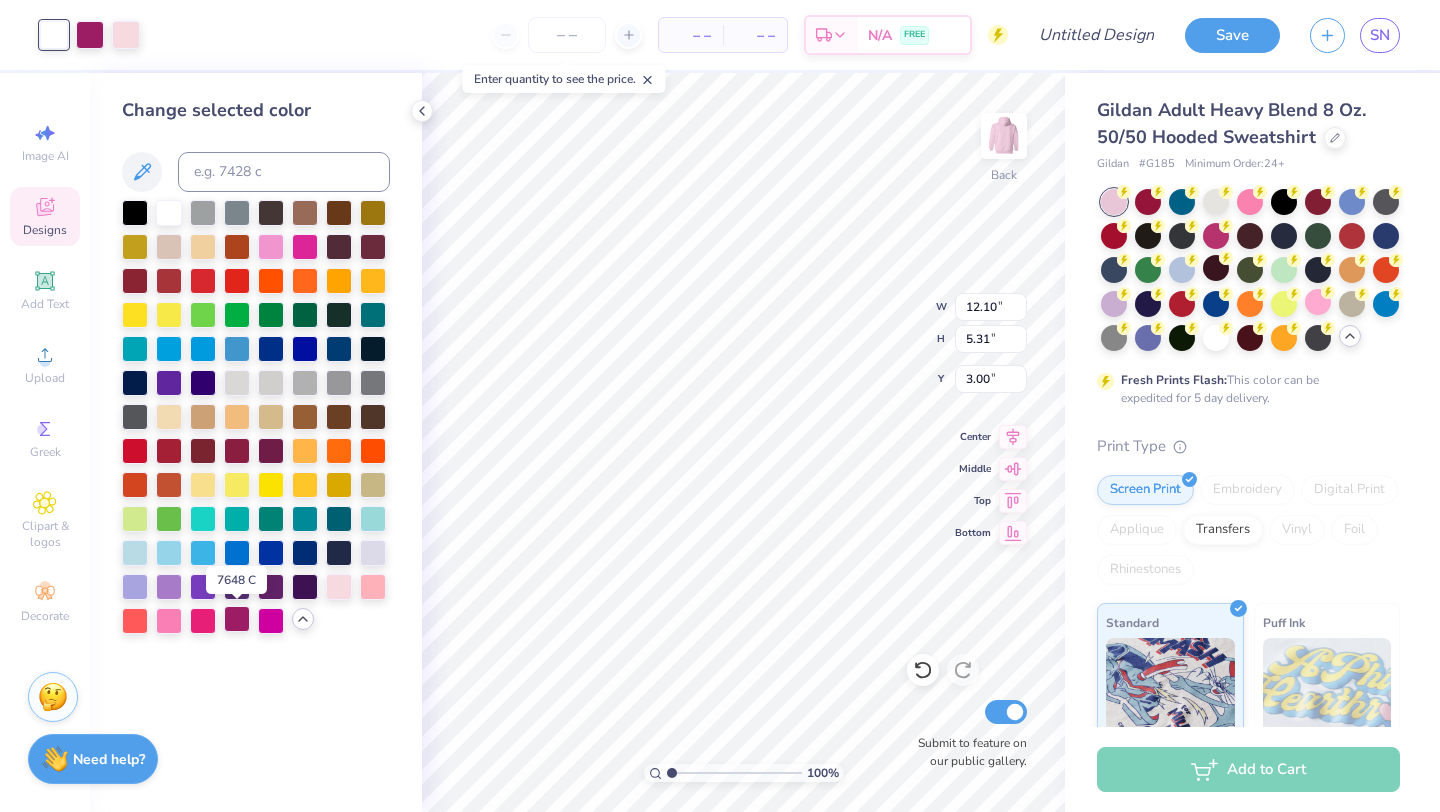click at bounding box center [237, 619] 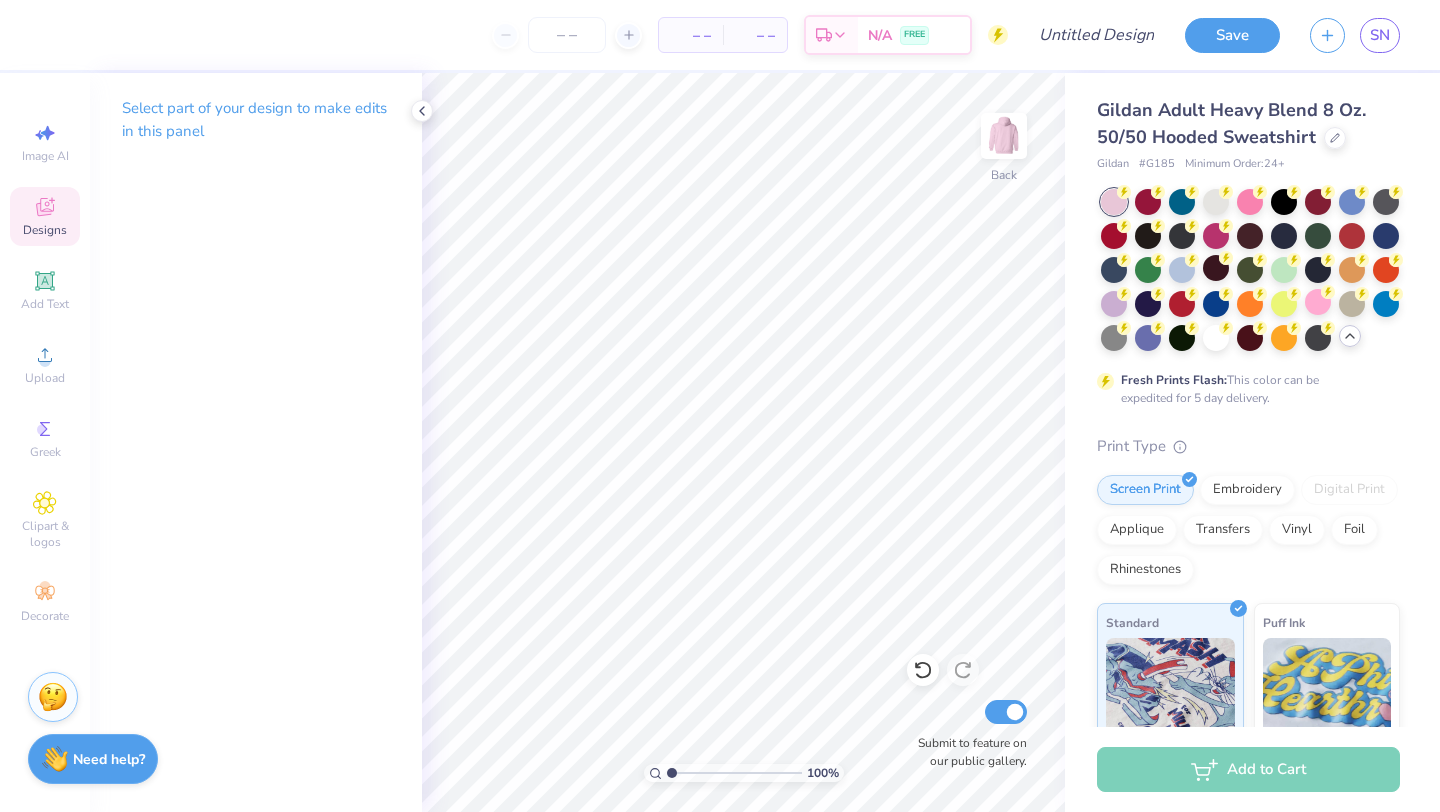 click on "Designs" at bounding box center (45, 216) 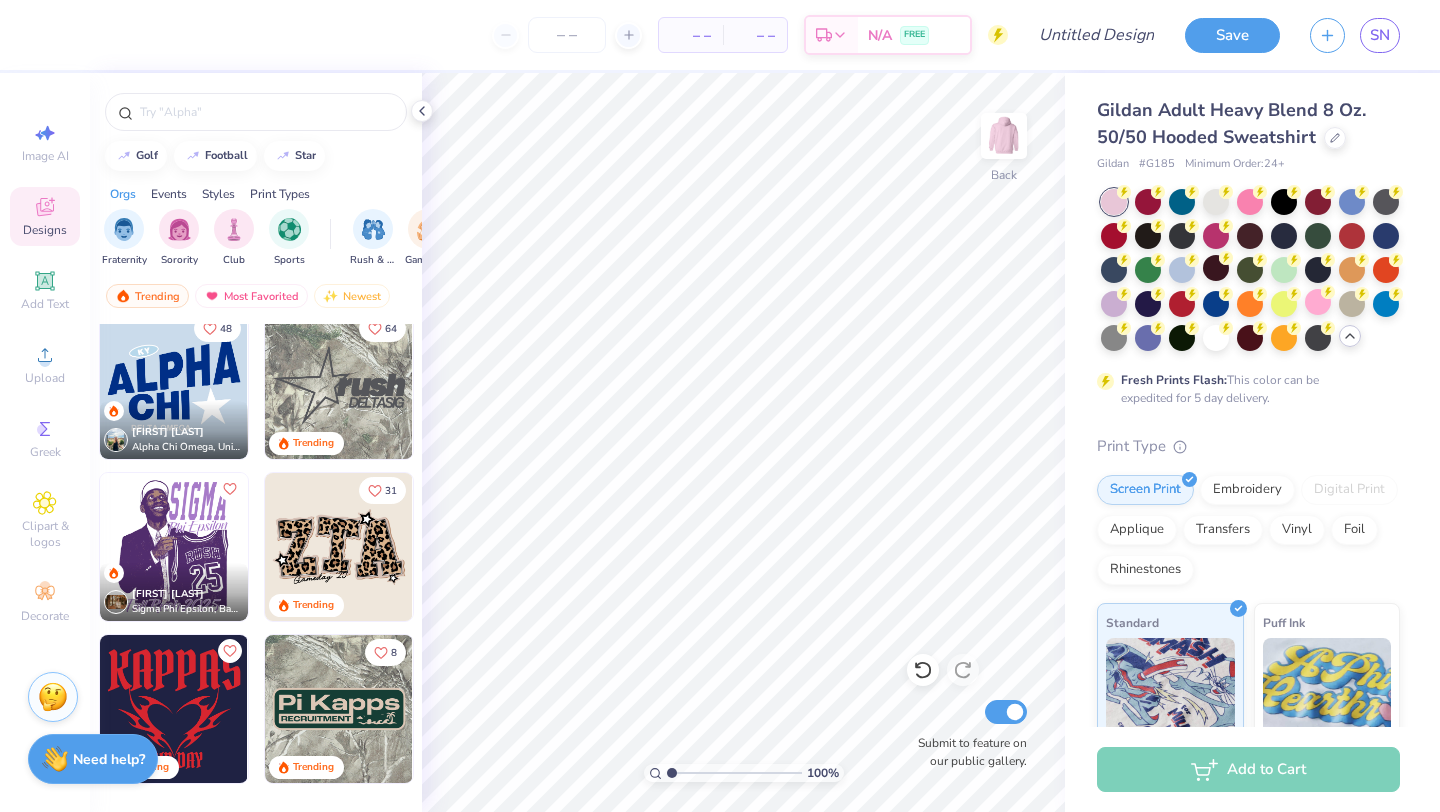 scroll, scrollTop: 1698, scrollLeft: 0, axis: vertical 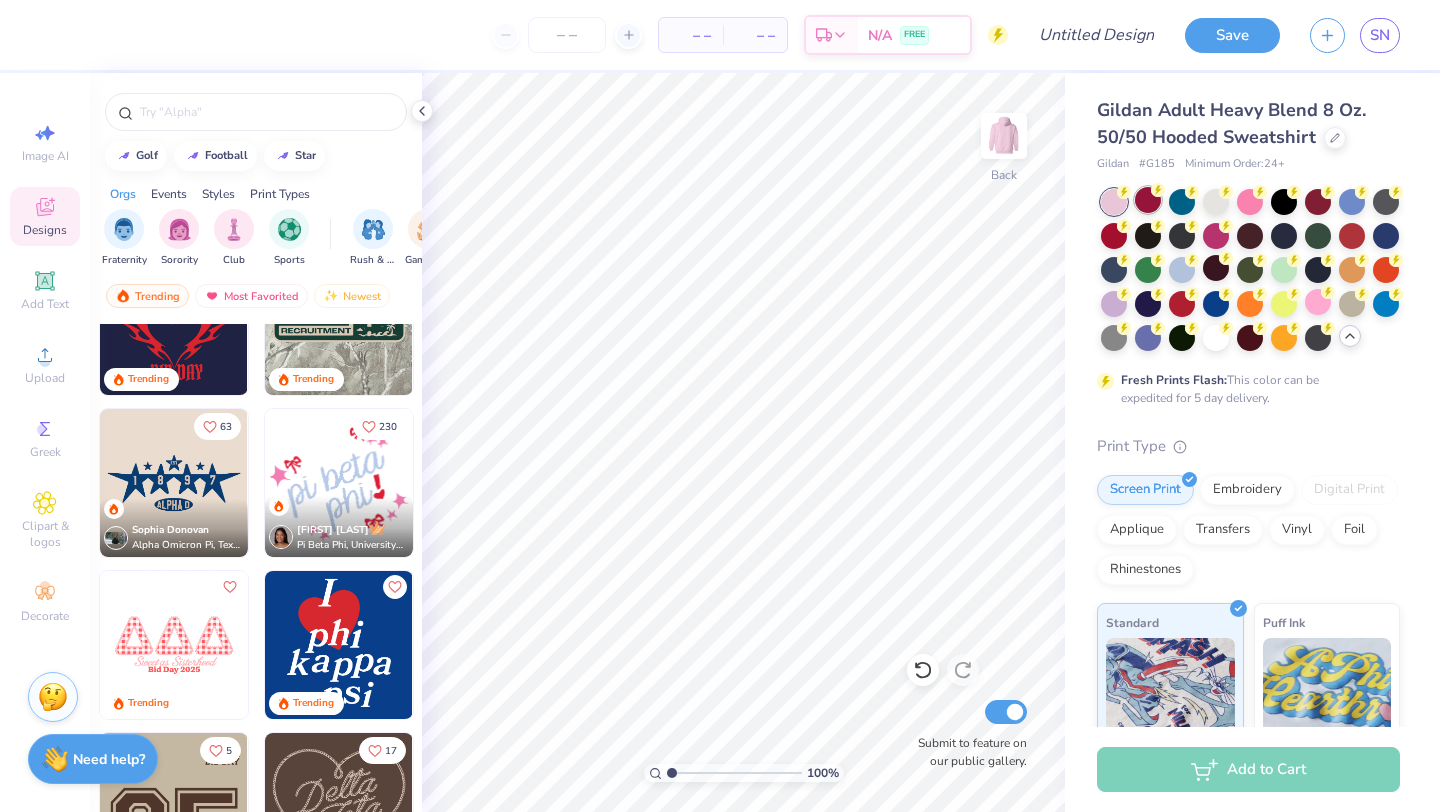 click at bounding box center (1148, 200) 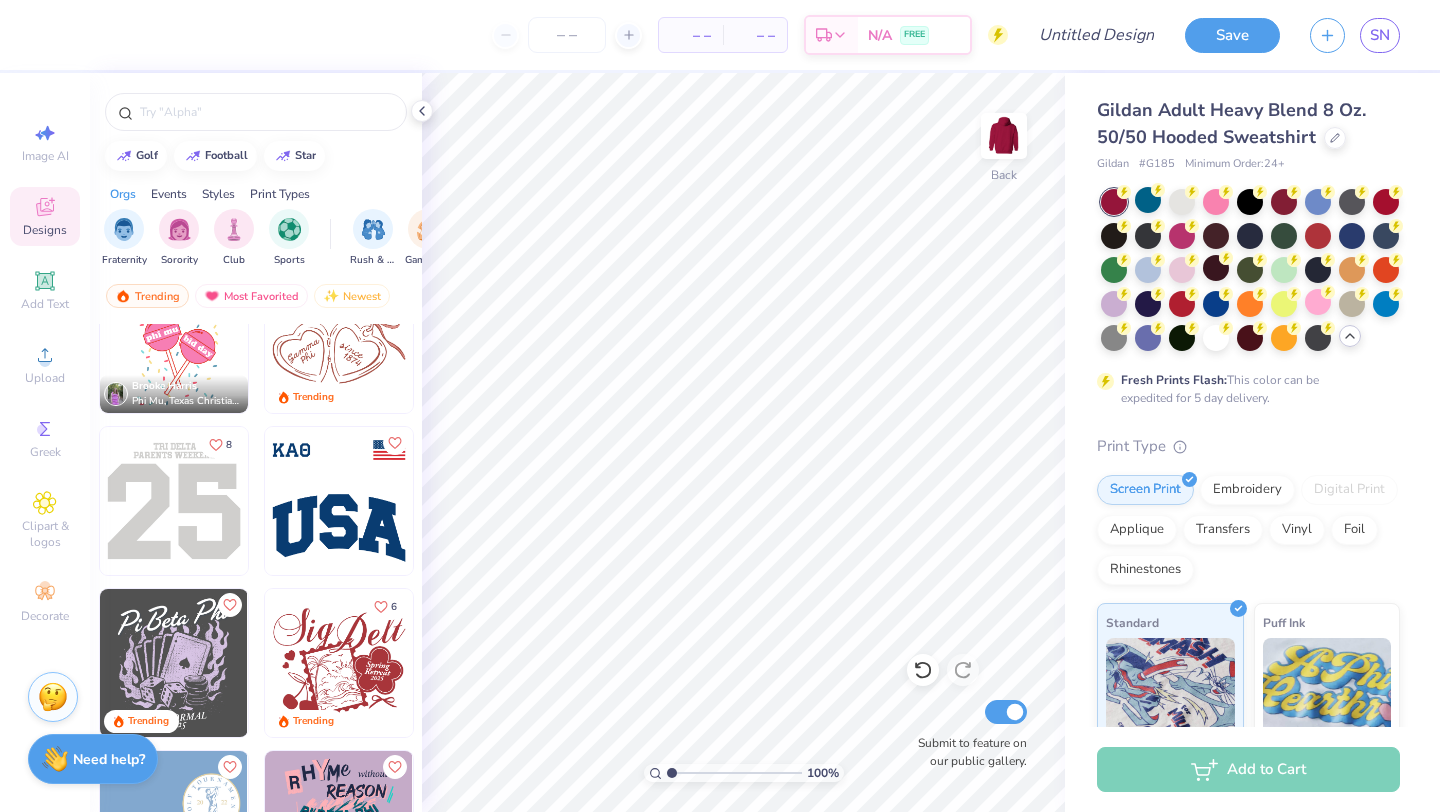 scroll, scrollTop: 6192, scrollLeft: 0, axis: vertical 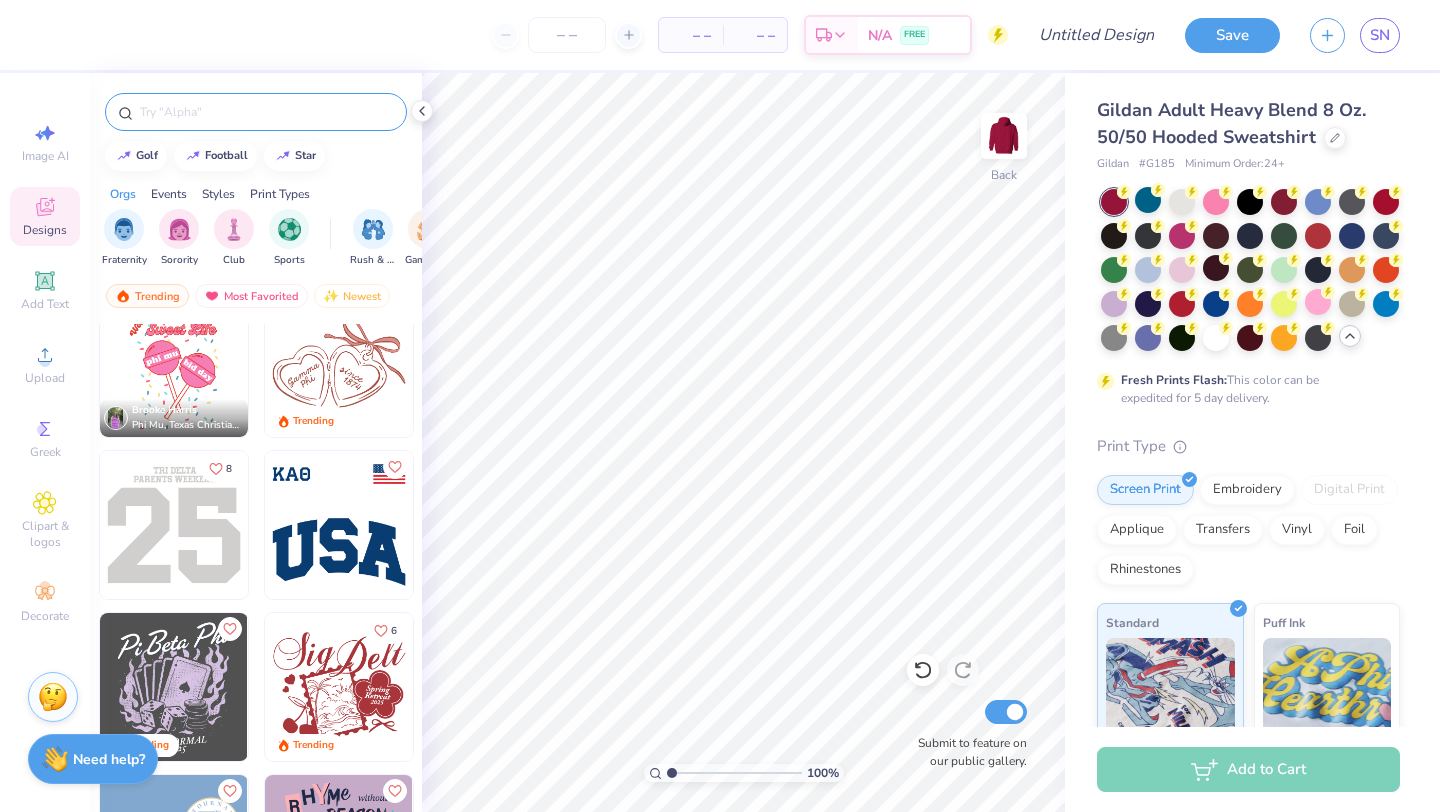 click at bounding box center (266, 112) 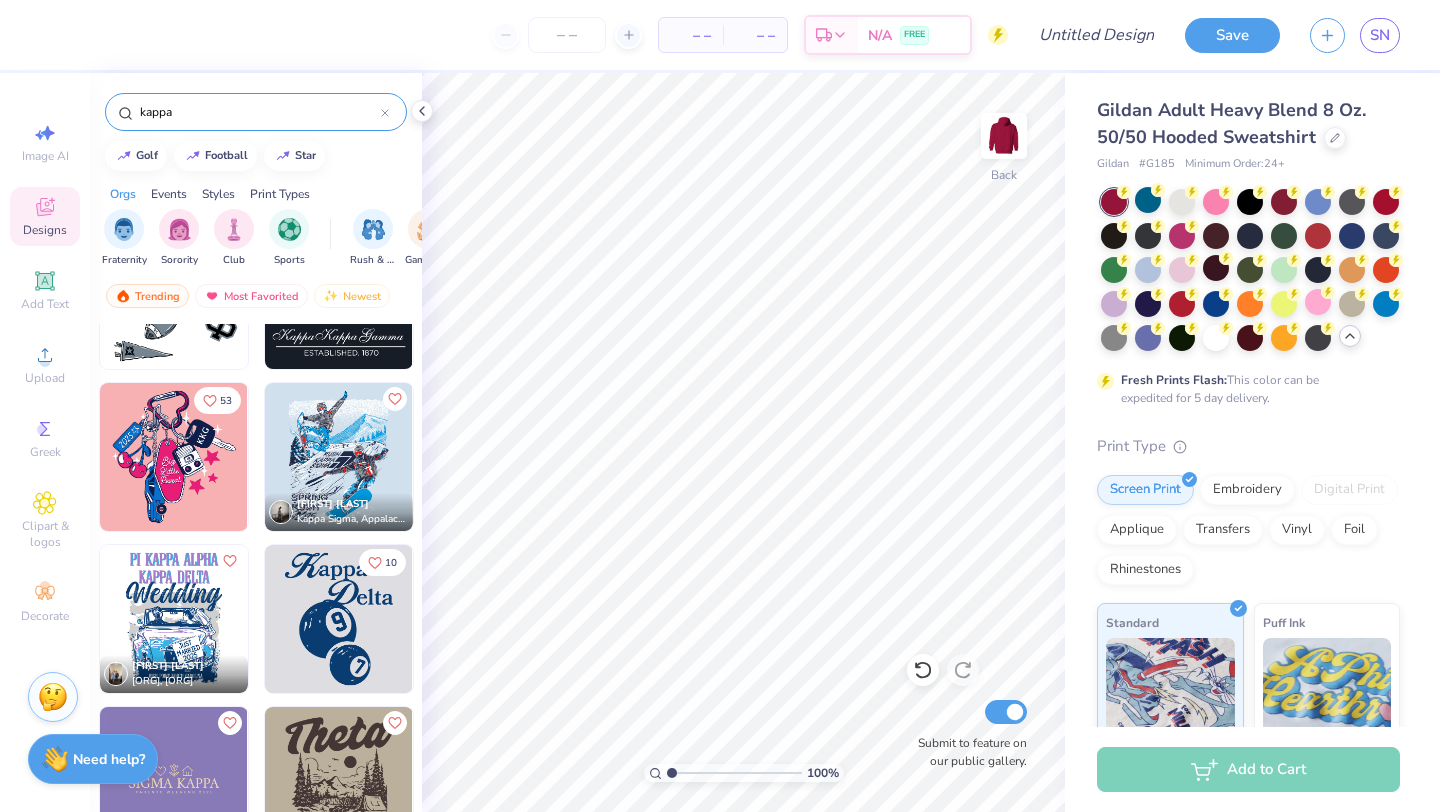 scroll, scrollTop: 3346, scrollLeft: 0, axis: vertical 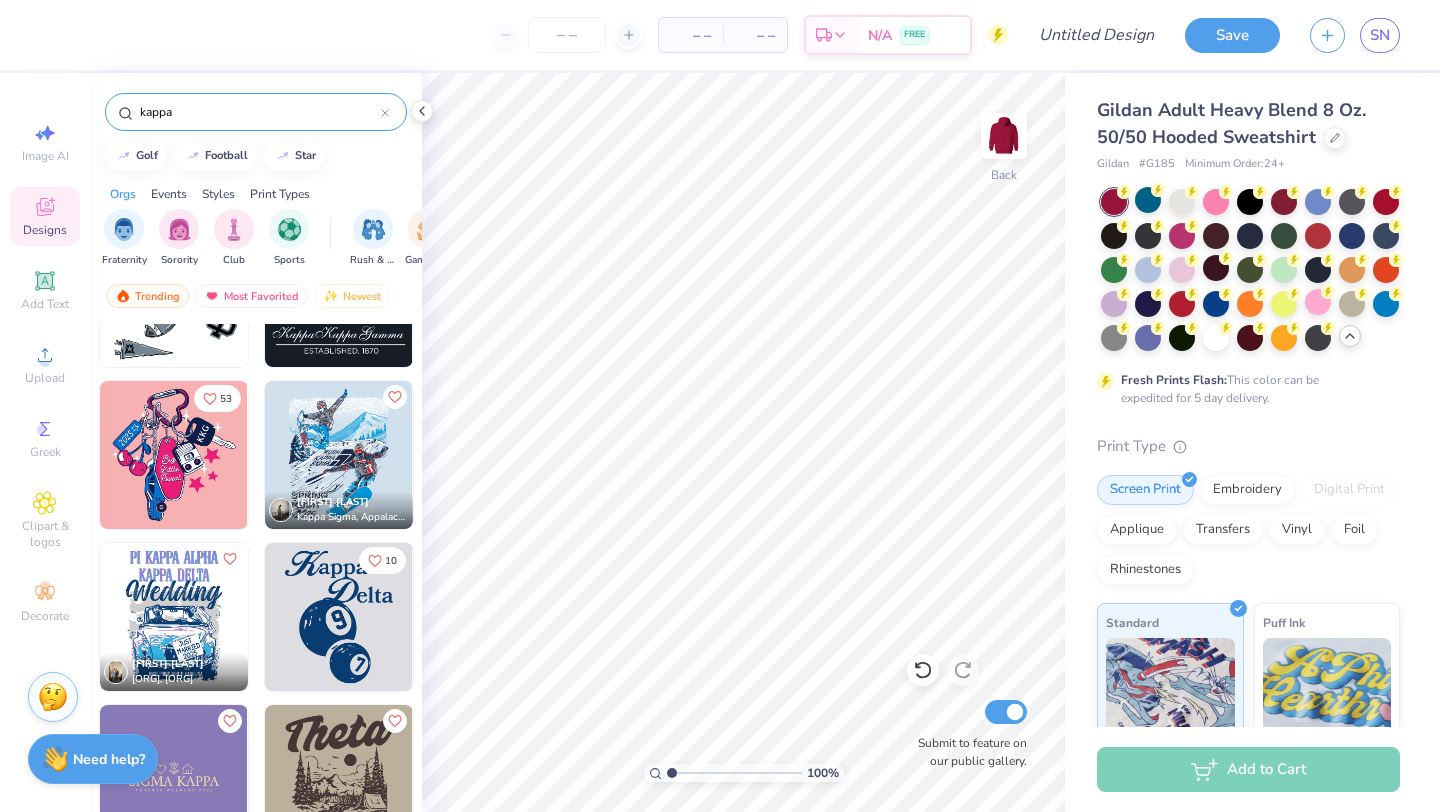 type on "kappa" 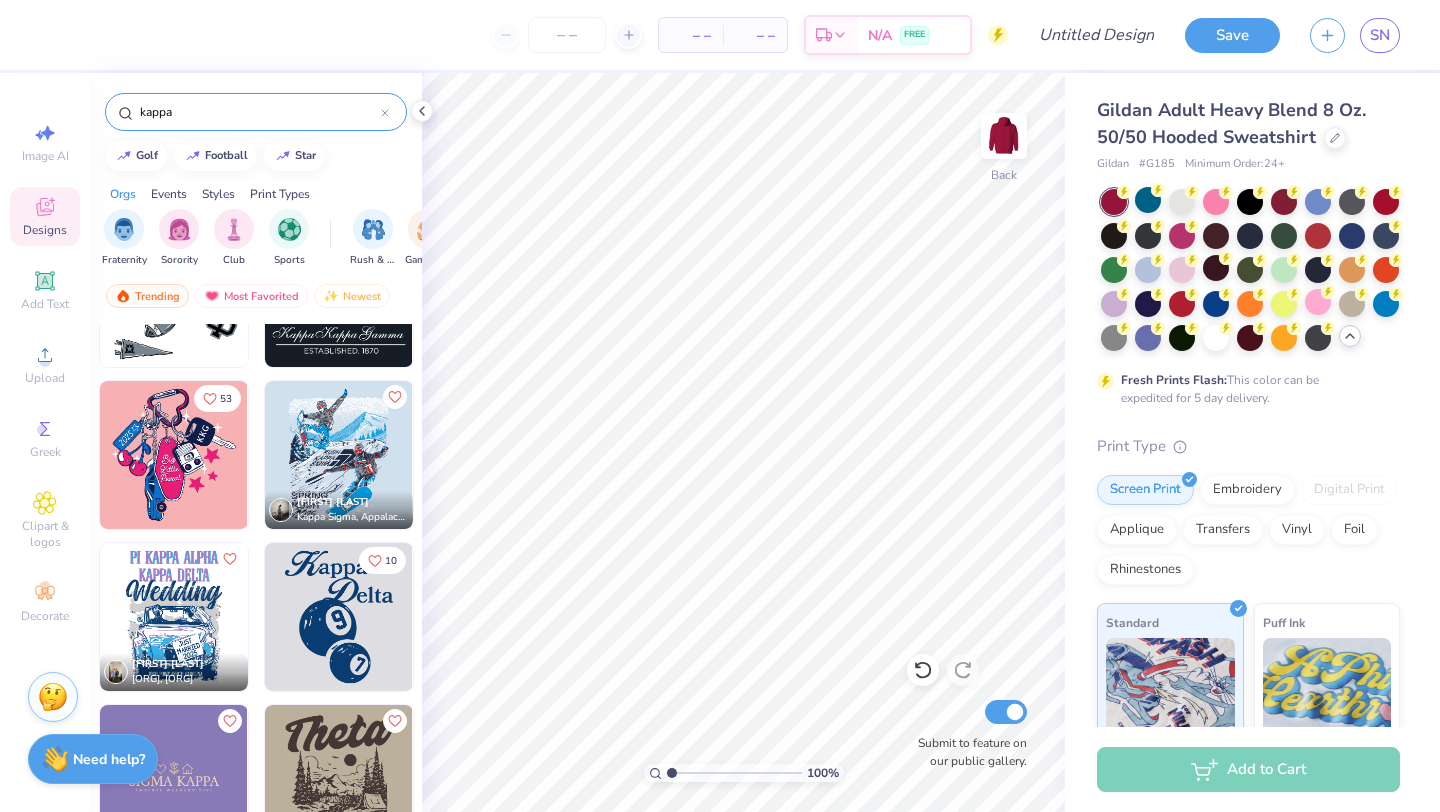 click at bounding box center (339, 617) 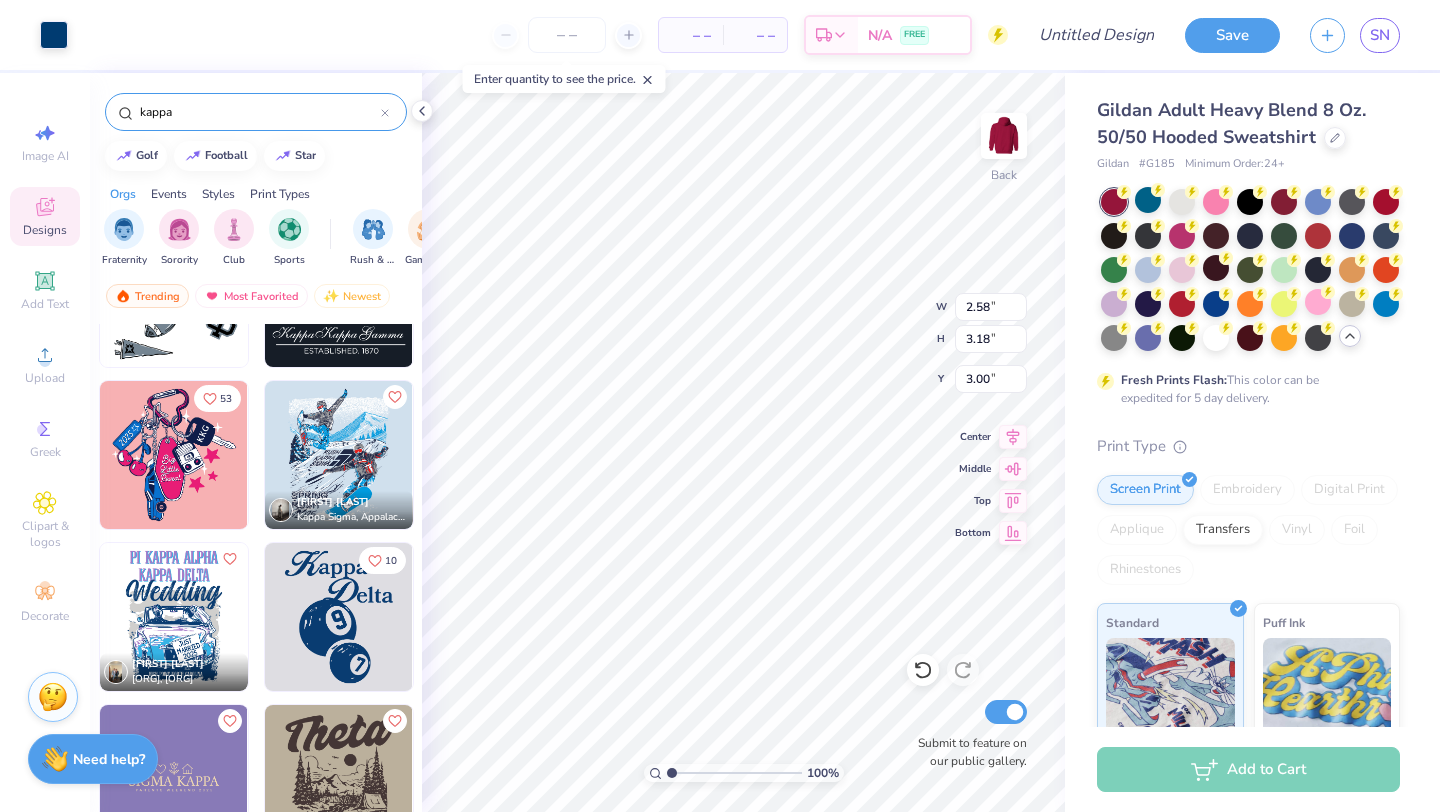 type on "8.78" 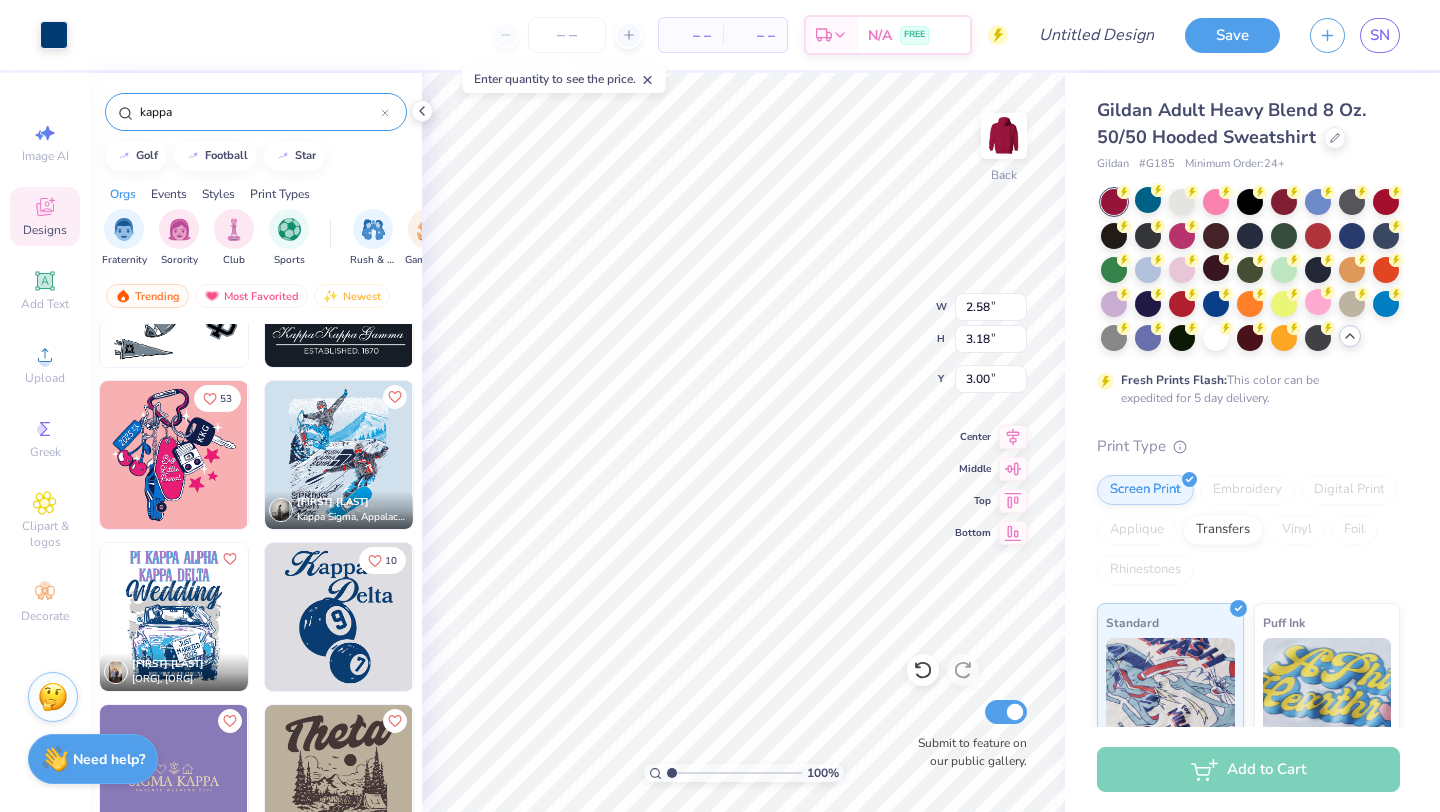 type on "10.80" 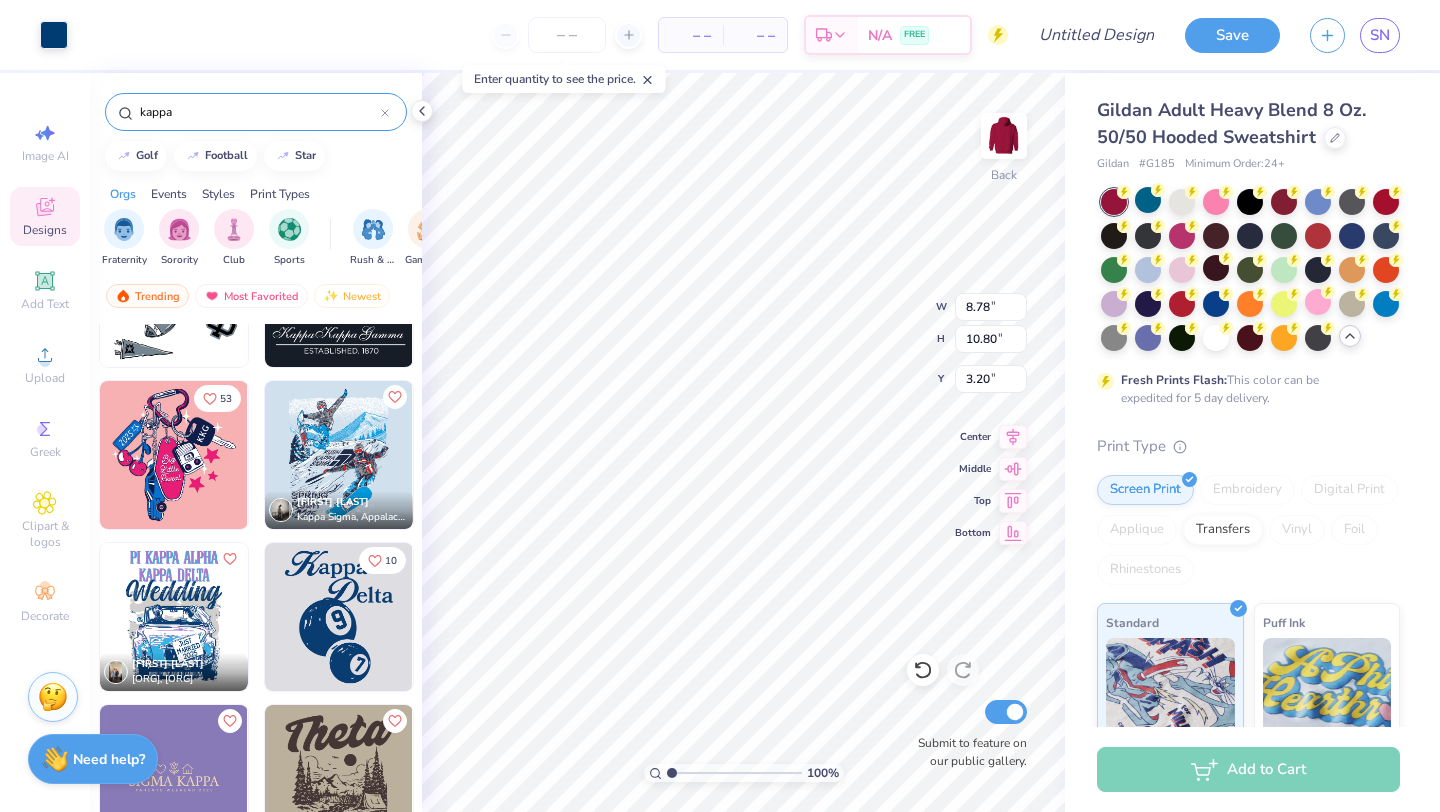 type on "3.00" 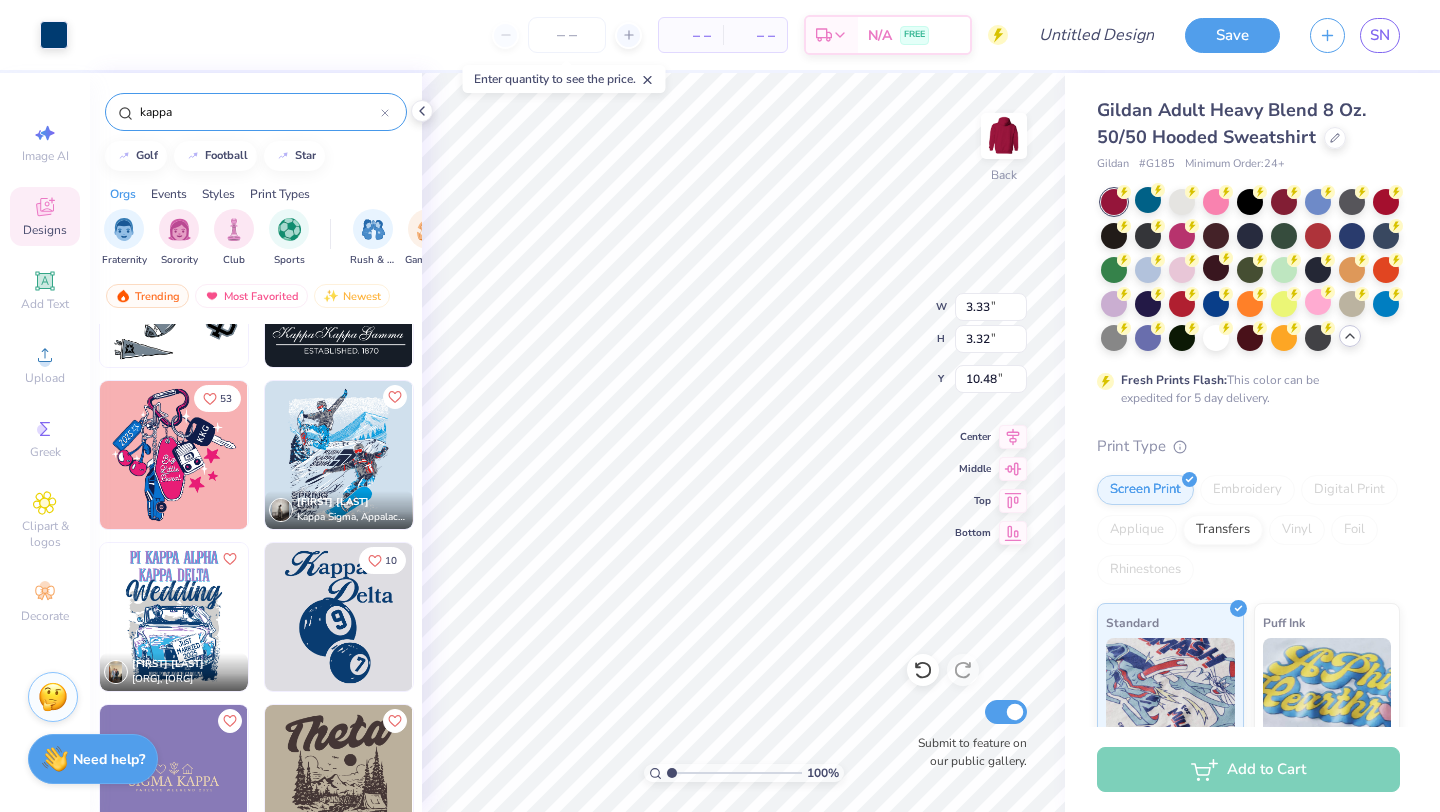 type on "10.68" 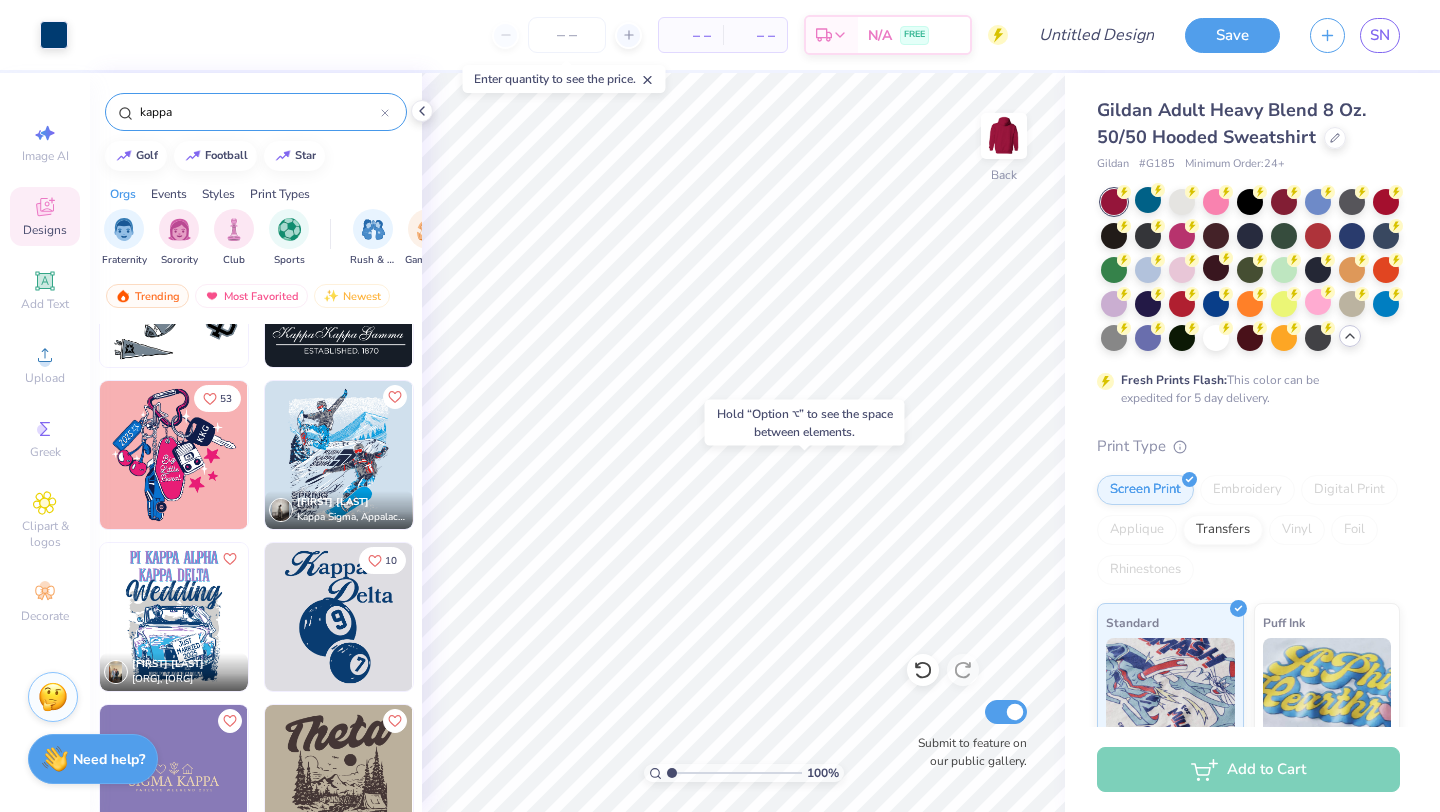 click on "Hold “Option ⌥” to see the space between elements." at bounding box center [805, 423] 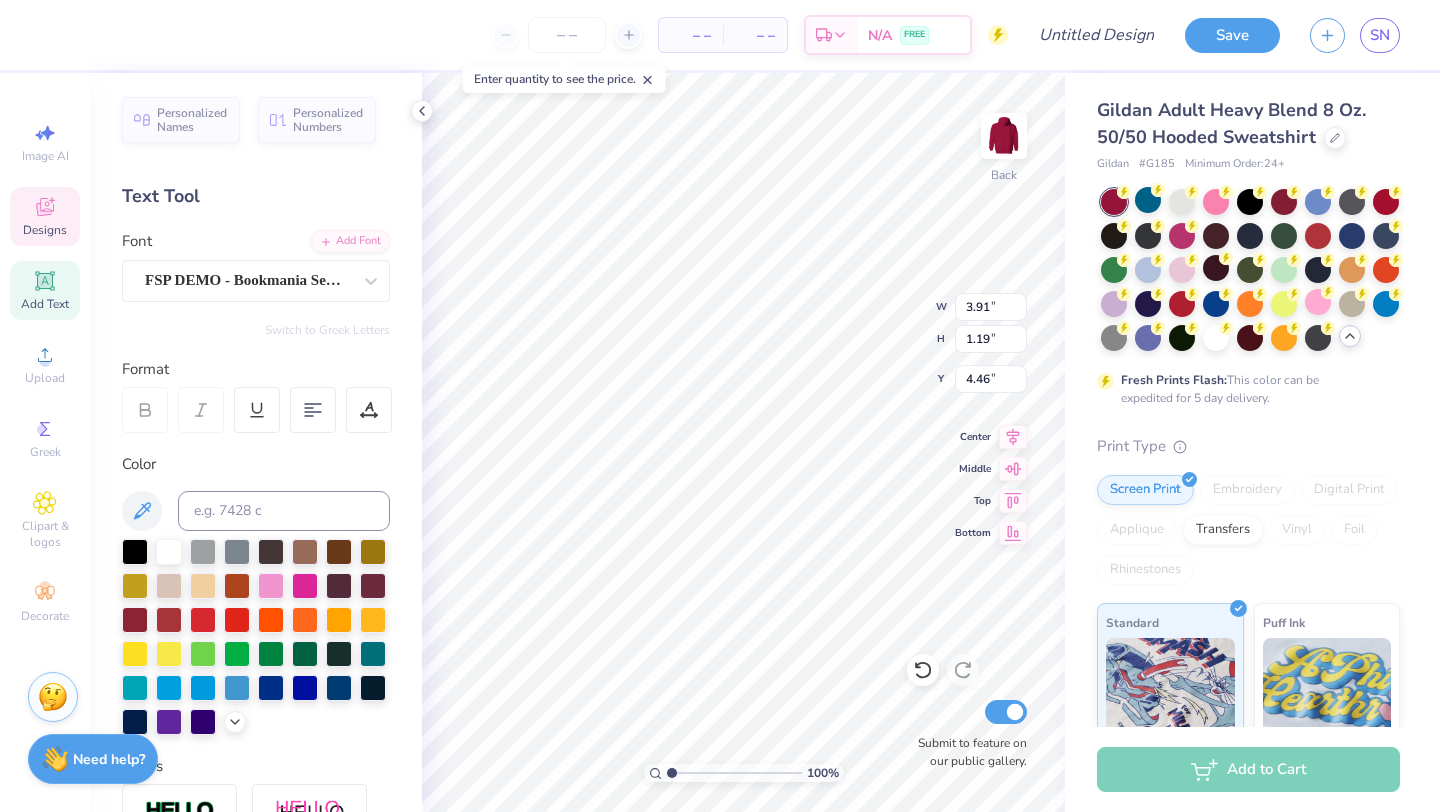 type on "4.46" 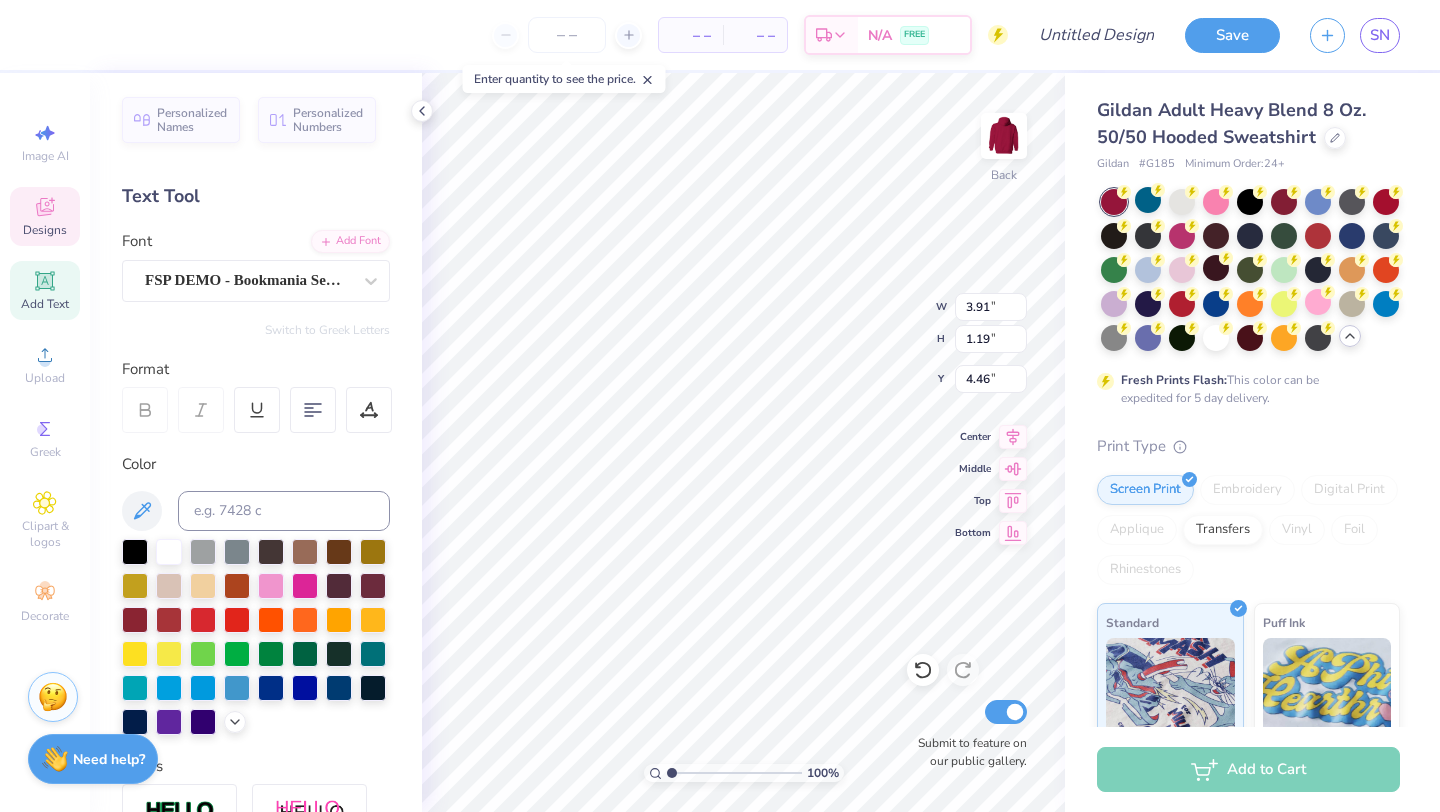type on "Kappa" 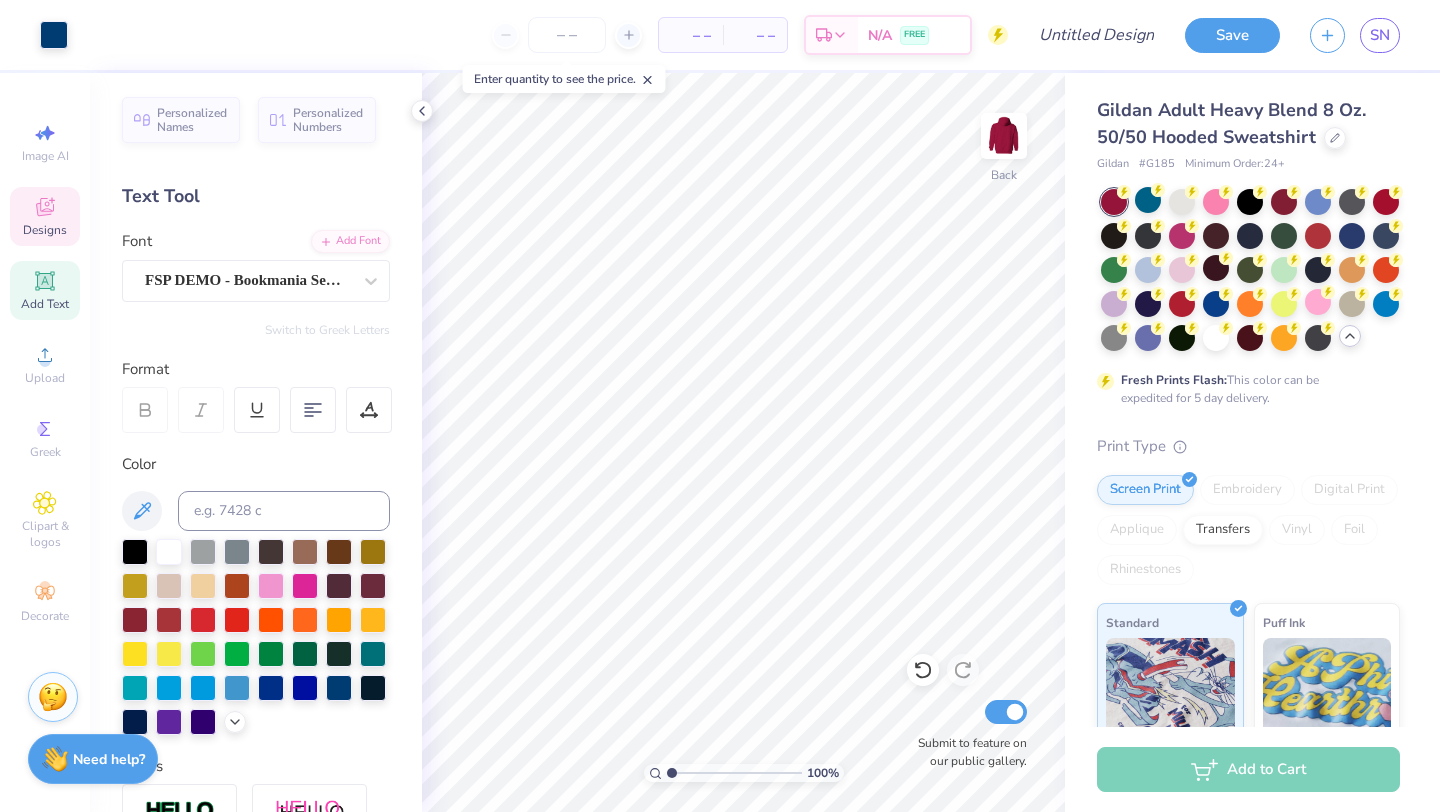 click on "Designs" at bounding box center (45, 216) 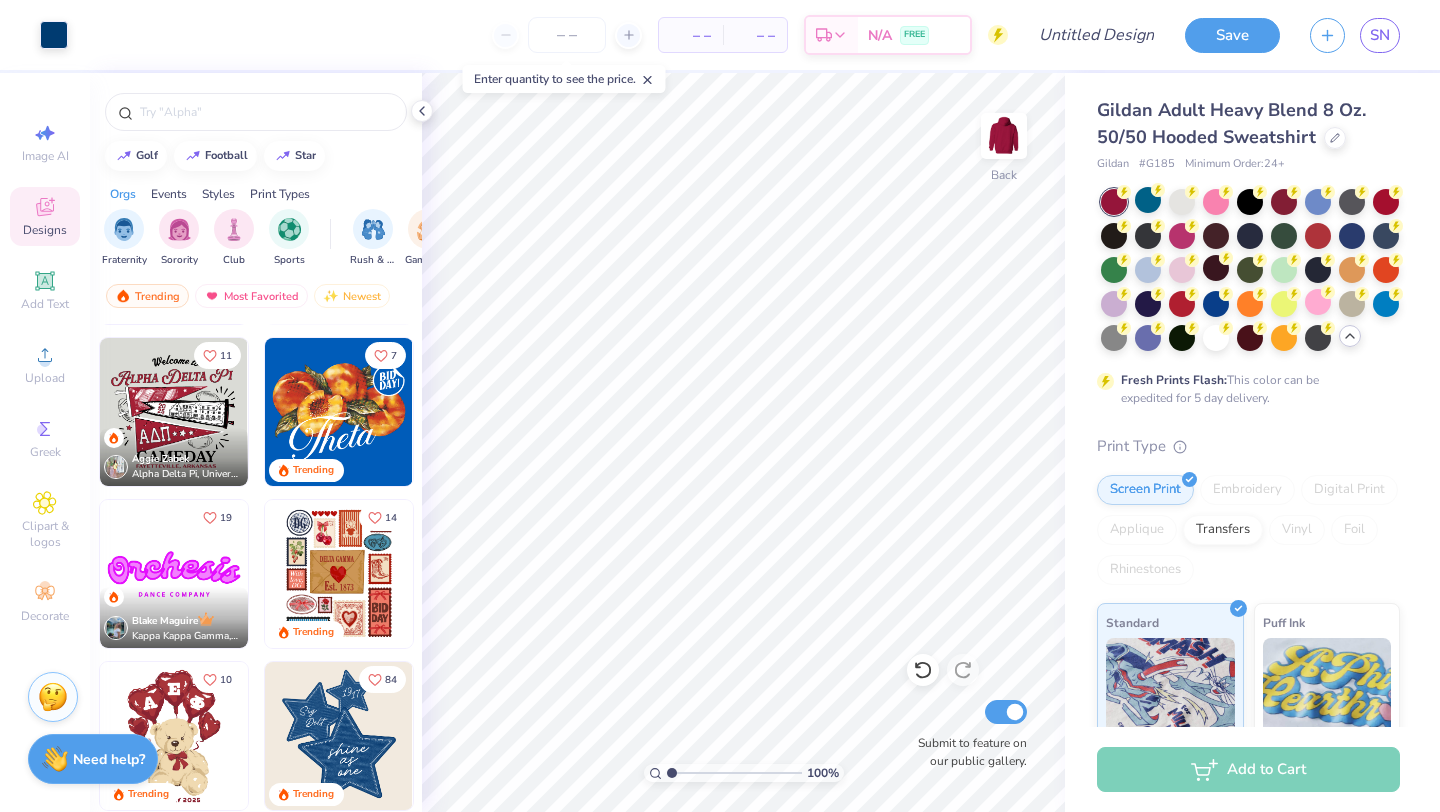 scroll, scrollTop: 434, scrollLeft: 0, axis: vertical 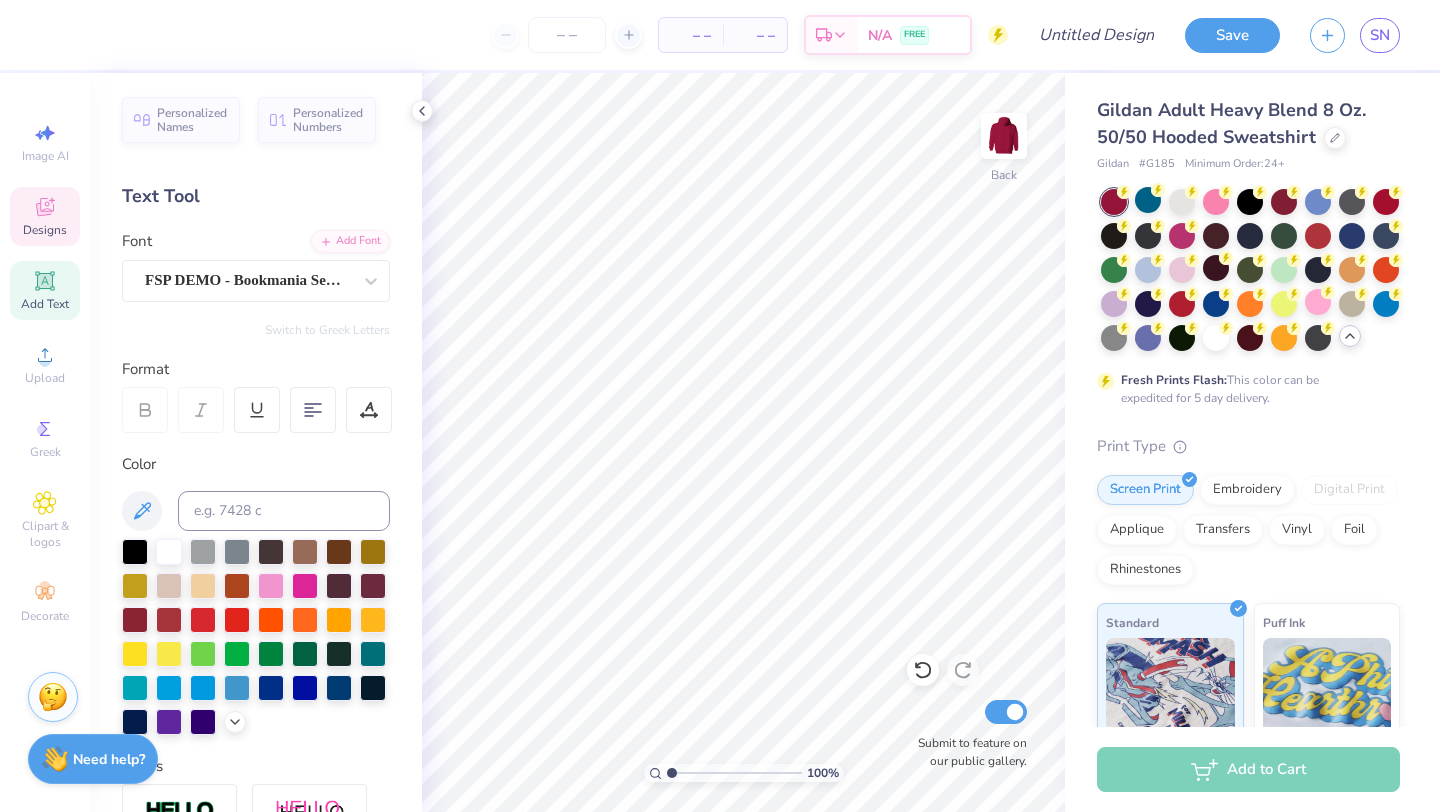 click 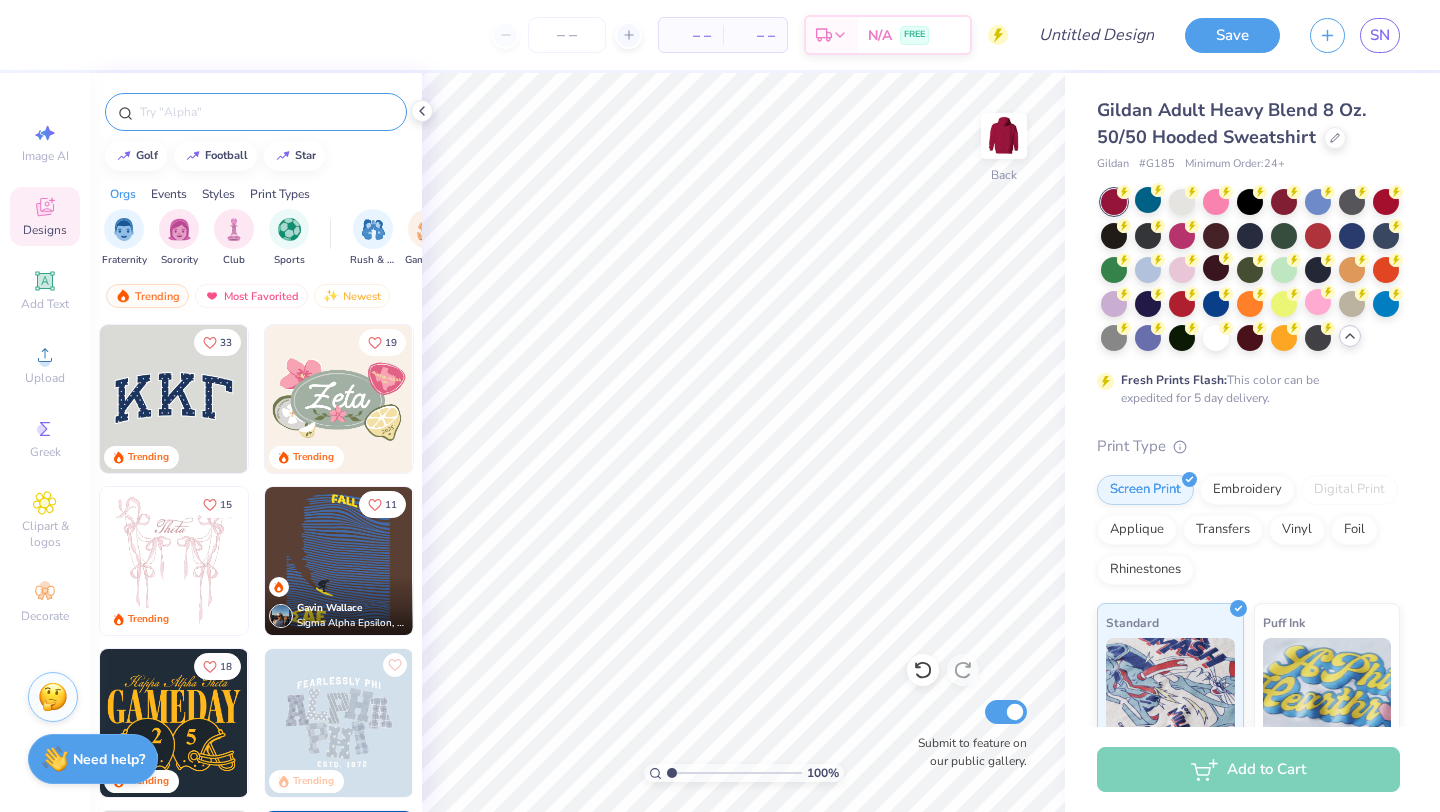 click at bounding box center [266, 112] 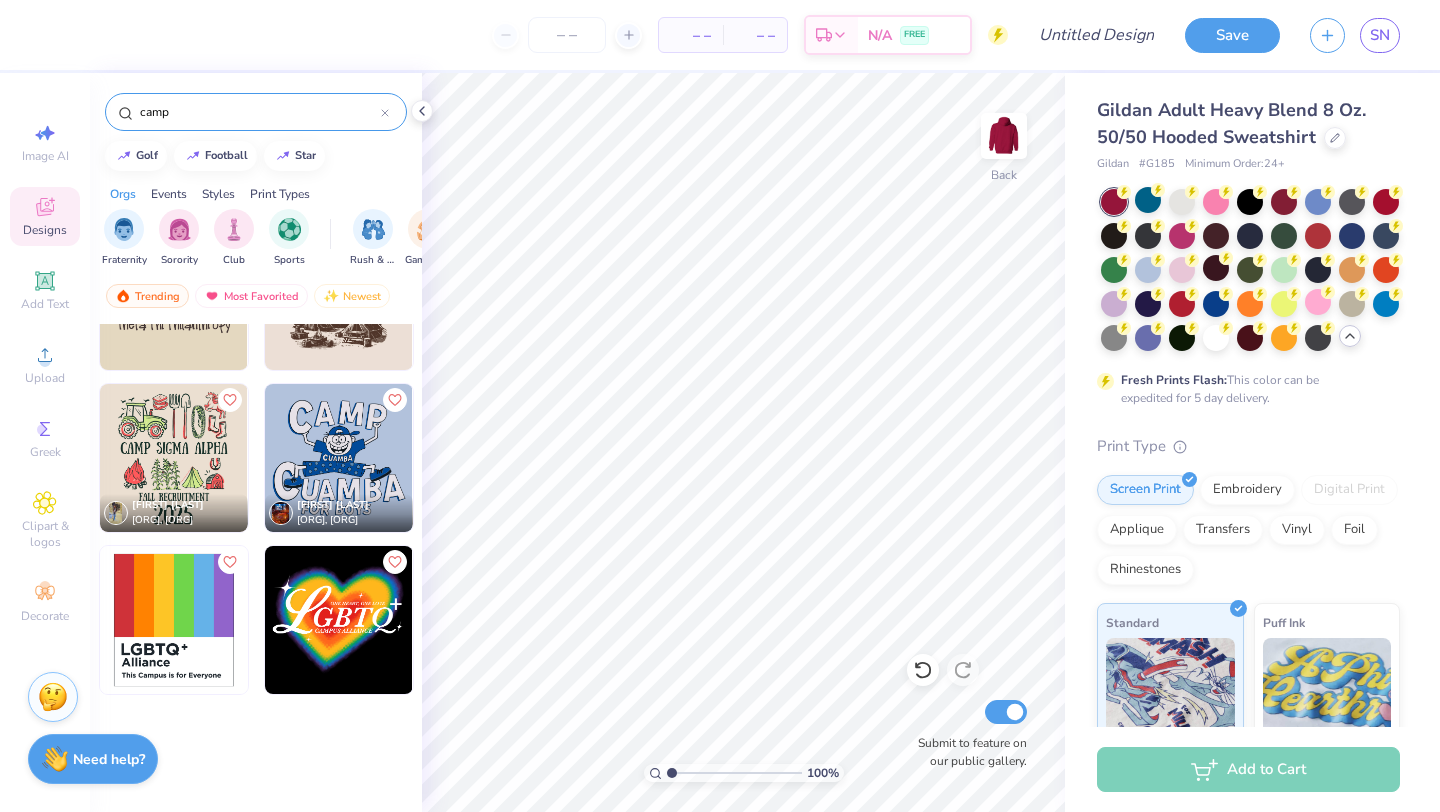 scroll, scrollTop: 1602, scrollLeft: 0, axis: vertical 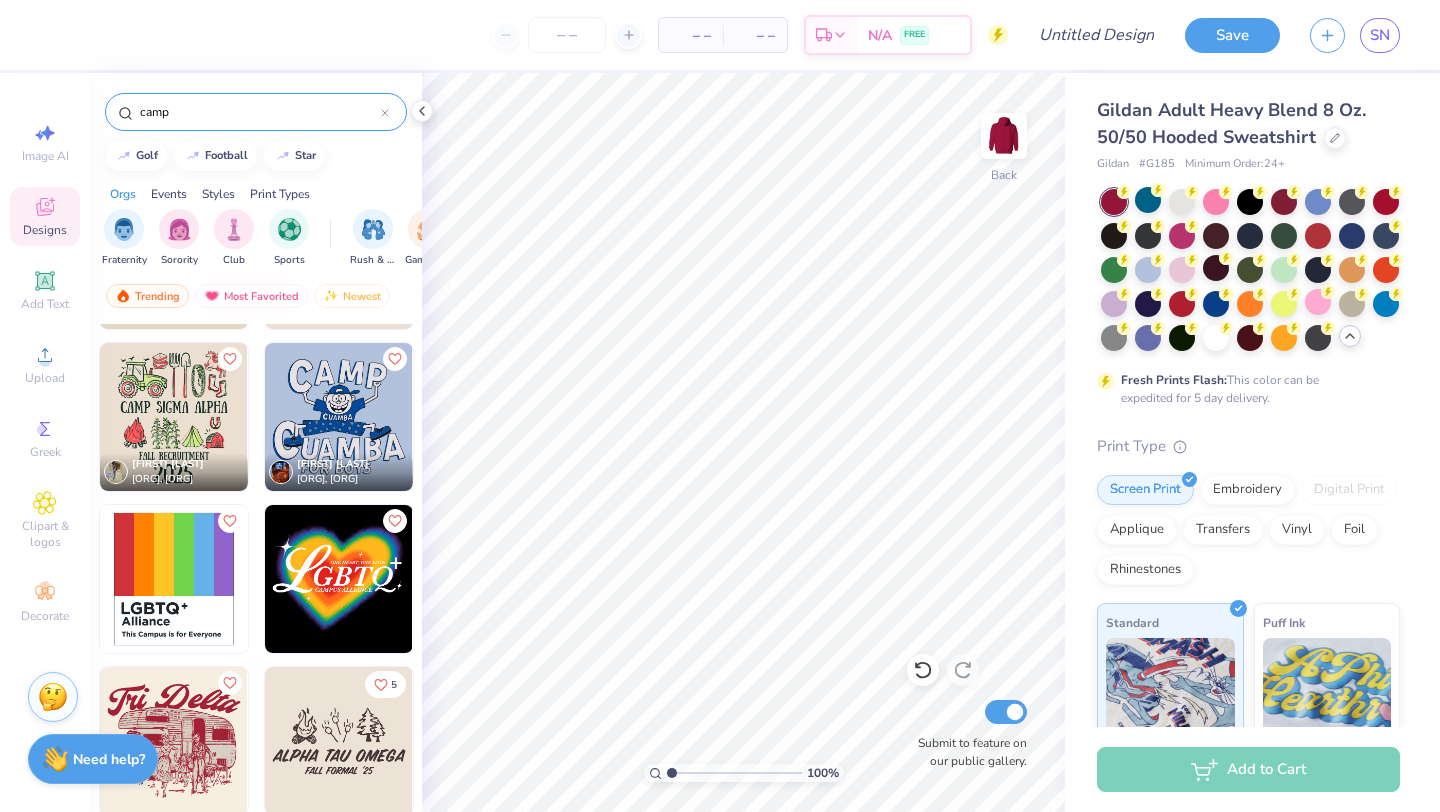 click on "camp" at bounding box center (259, 112) 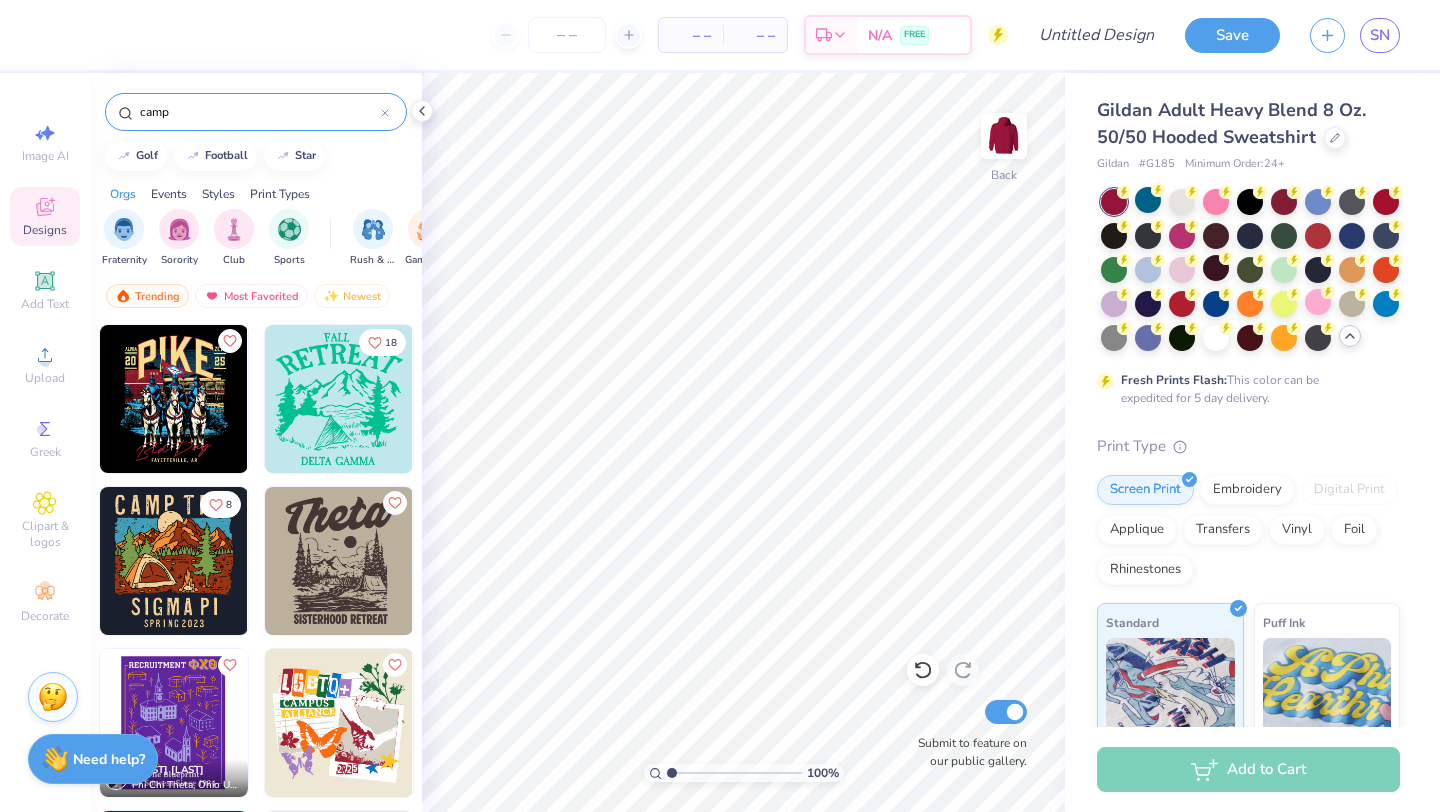 click on "camp" at bounding box center (259, 112) 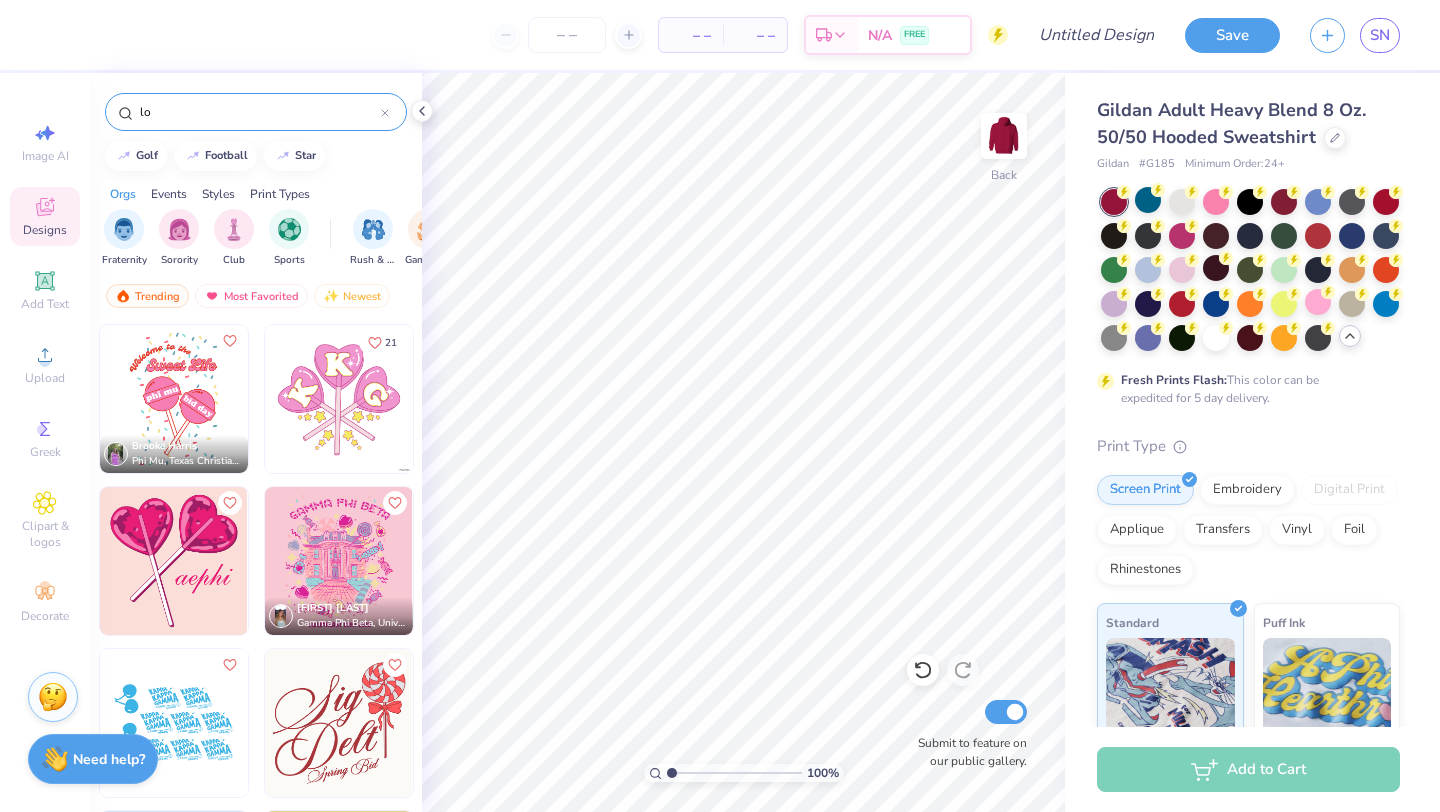 type on "l" 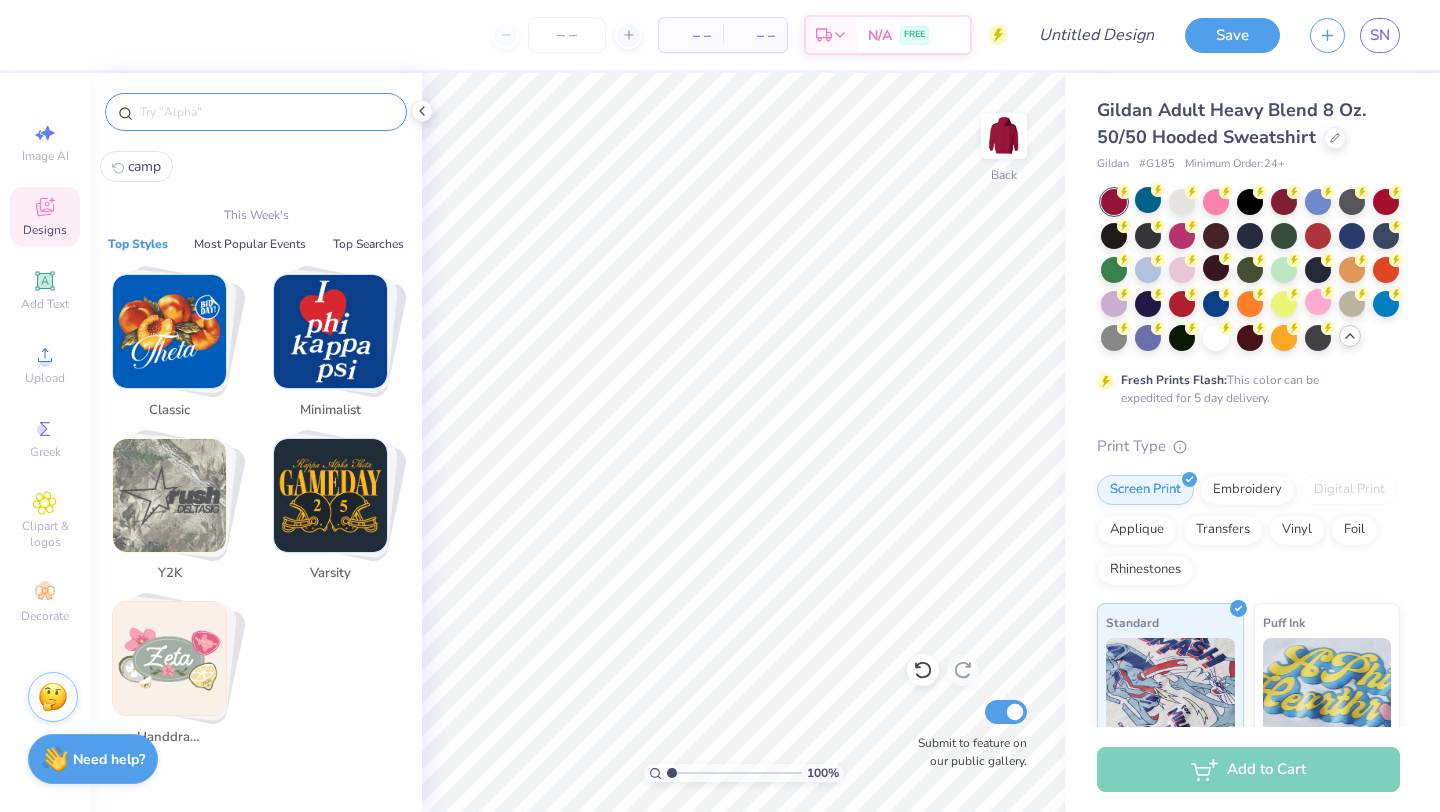 type 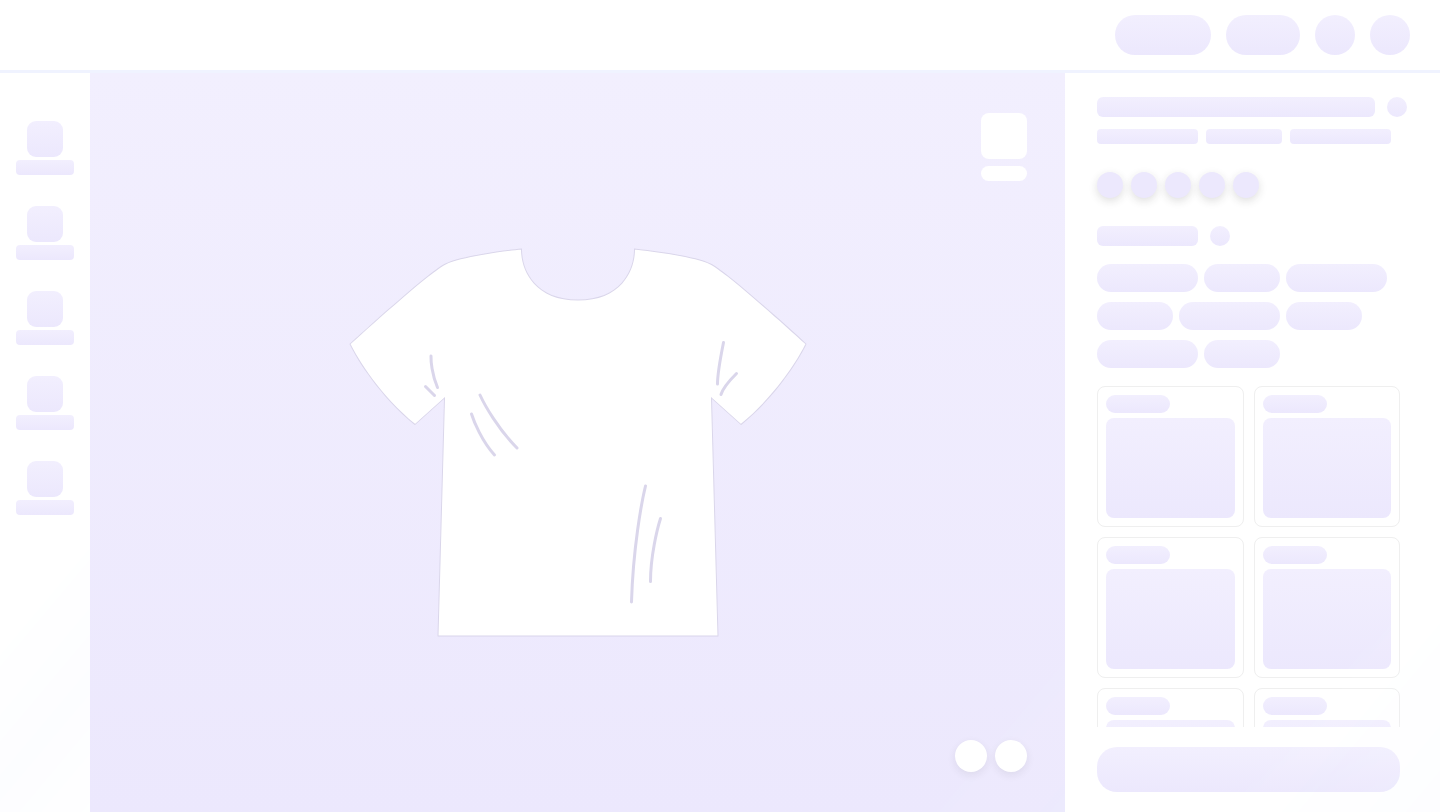 scroll, scrollTop: 0, scrollLeft: 0, axis: both 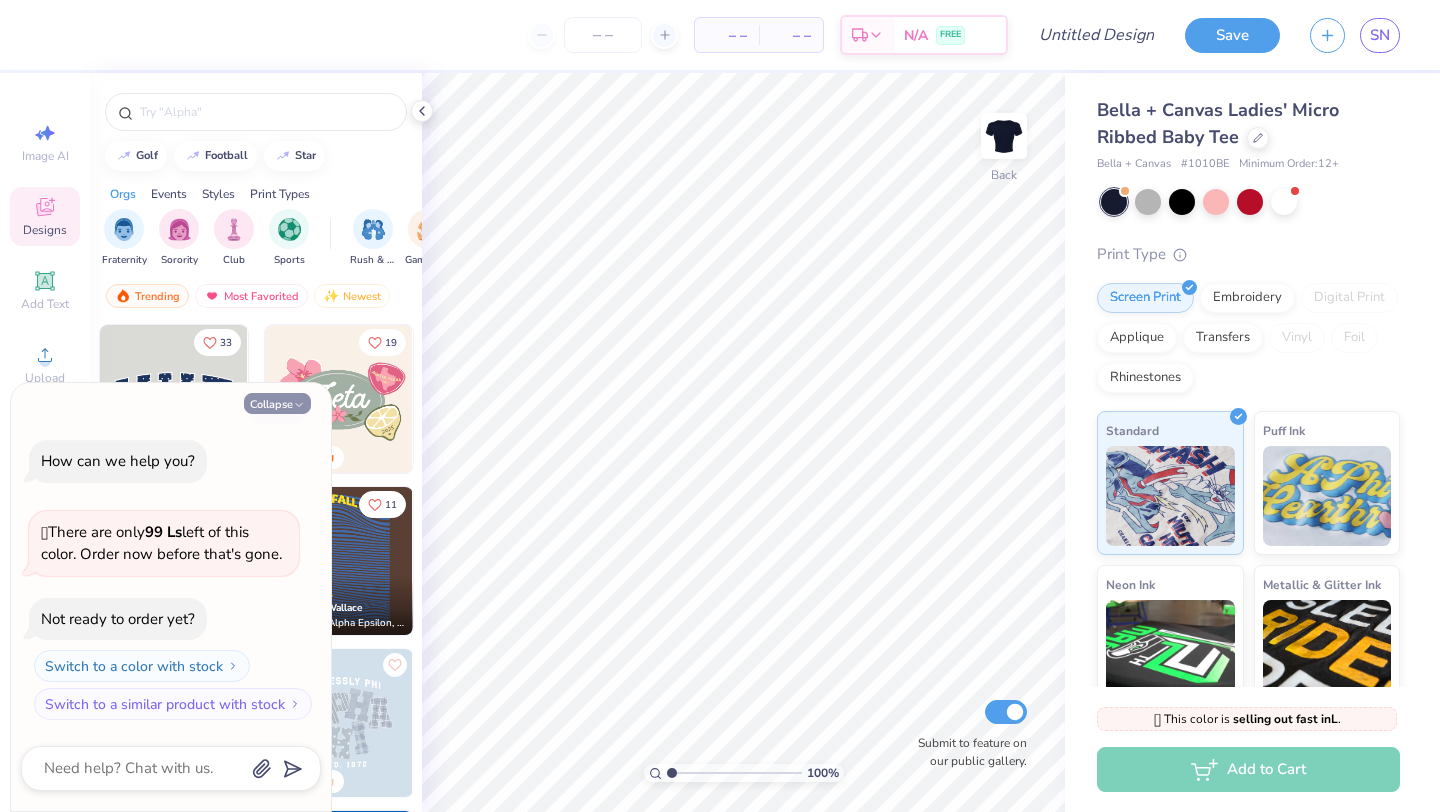 click 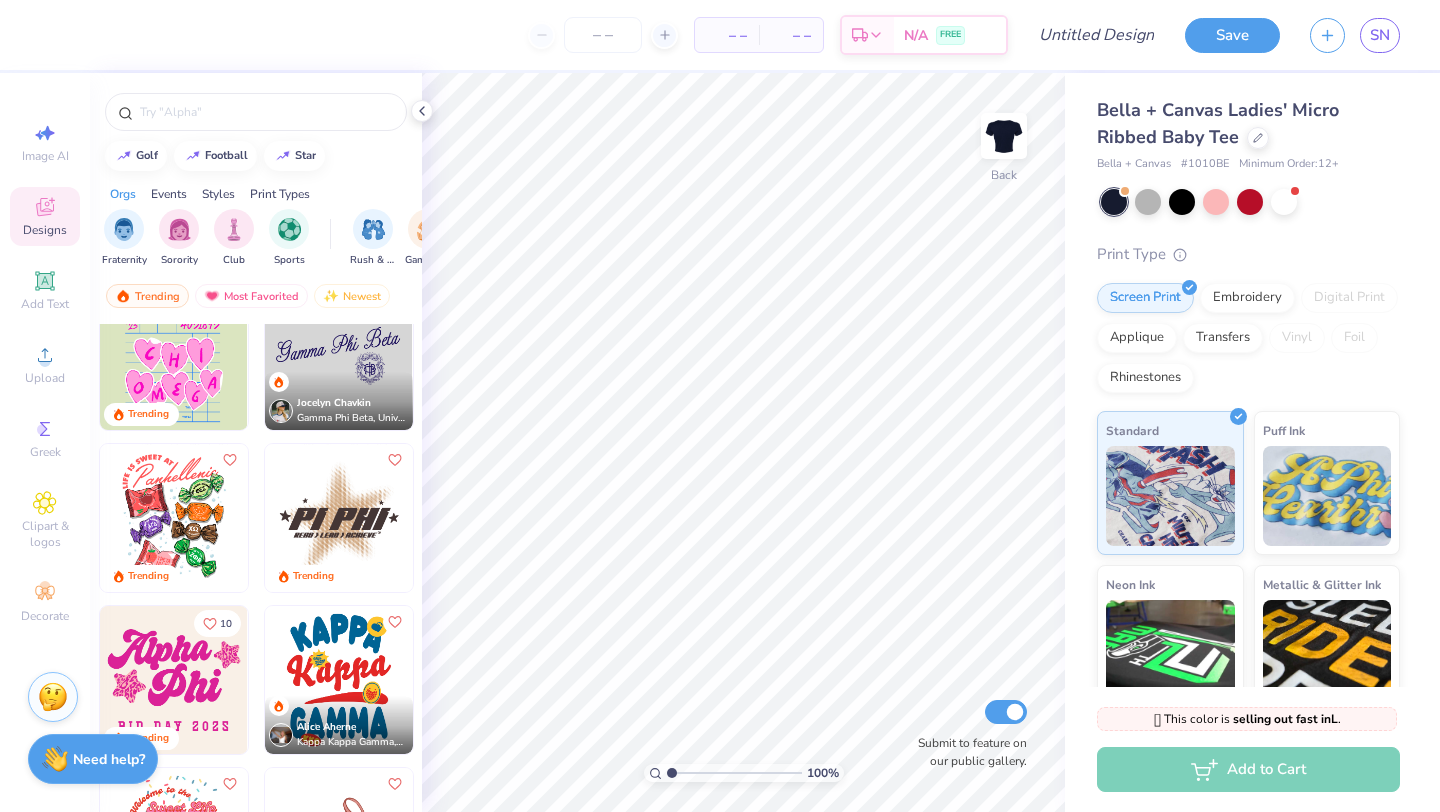 scroll, scrollTop: 5792, scrollLeft: 0, axis: vertical 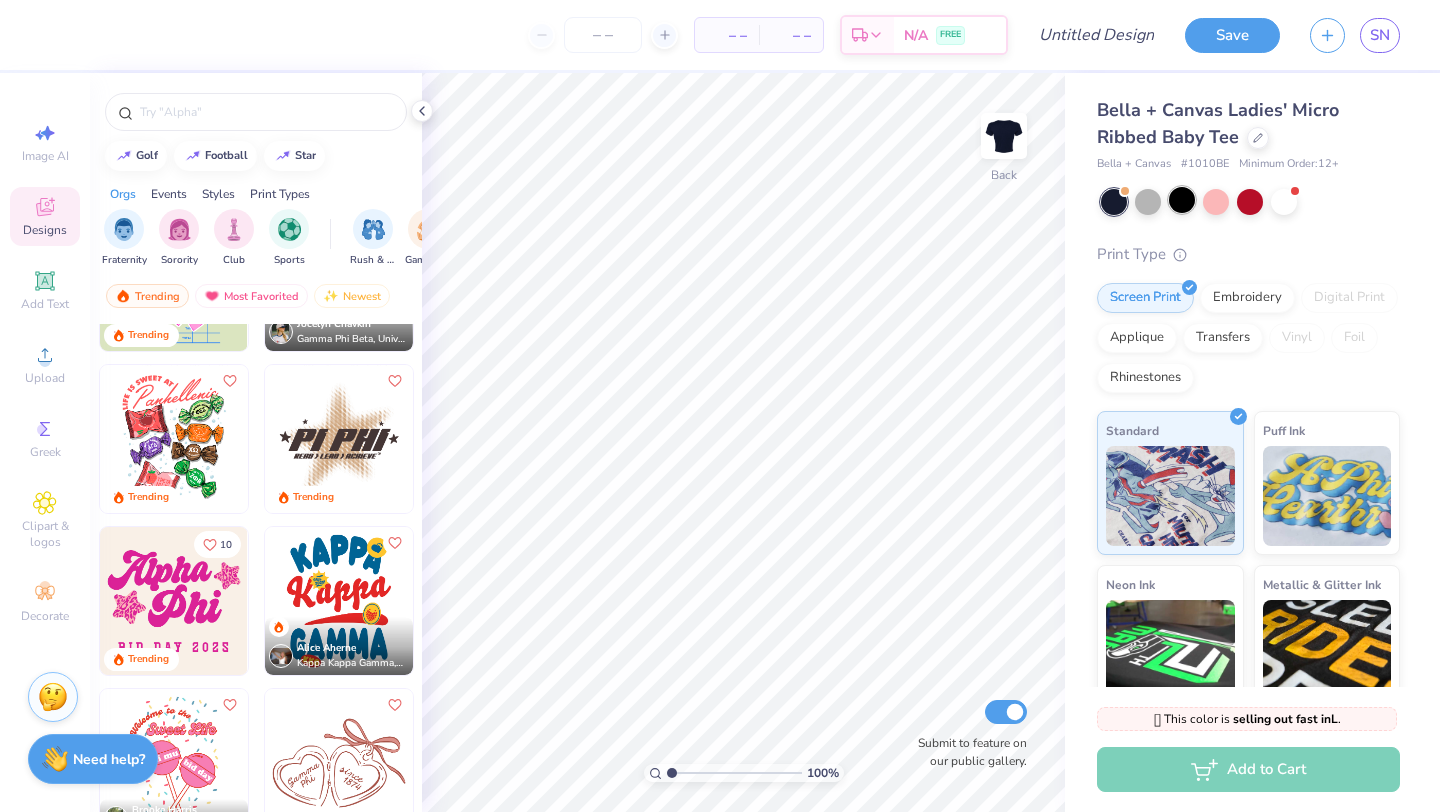 click at bounding box center (1182, 200) 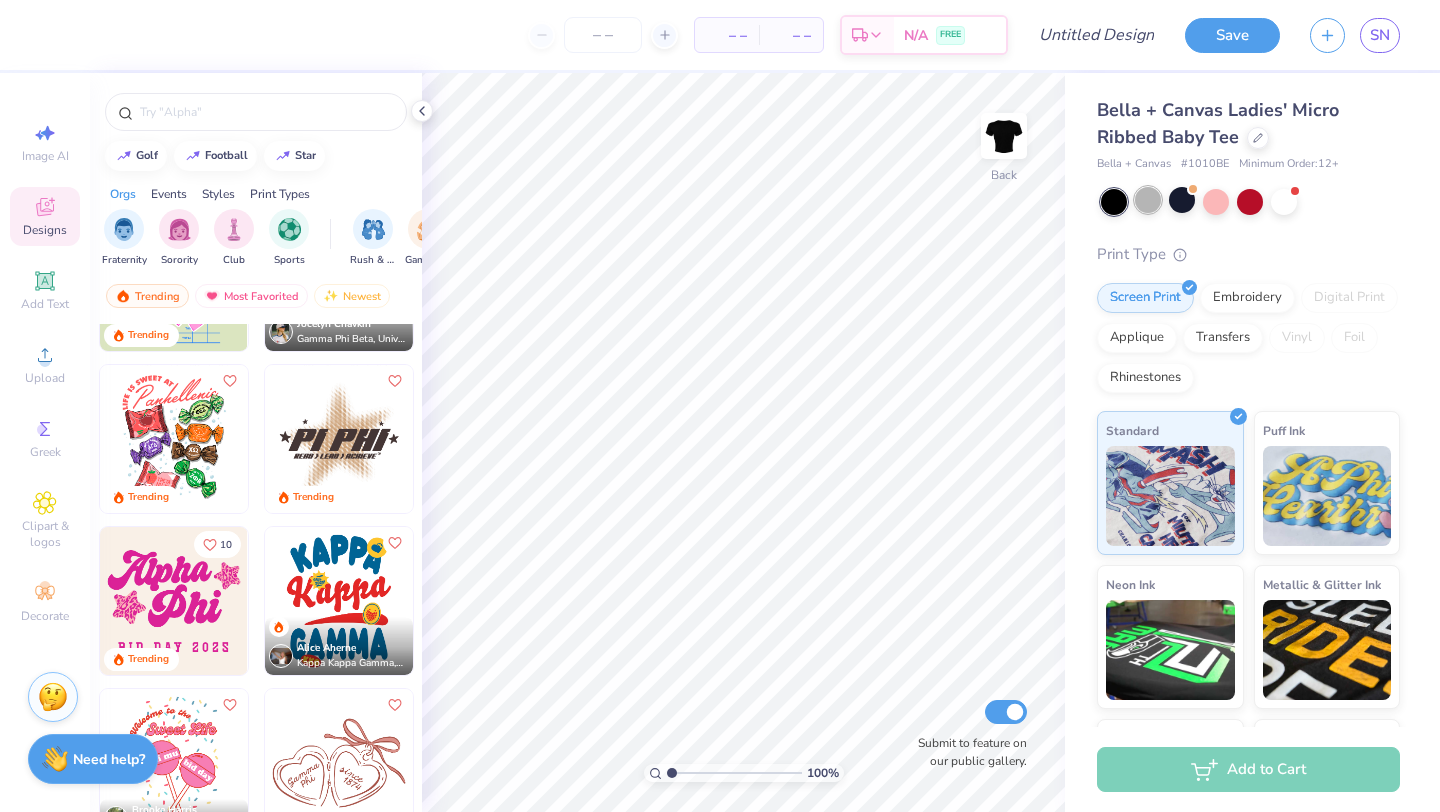 click at bounding box center [1148, 200] 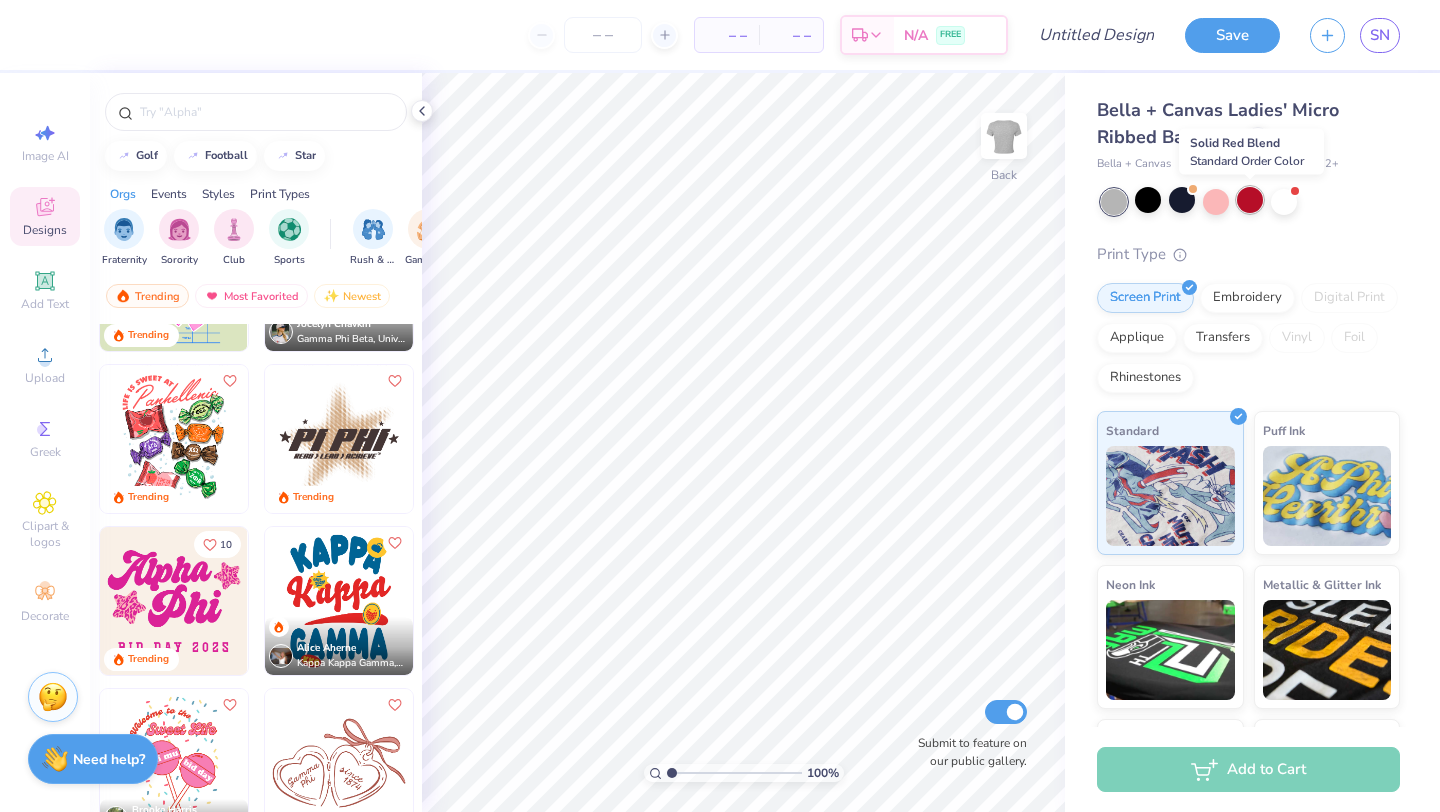 click at bounding box center [1250, 200] 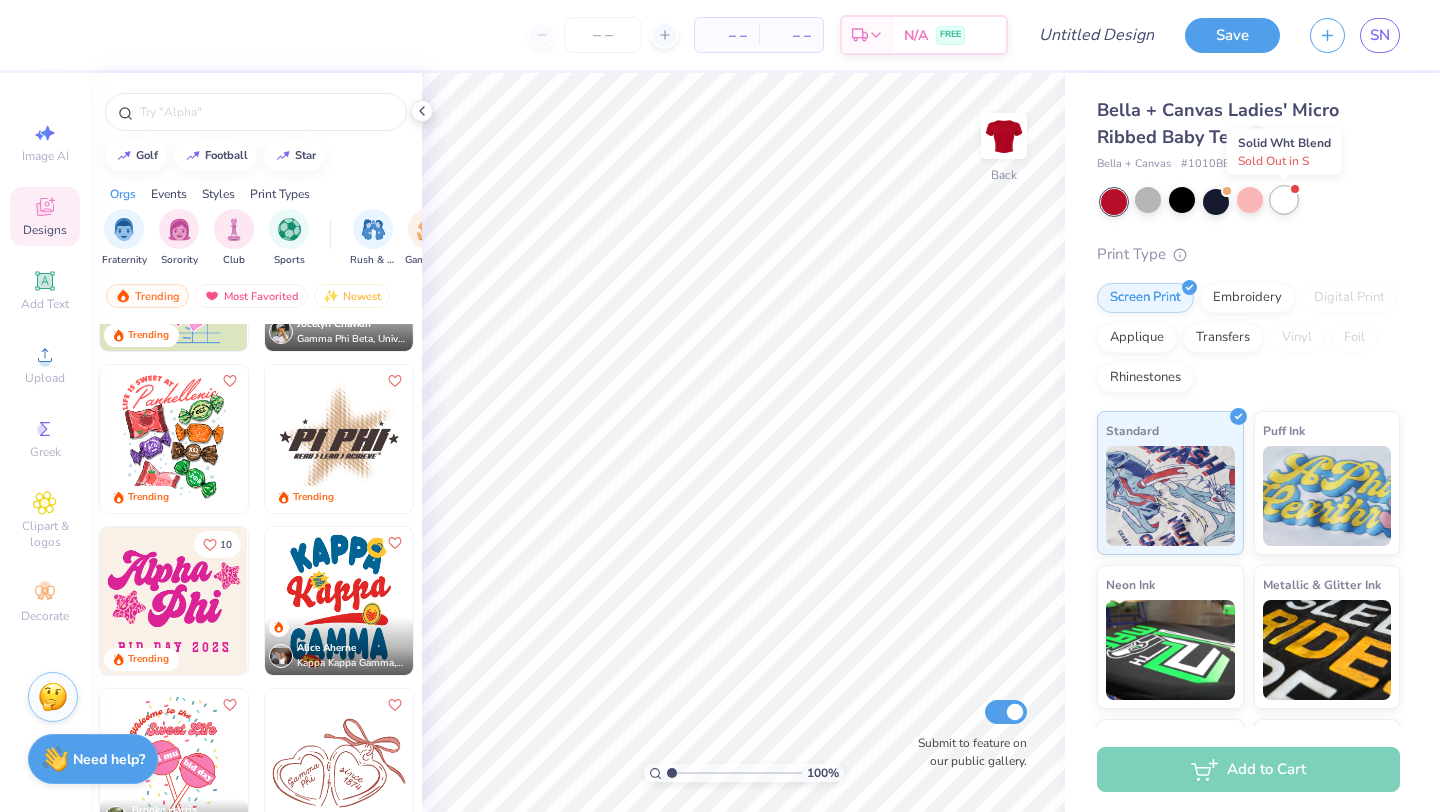 click at bounding box center (1284, 200) 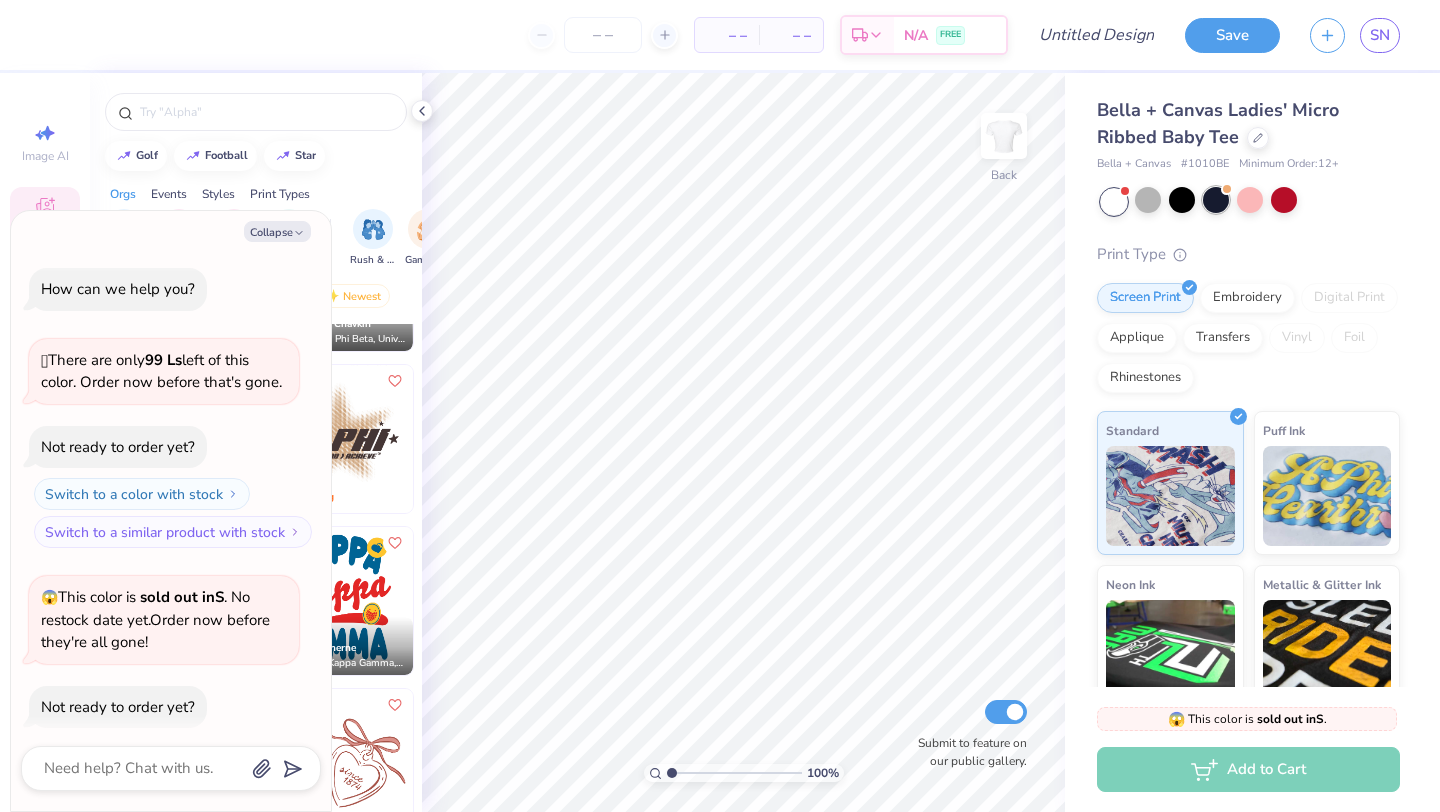 scroll, scrollTop: 88, scrollLeft: 0, axis: vertical 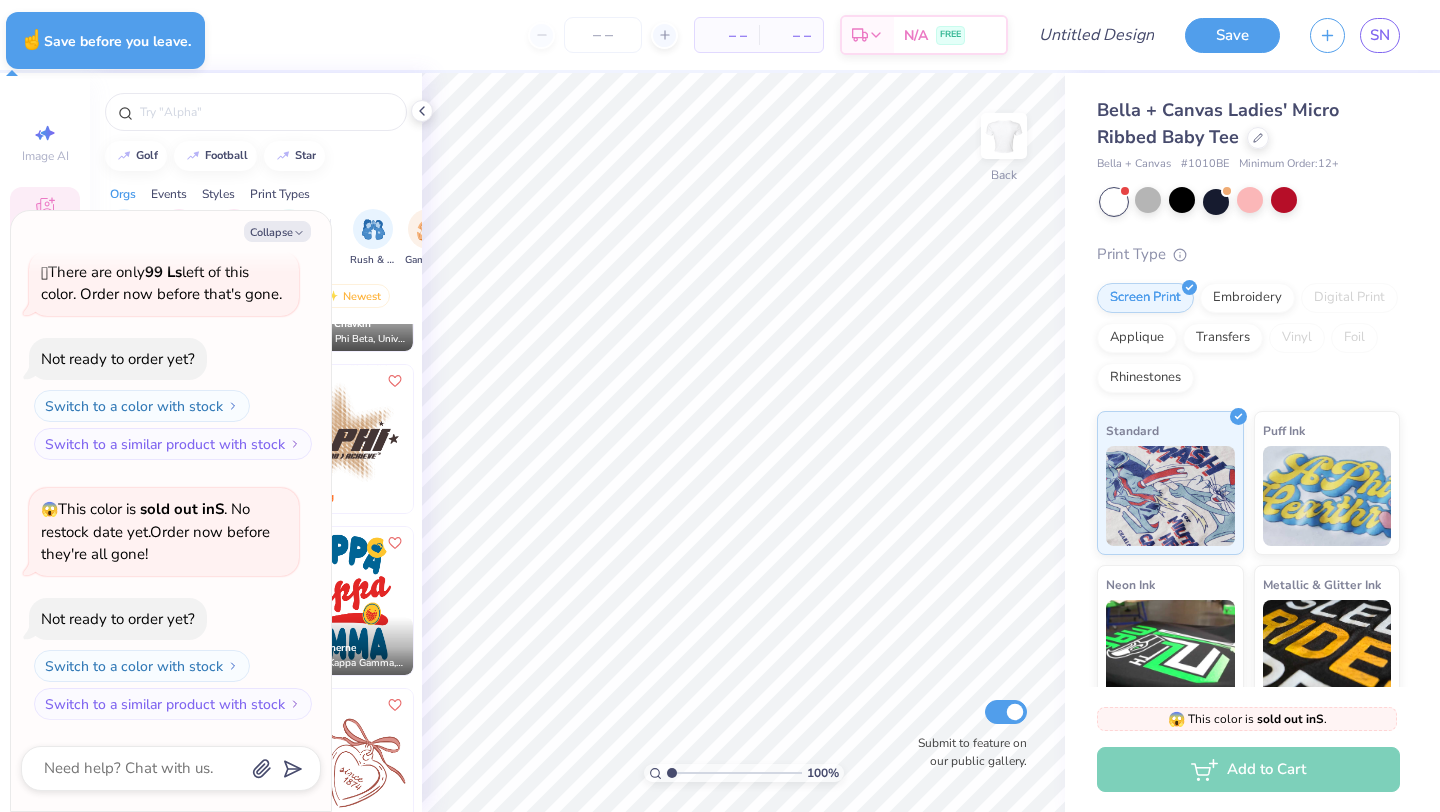 type on "x" 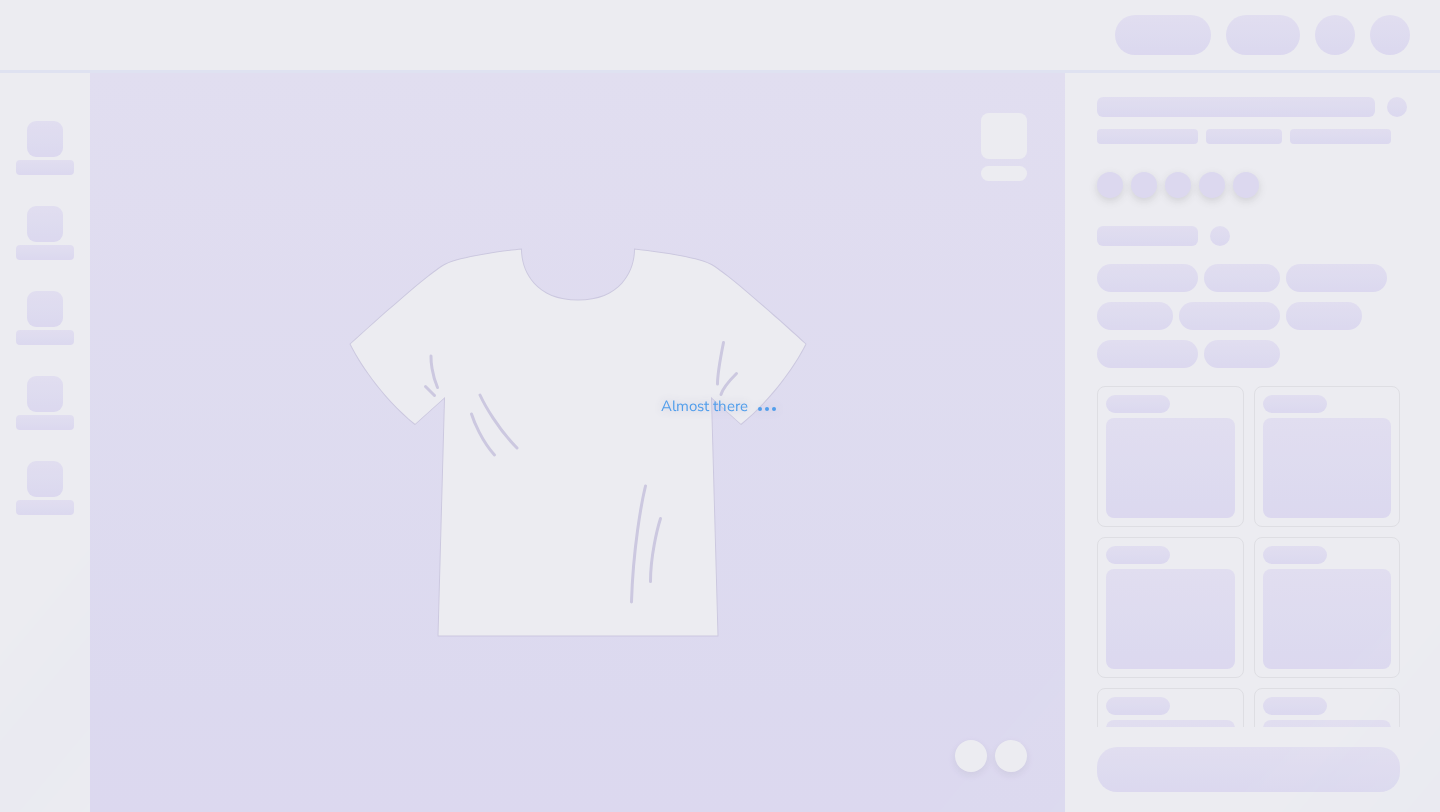 scroll, scrollTop: 0, scrollLeft: 0, axis: both 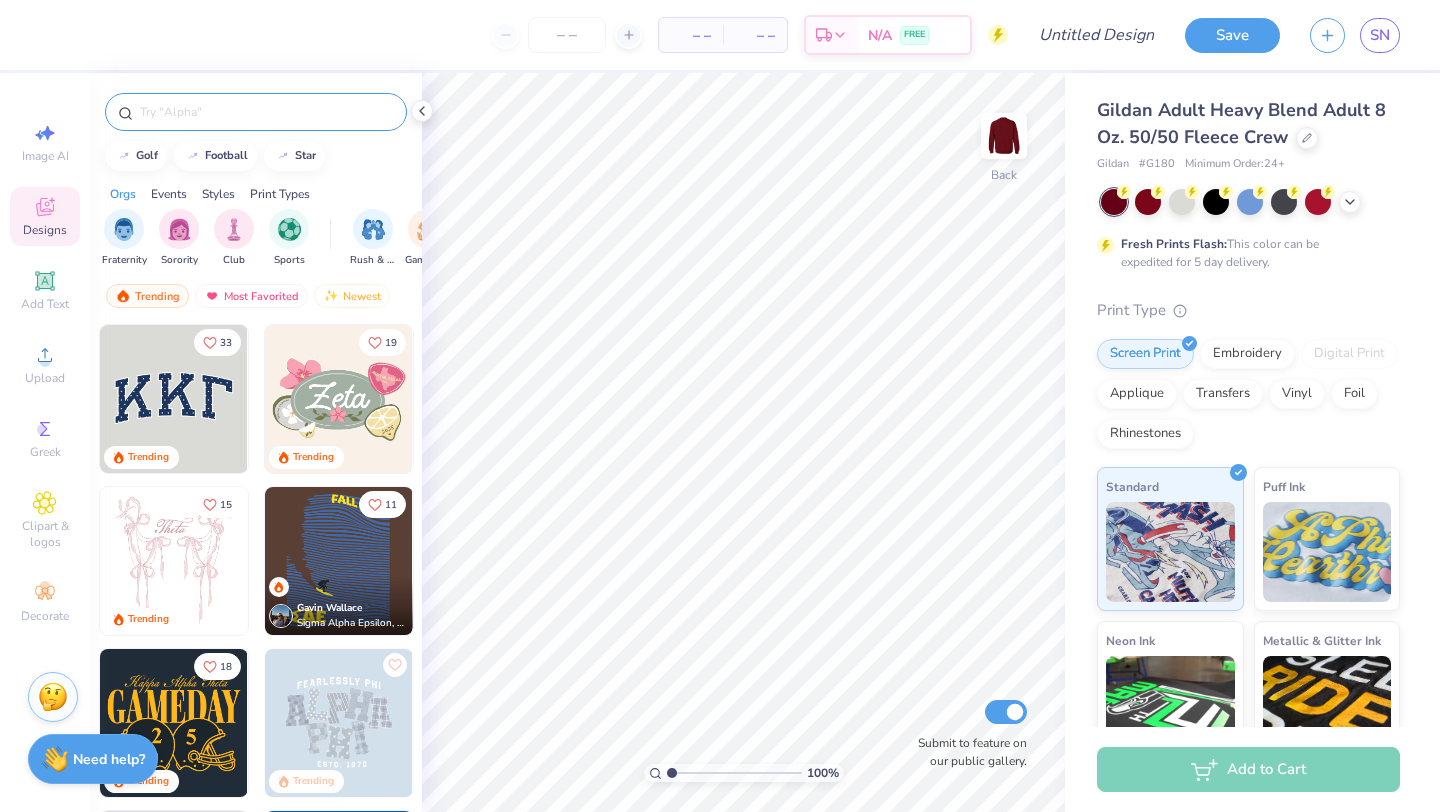 click at bounding box center (266, 112) 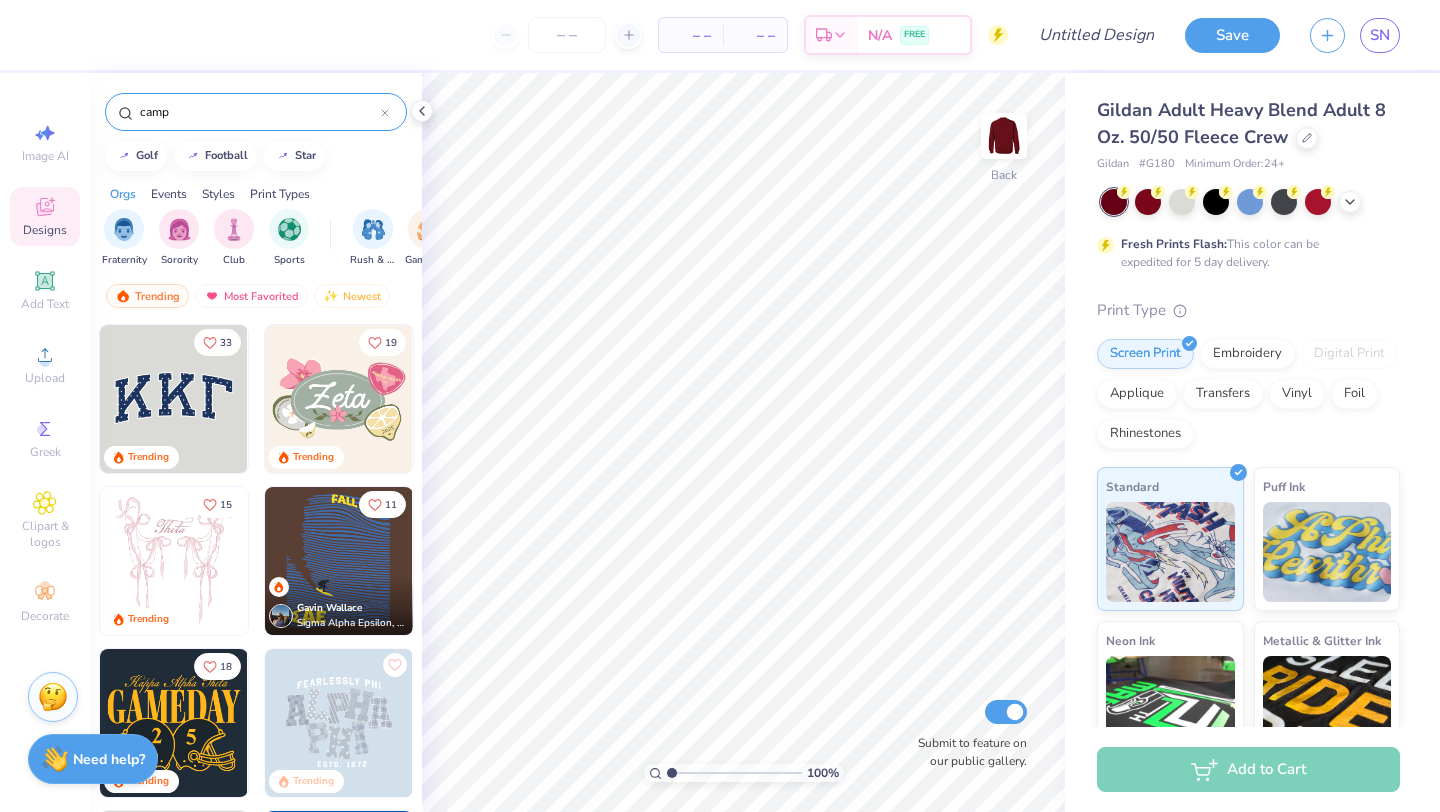 type on "camp" 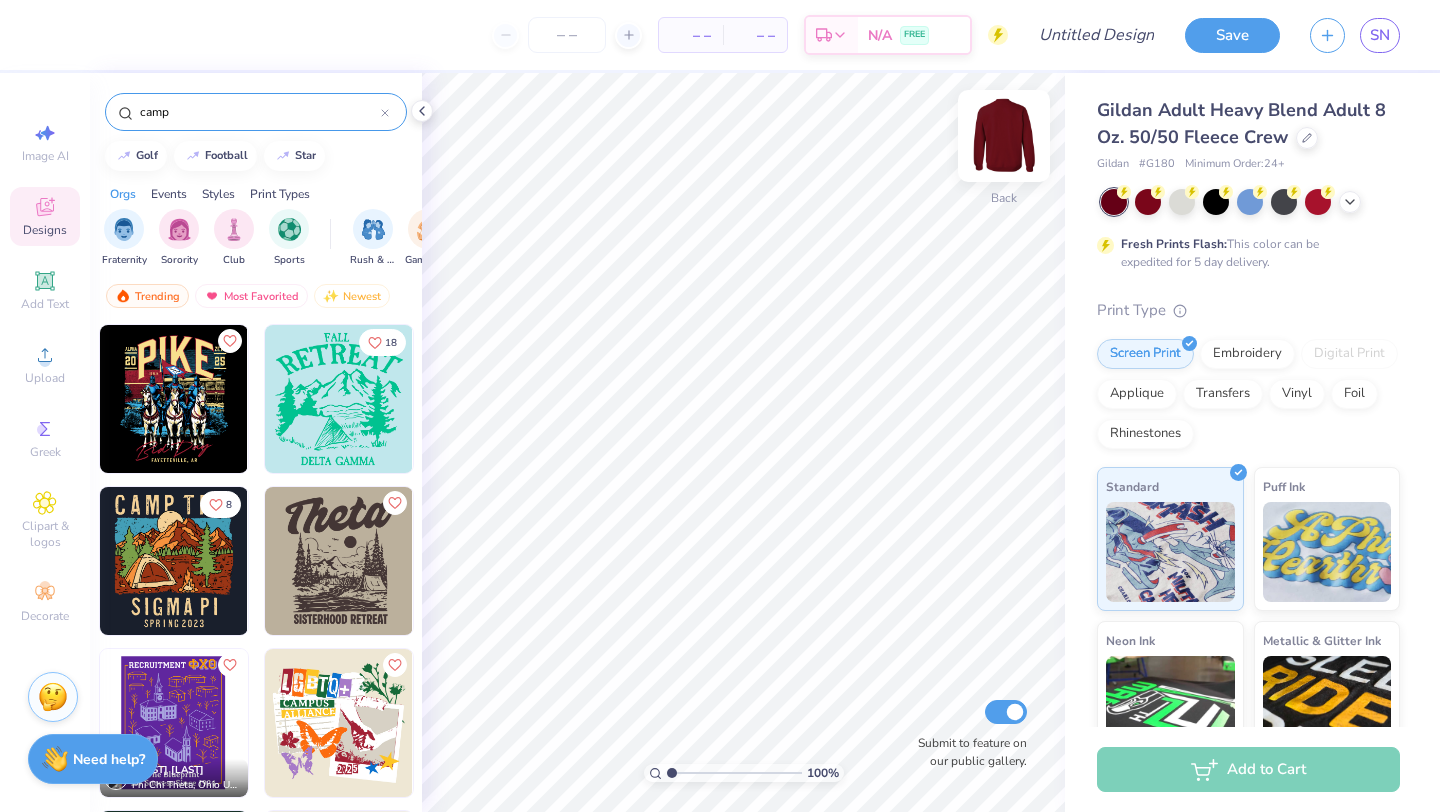 click at bounding box center (1004, 136) 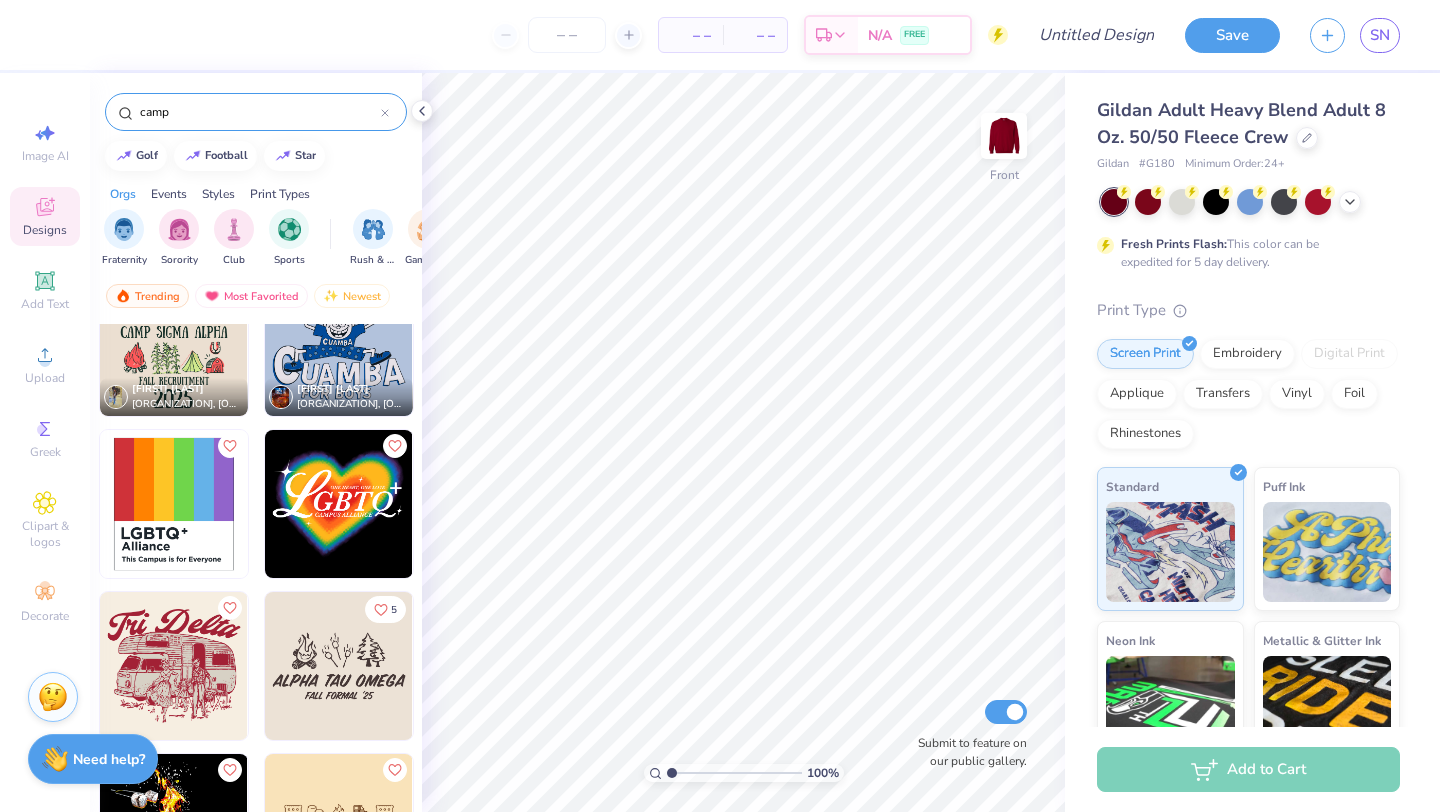 scroll, scrollTop: 1674, scrollLeft: 0, axis: vertical 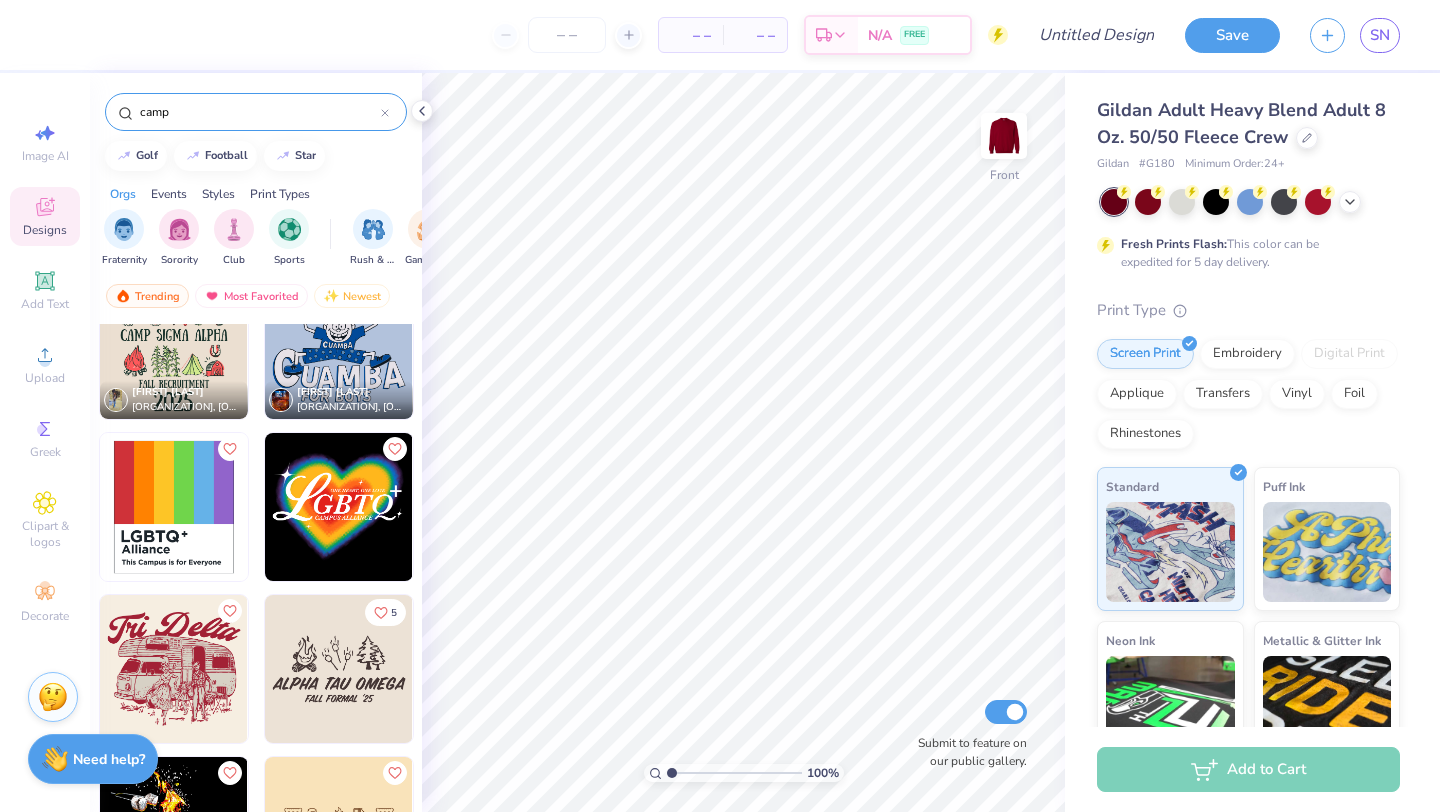 click at bounding box center [174, 669] 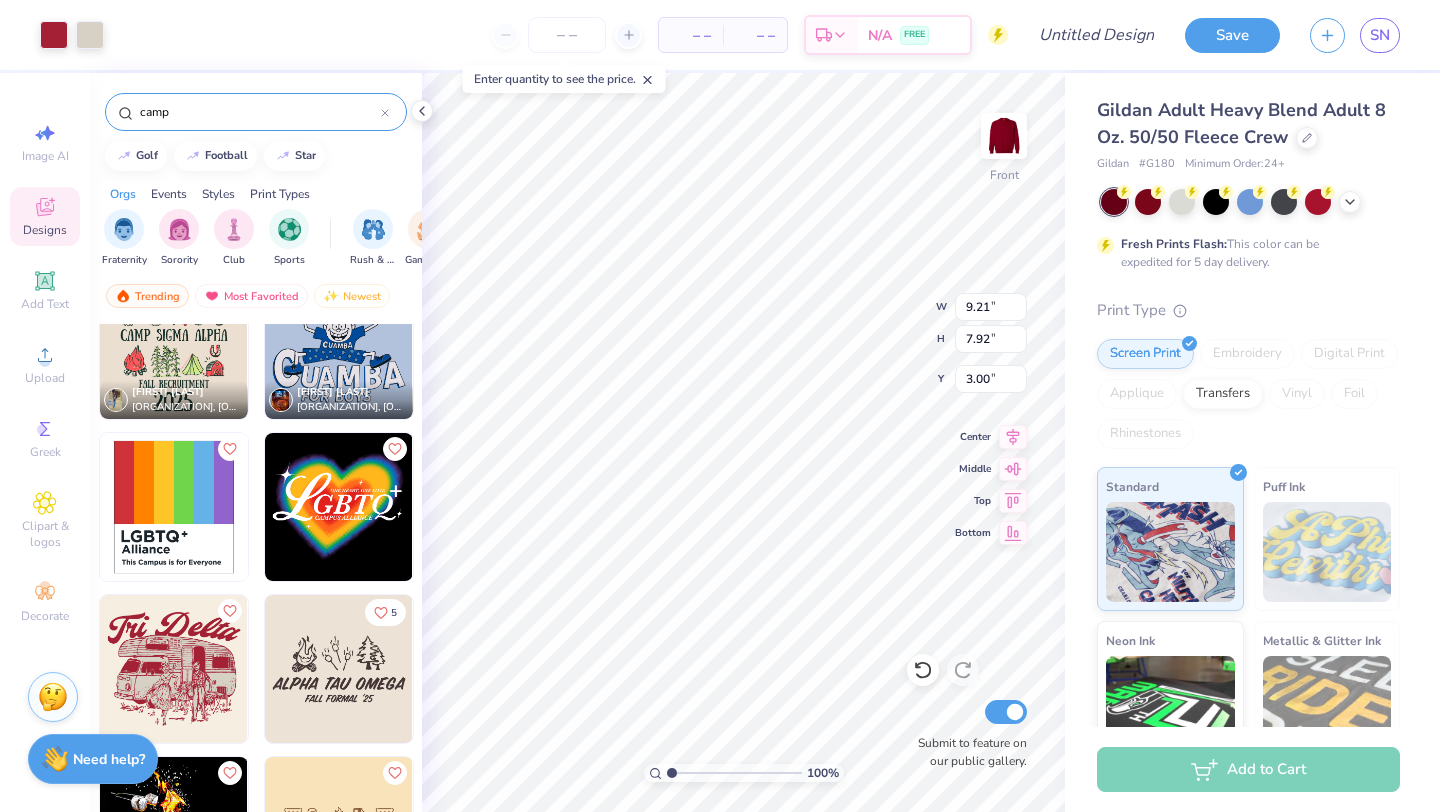 type on "6.44" 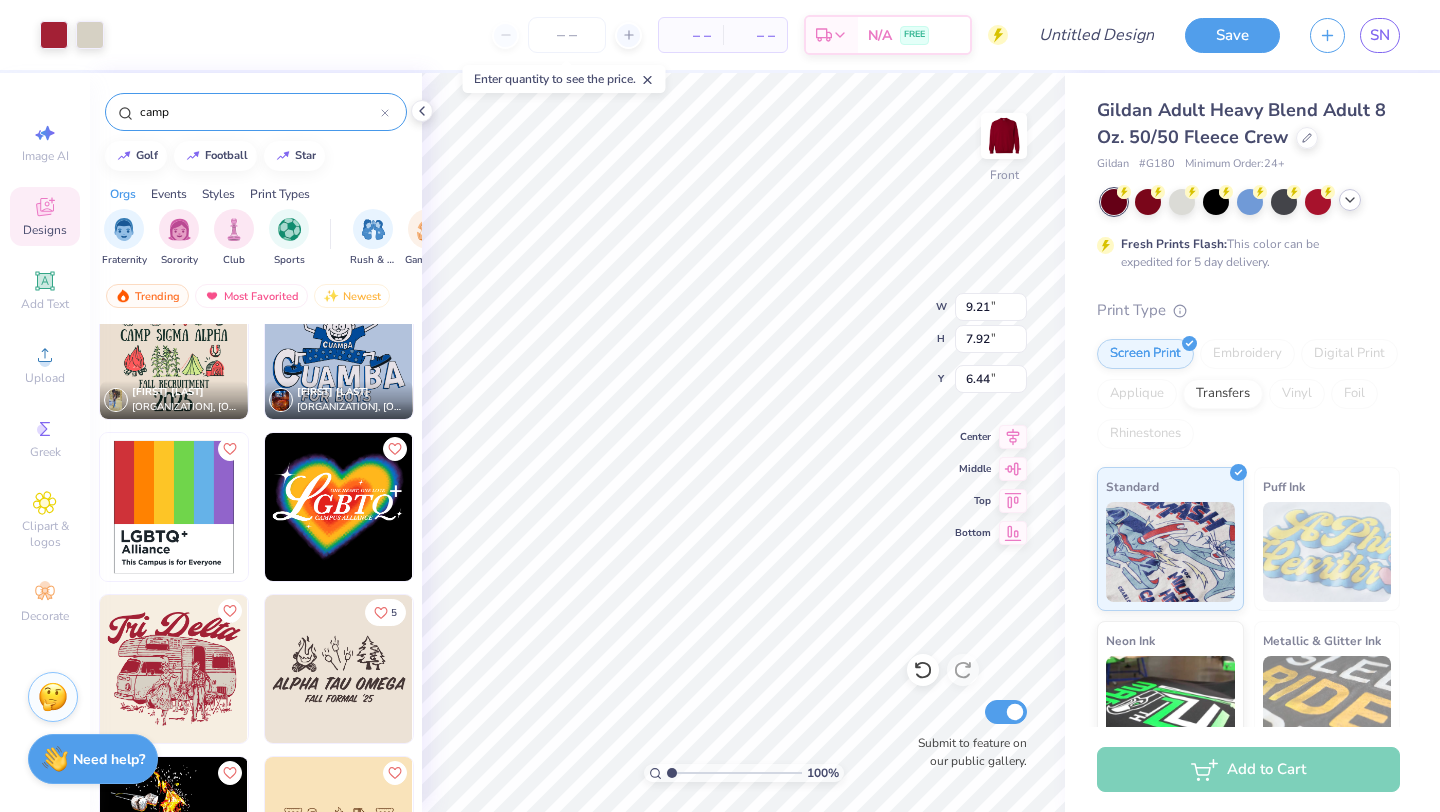 click at bounding box center [1350, 200] 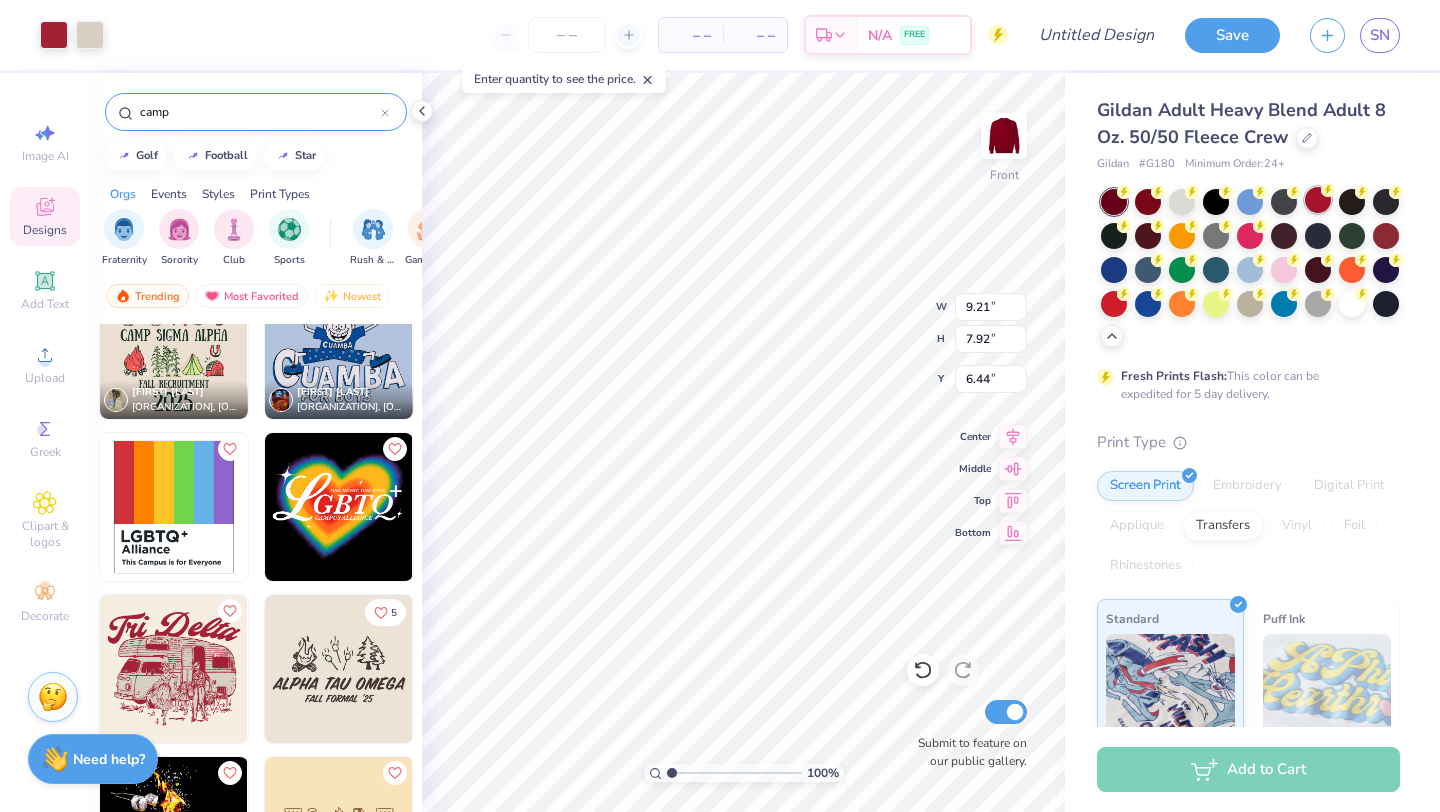 click at bounding box center (1318, 200) 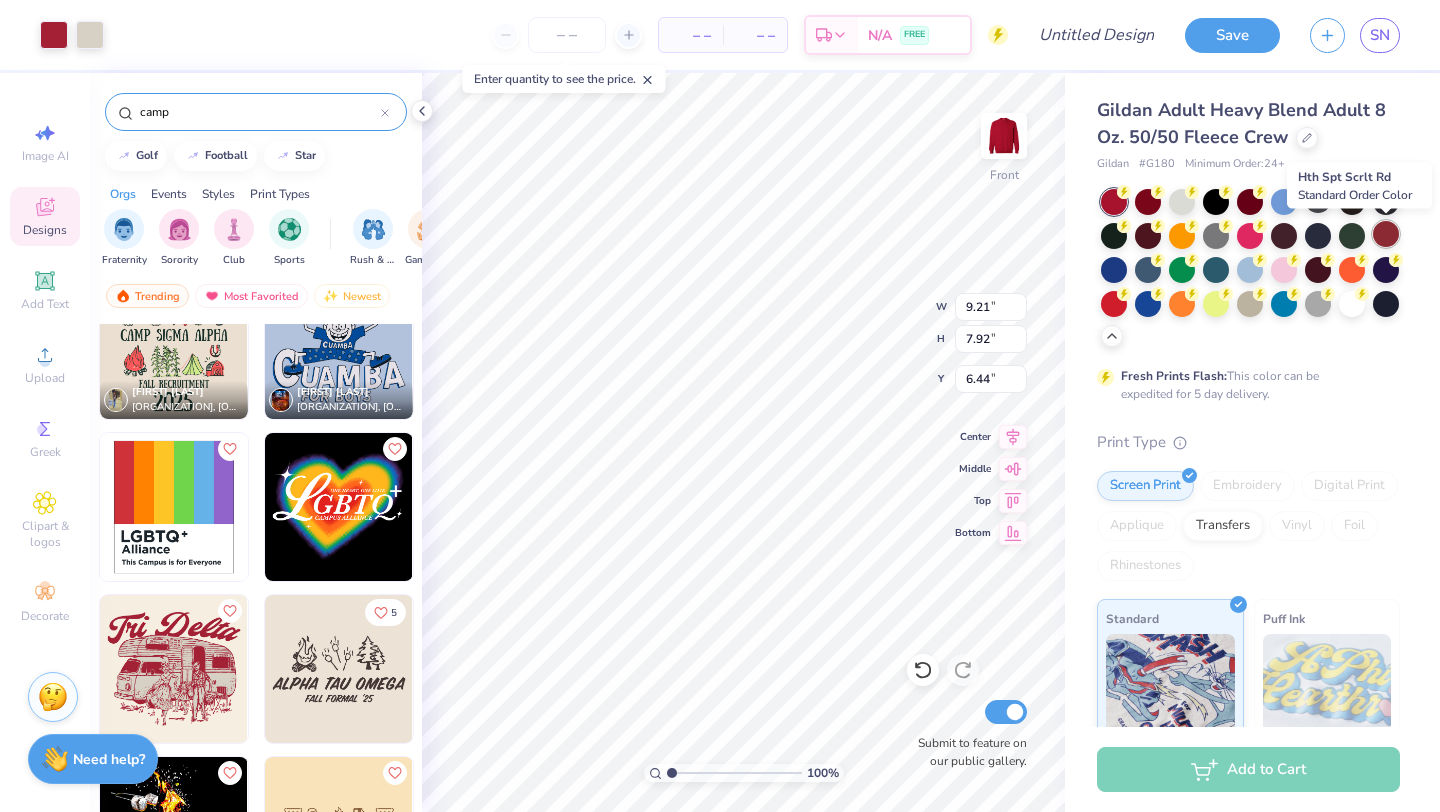 click at bounding box center (1386, 234) 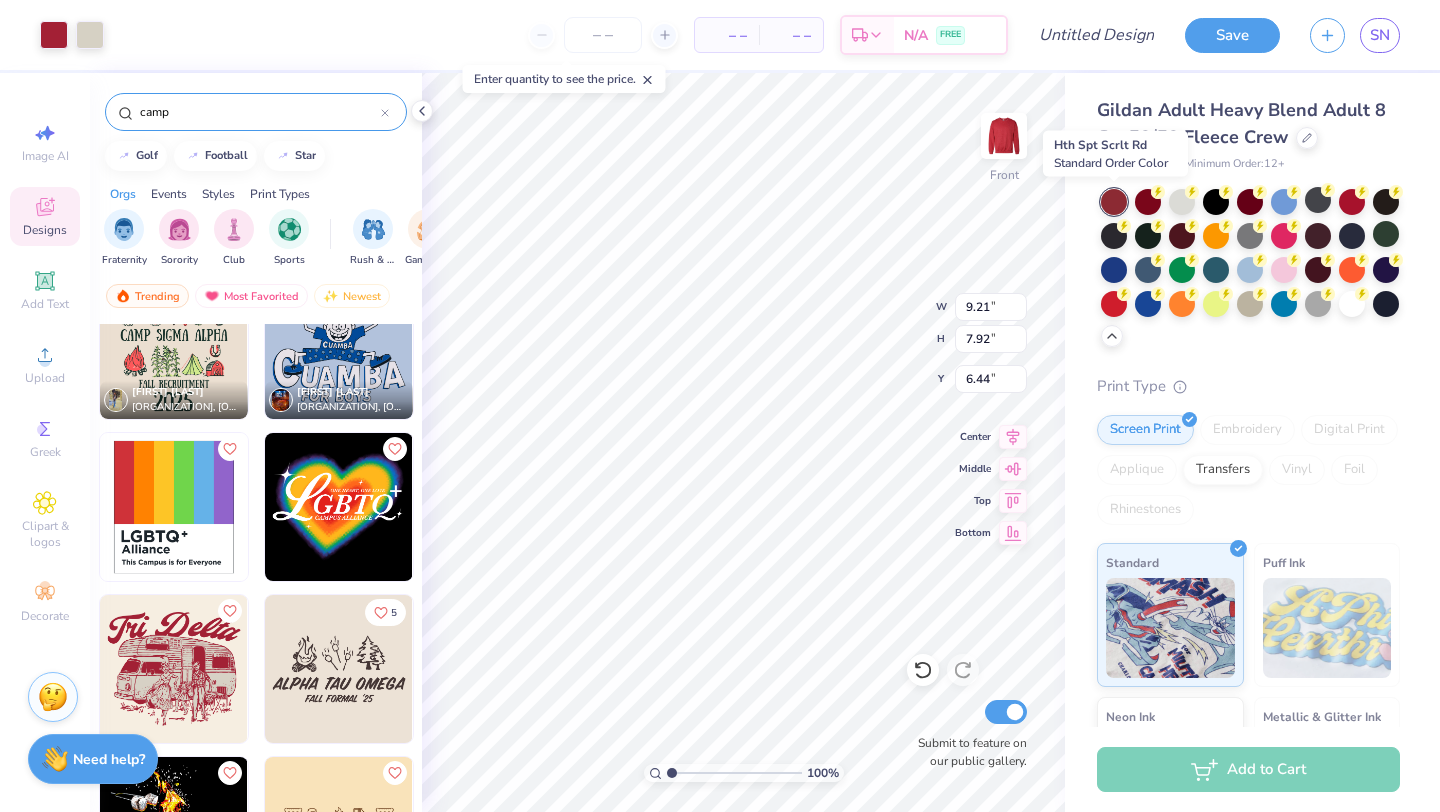 click at bounding box center (1114, 202) 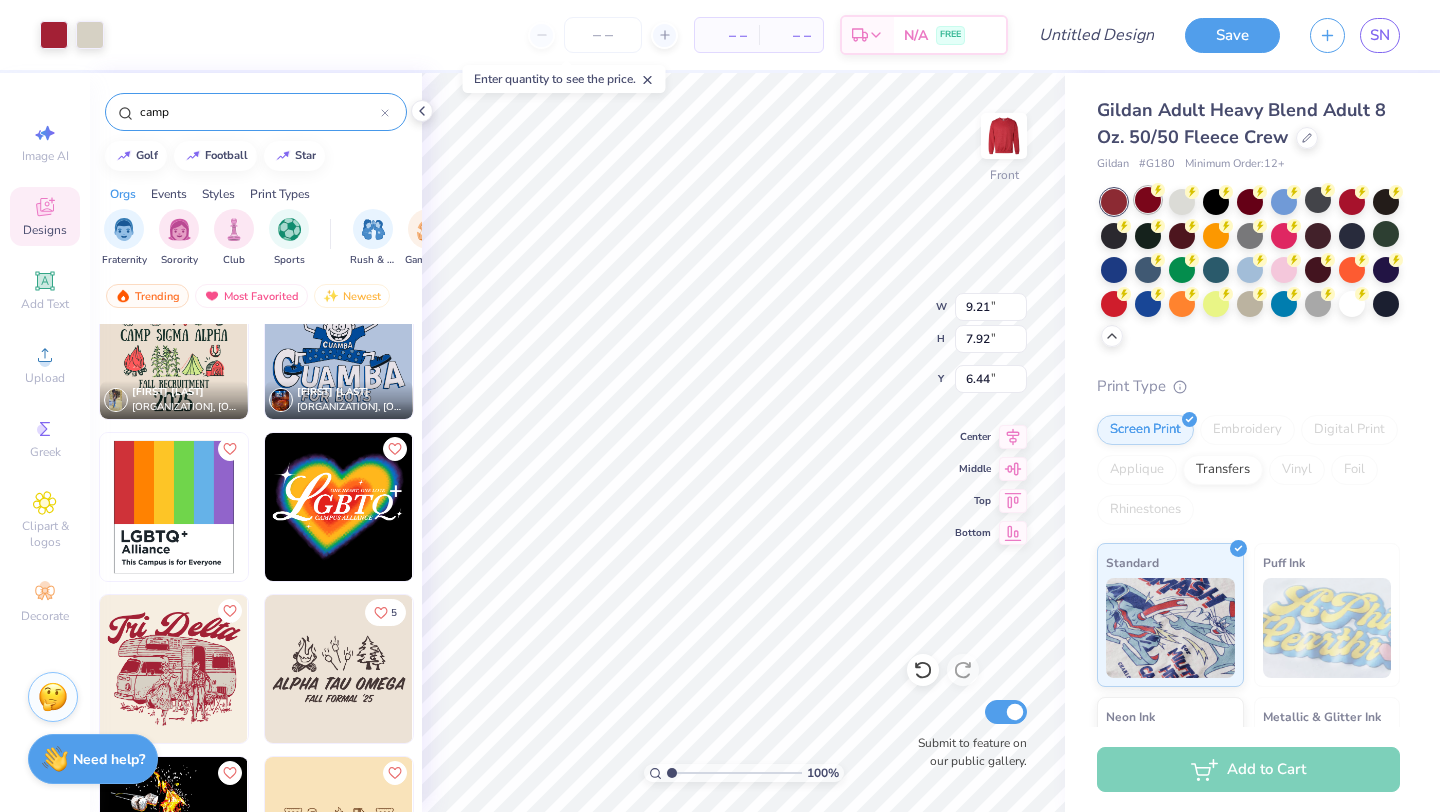 click at bounding box center (1148, 200) 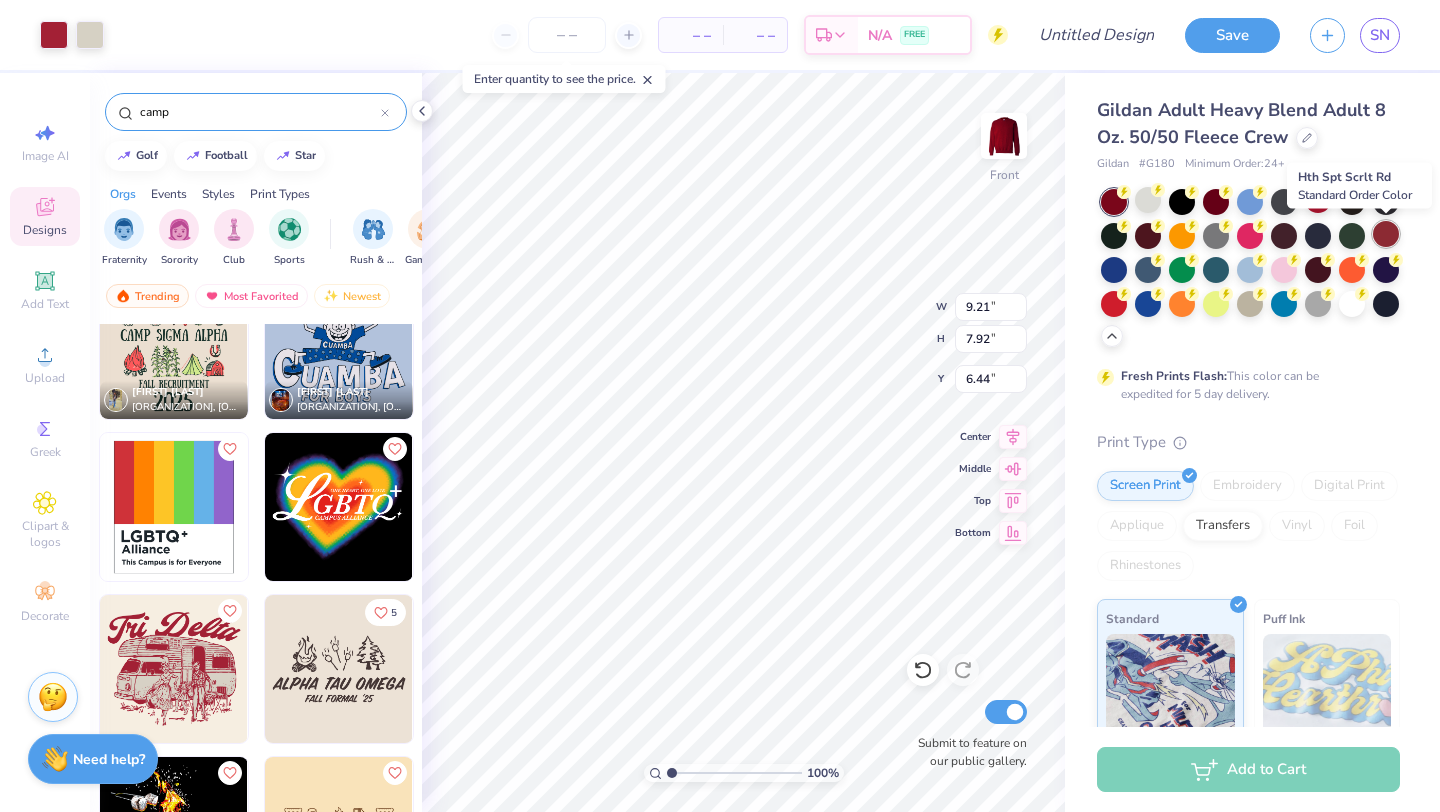 click at bounding box center [1386, 234] 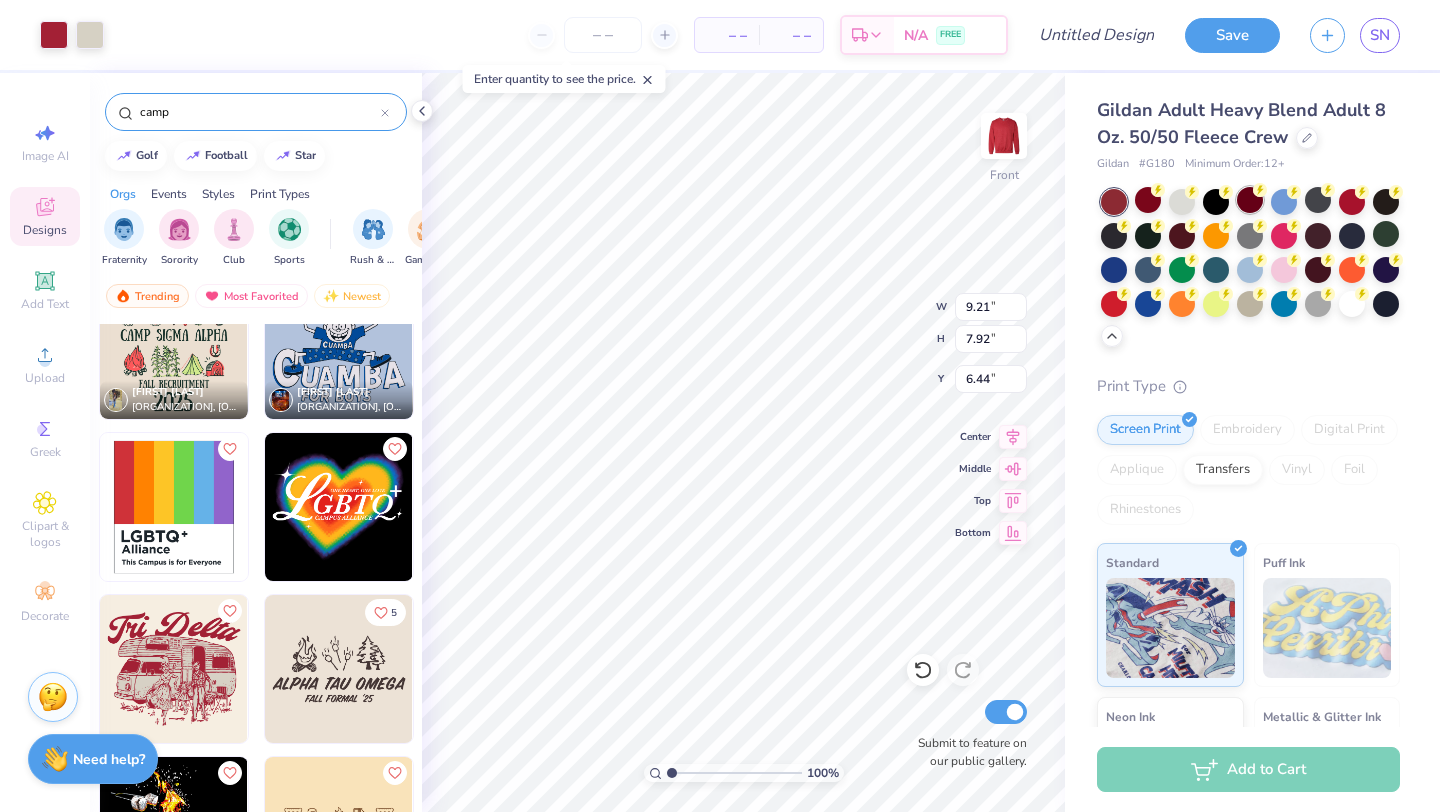 click at bounding box center [1250, 200] 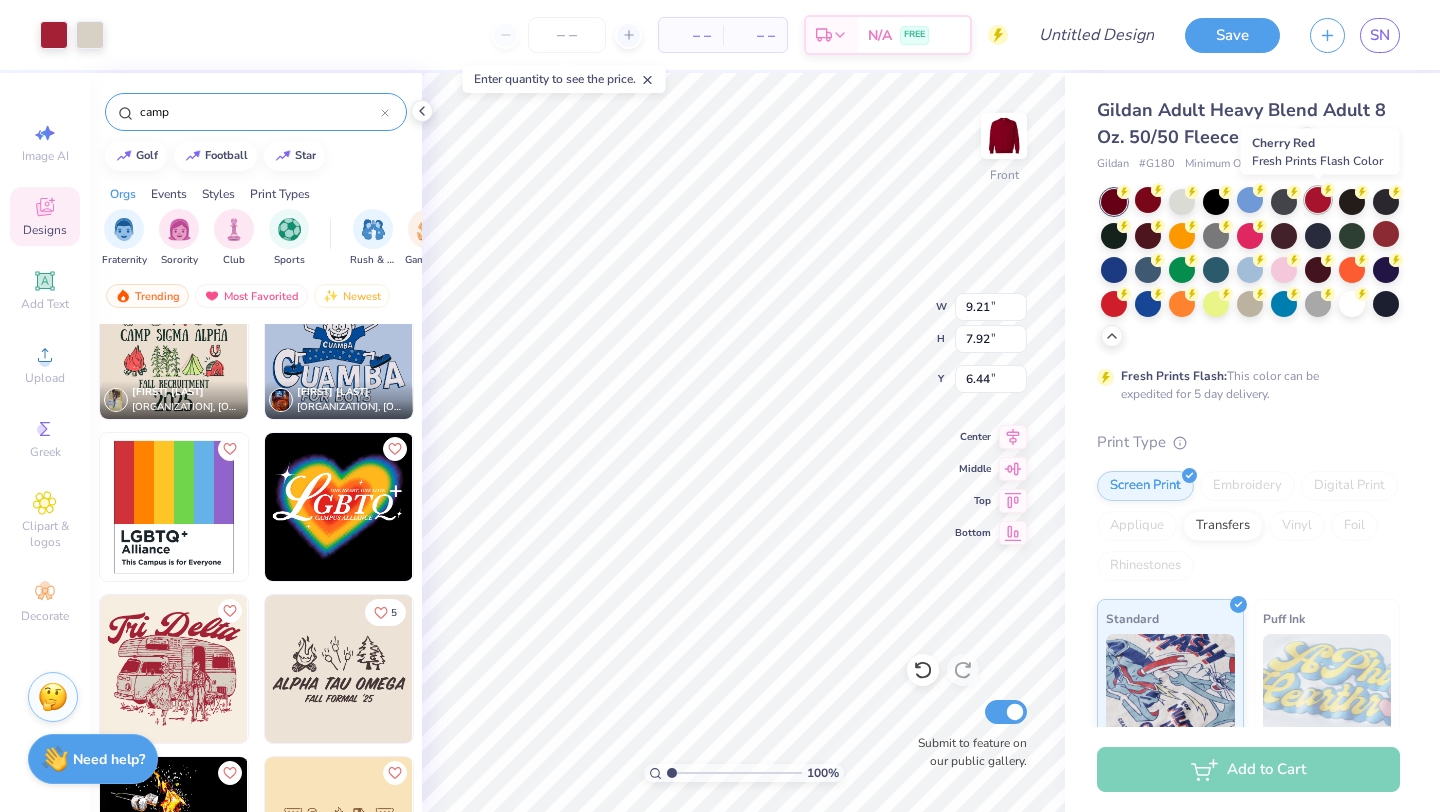 click at bounding box center [1318, 200] 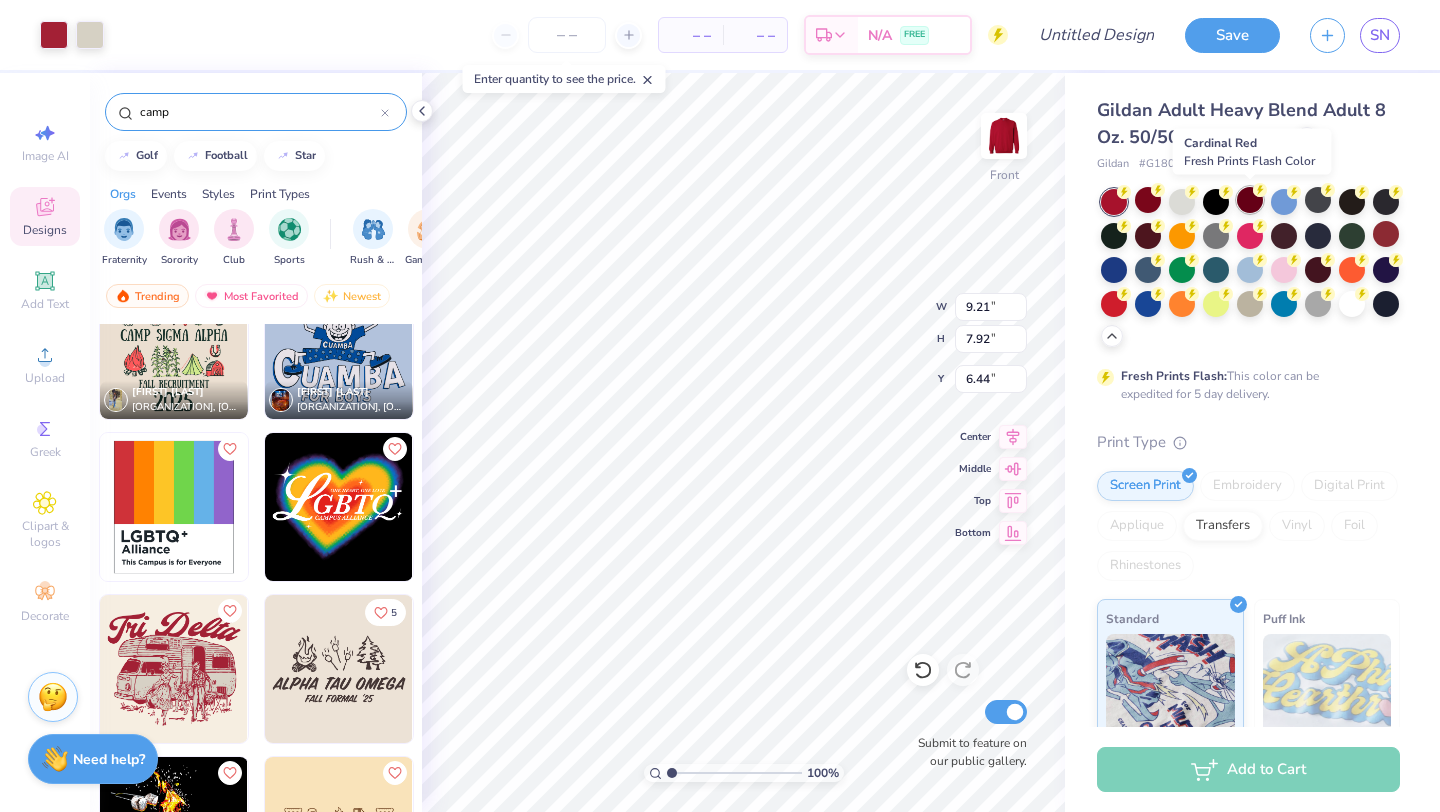 click at bounding box center (1250, 200) 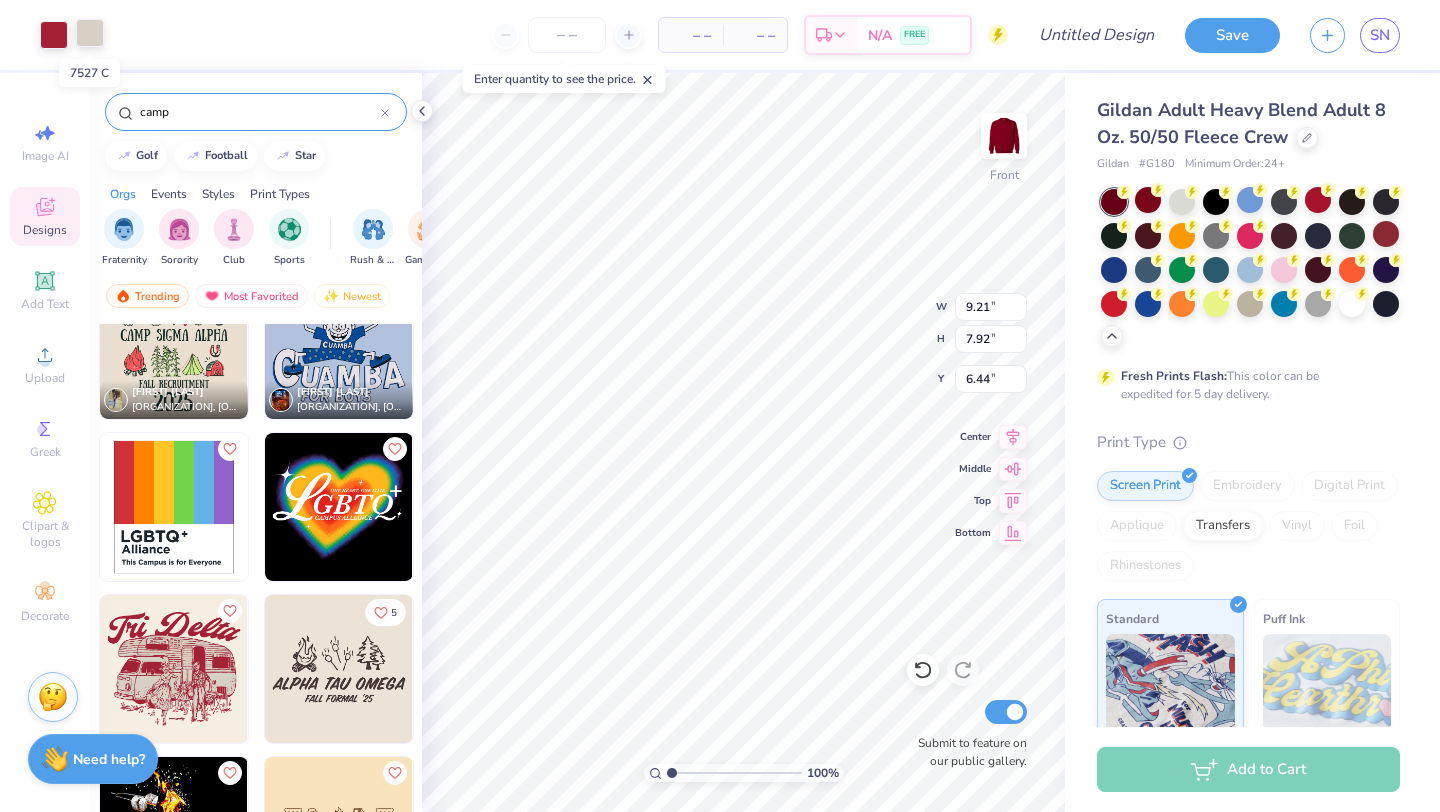 click at bounding box center [90, 33] 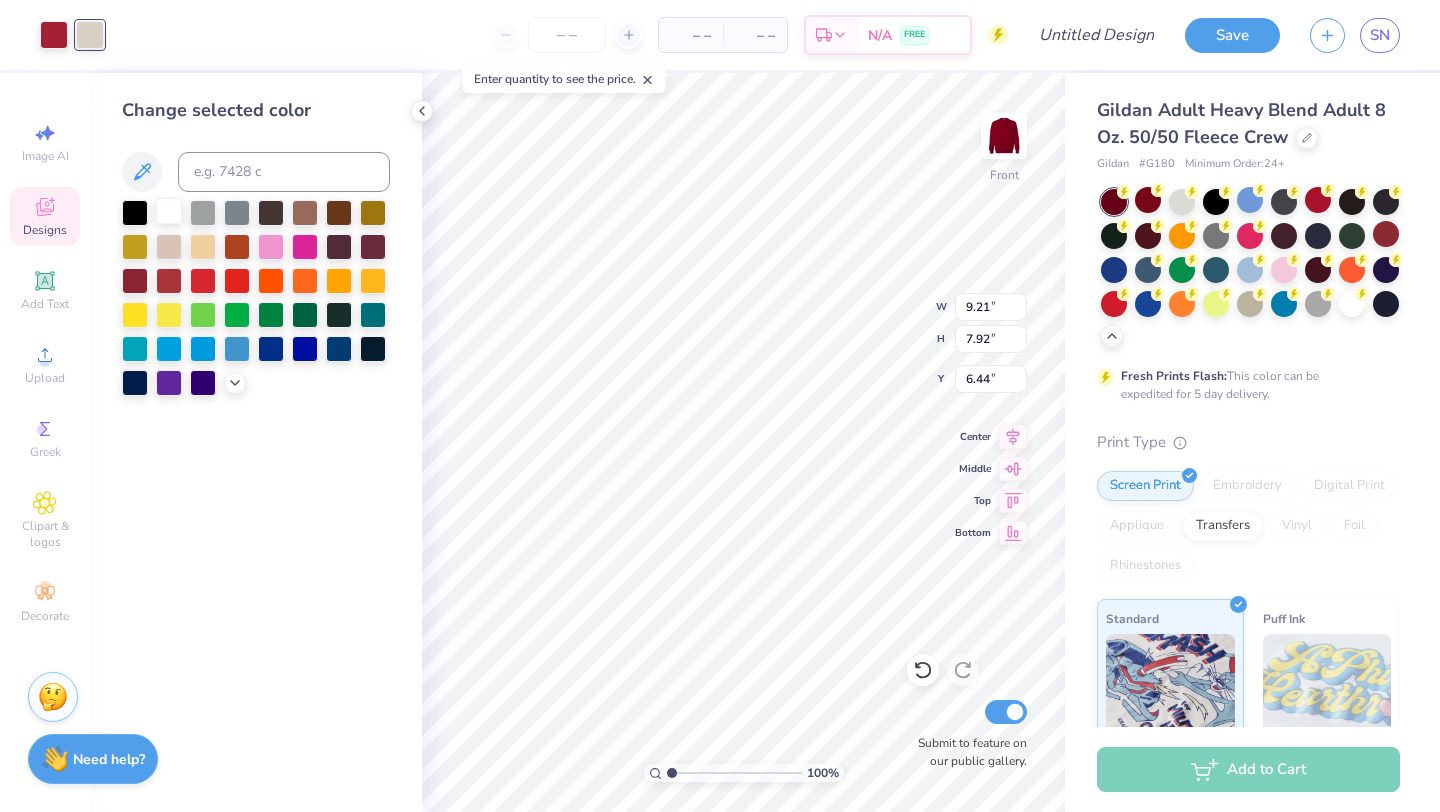click at bounding box center [169, 211] 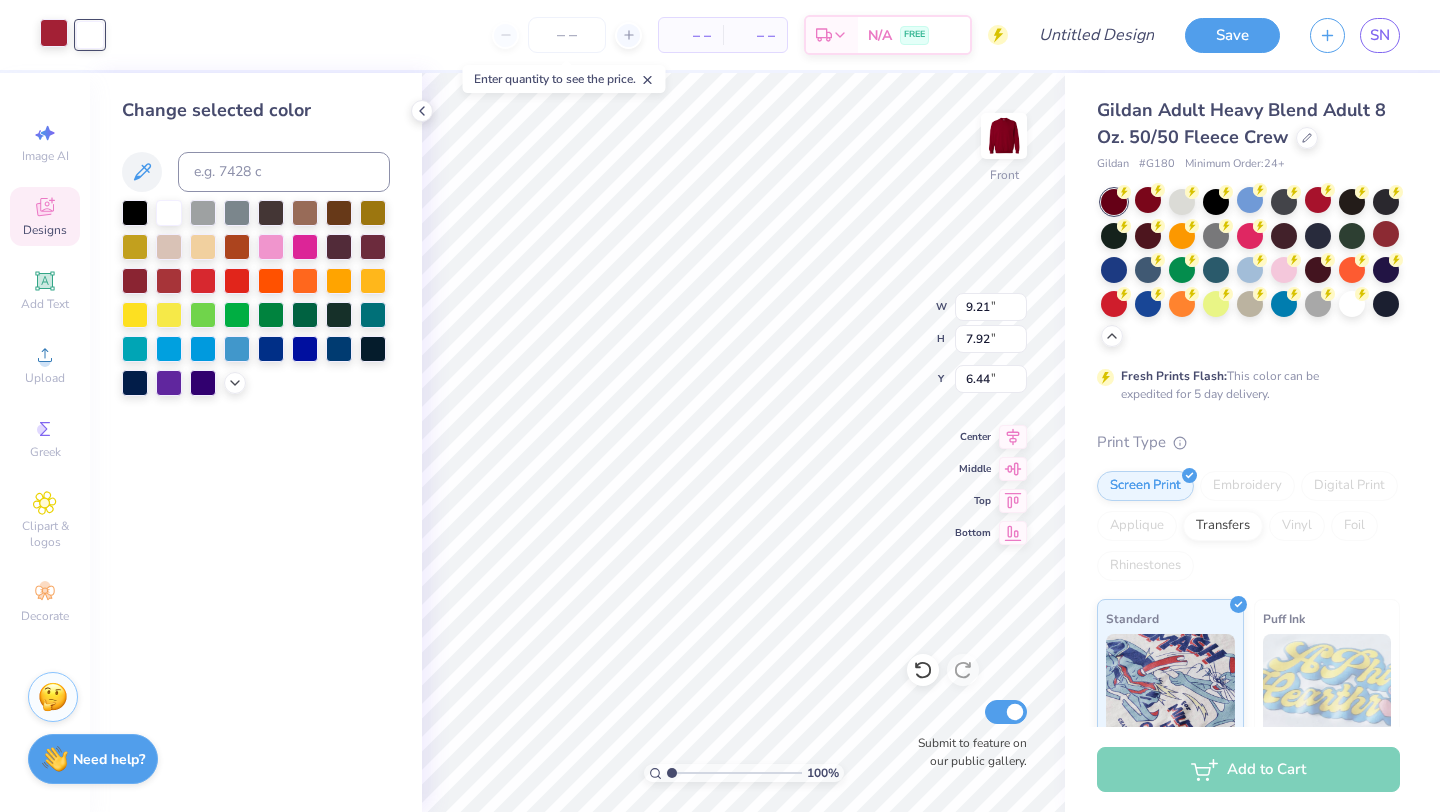 click at bounding box center (54, 33) 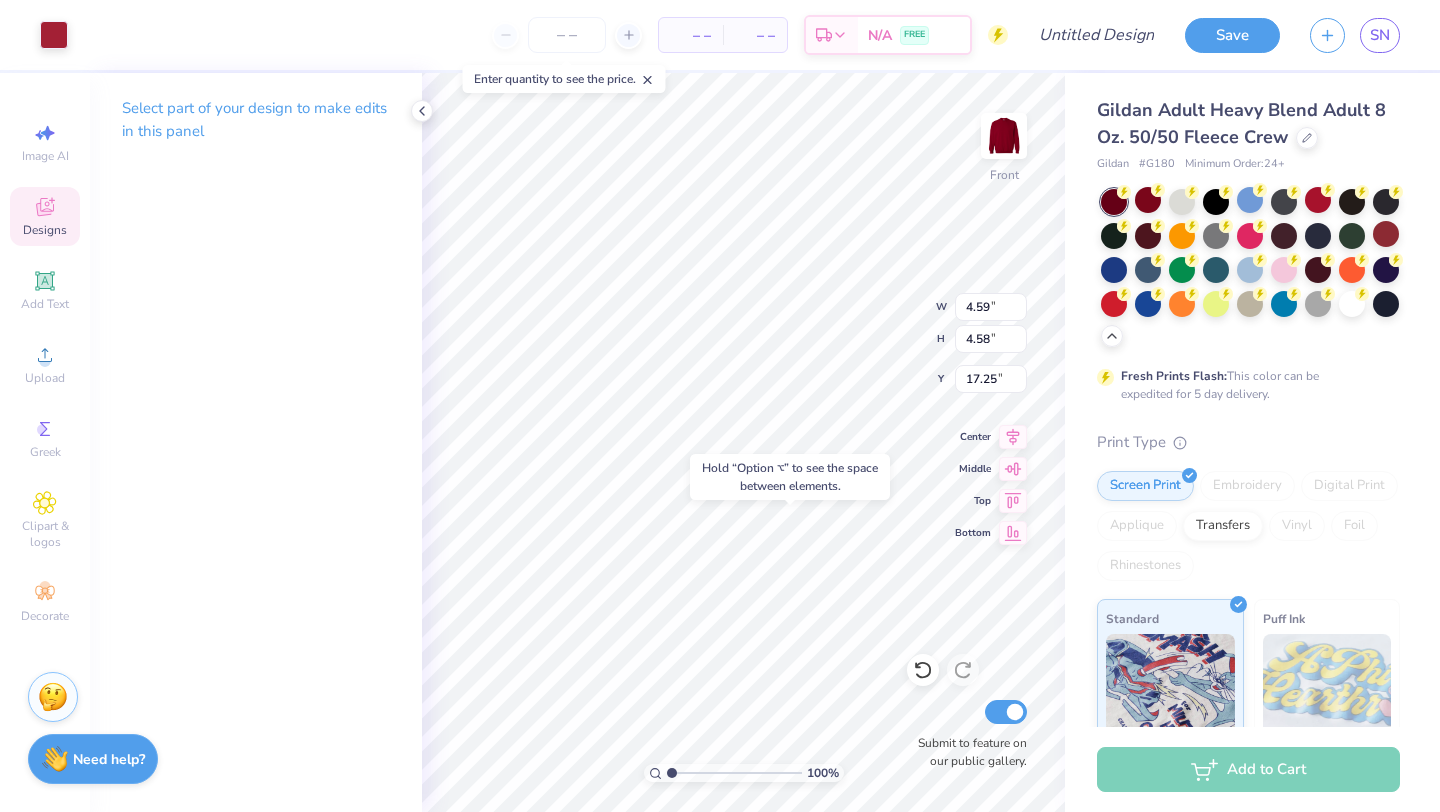 type on "17.25" 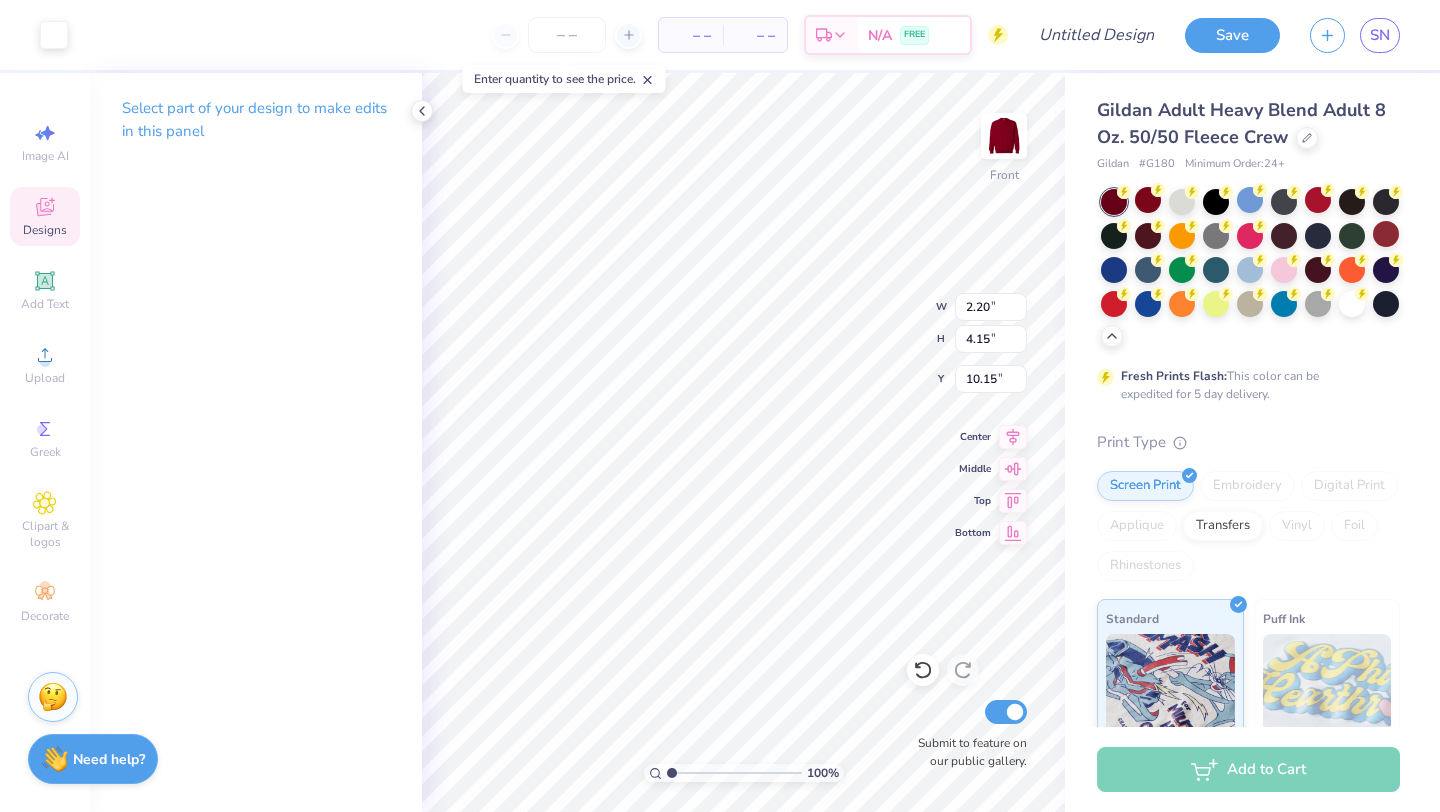 type on "16.88" 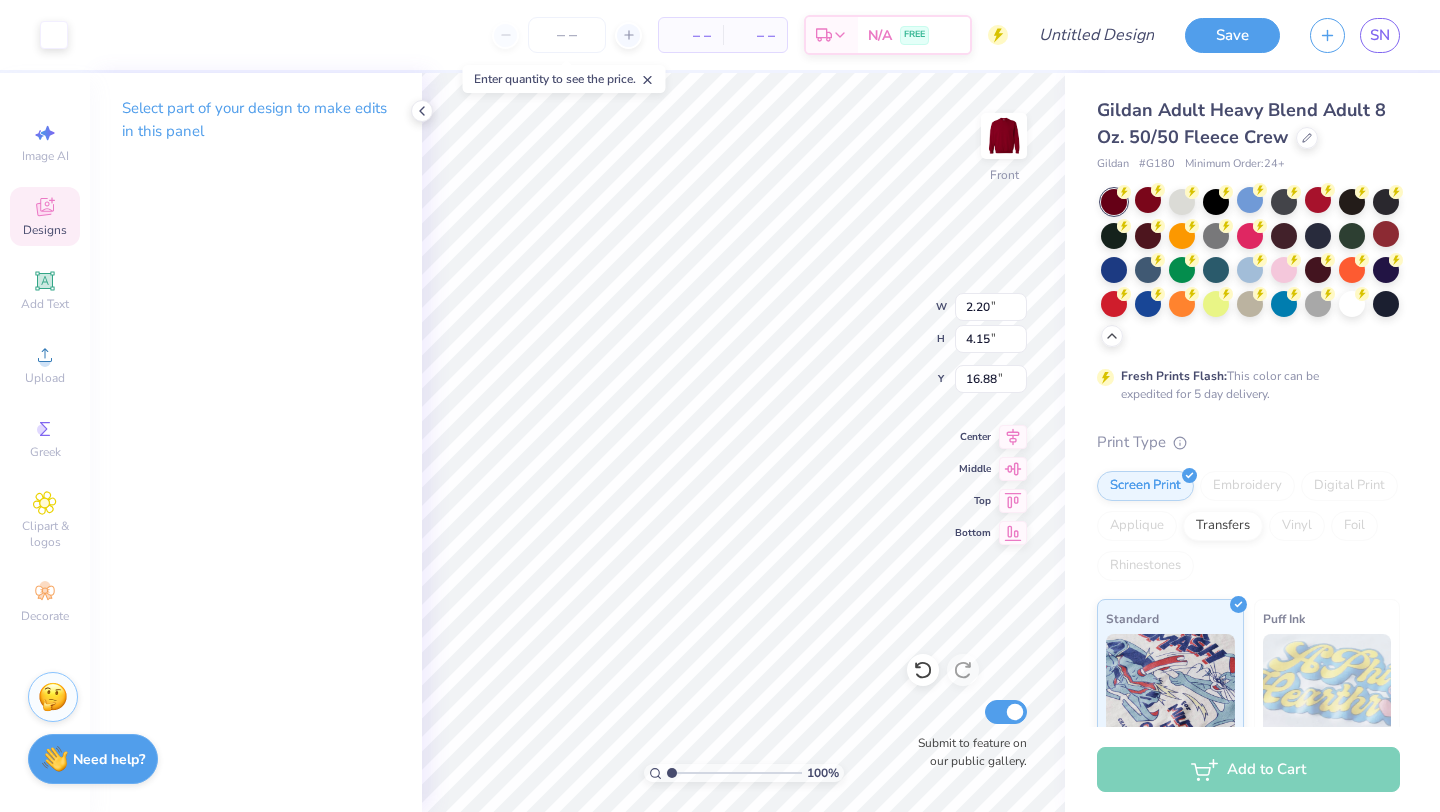 type on "1.88" 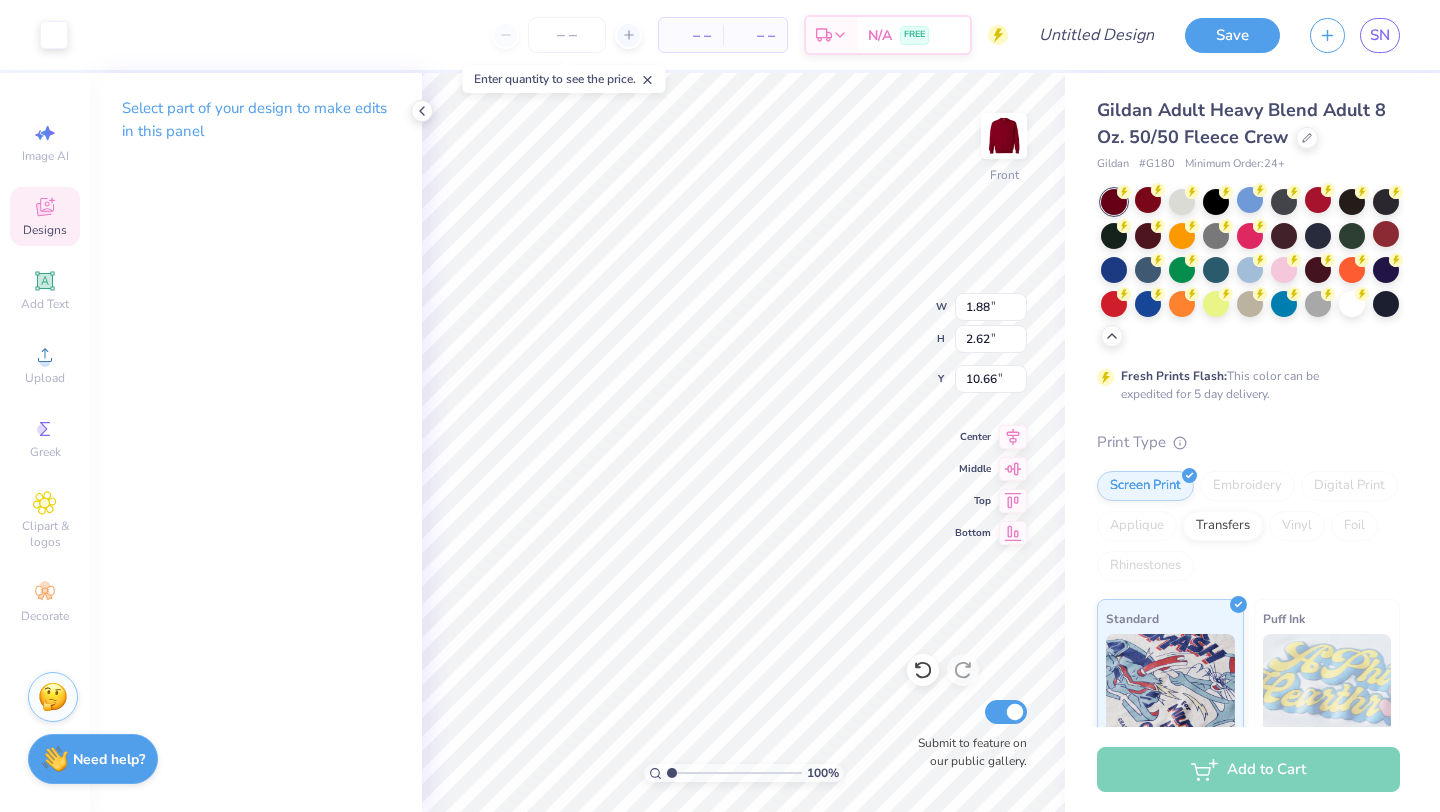 type on "18.41" 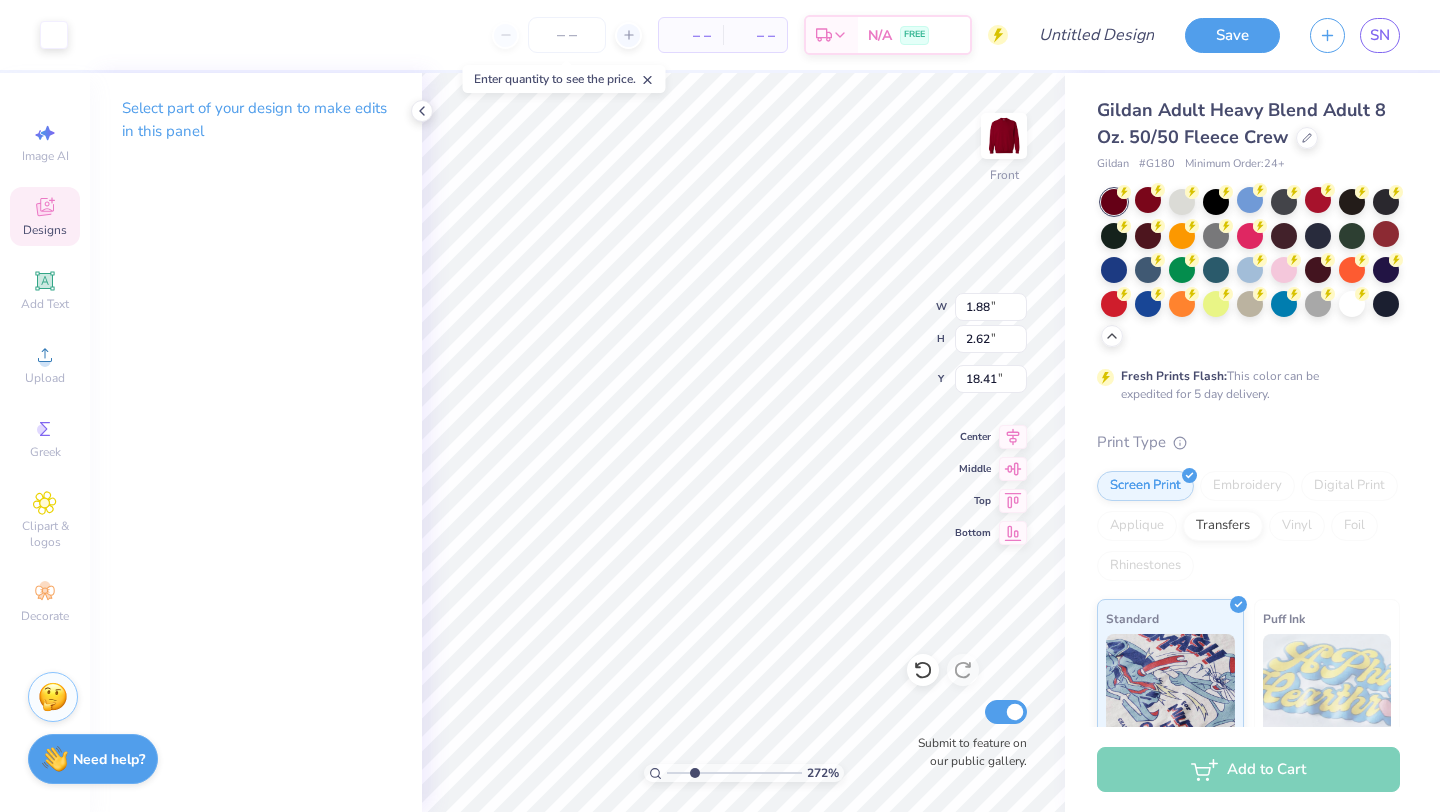 drag, startPoint x: 670, startPoint y: 771, endPoint x: 694, endPoint y: 771, distance: 24 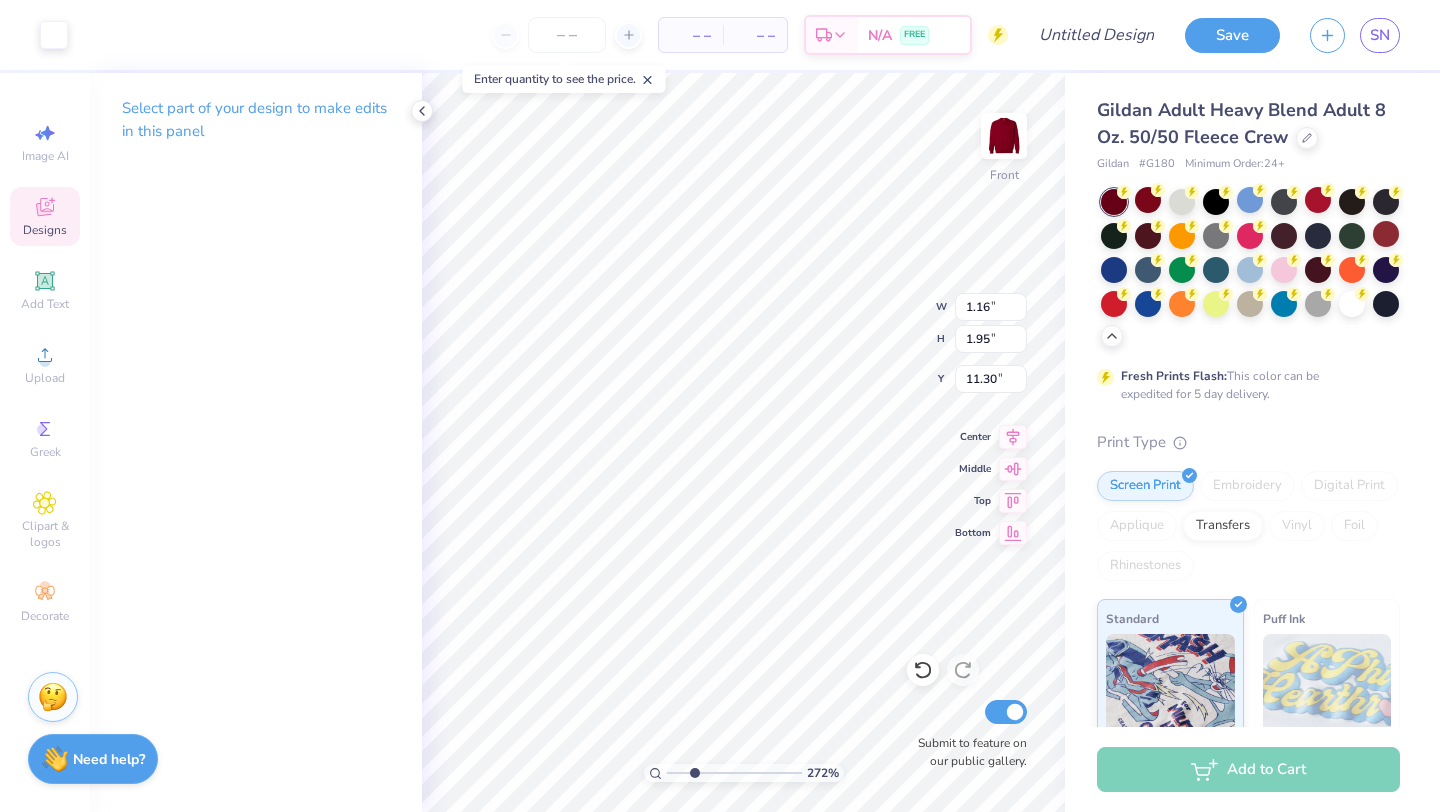 type on "16.06" 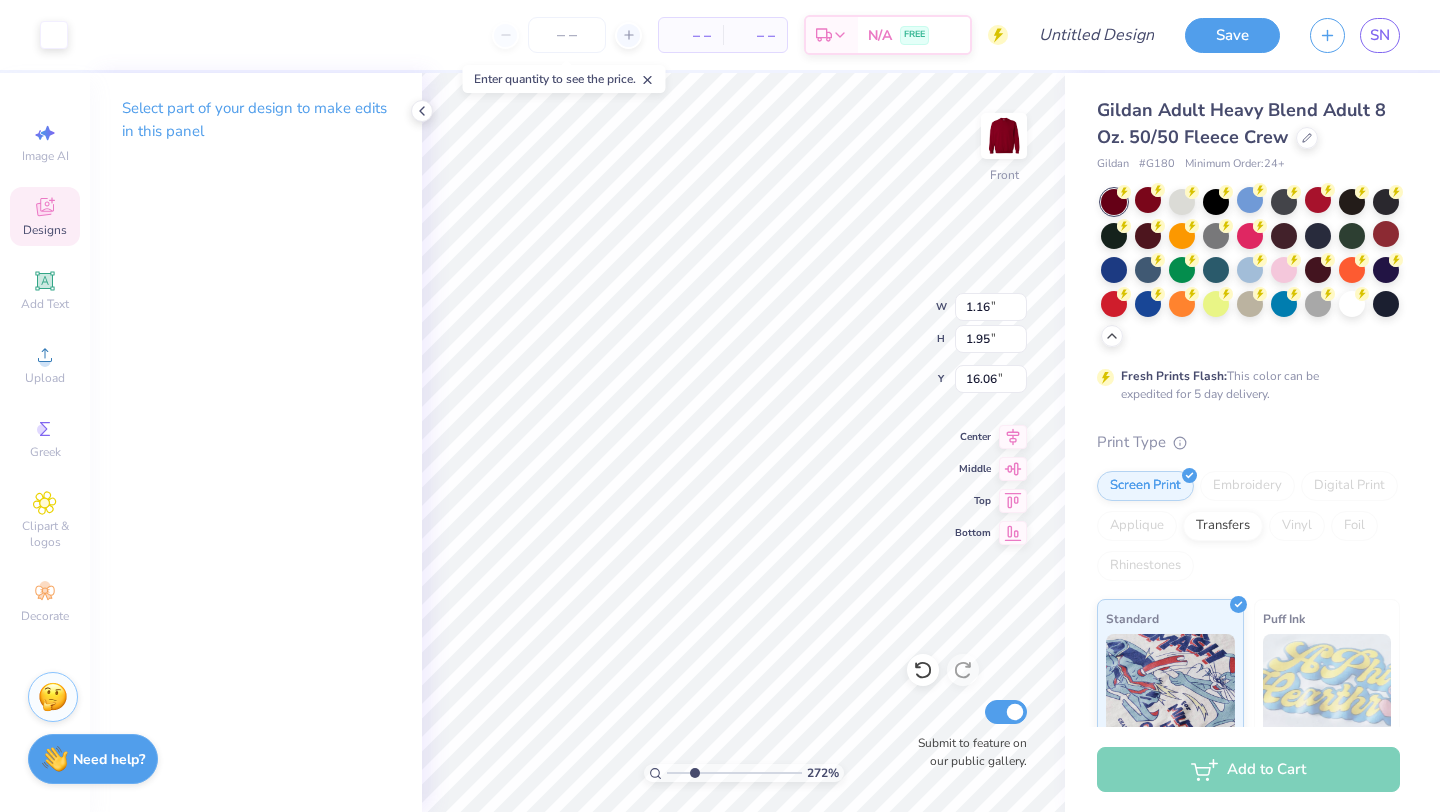 type on "8.49" 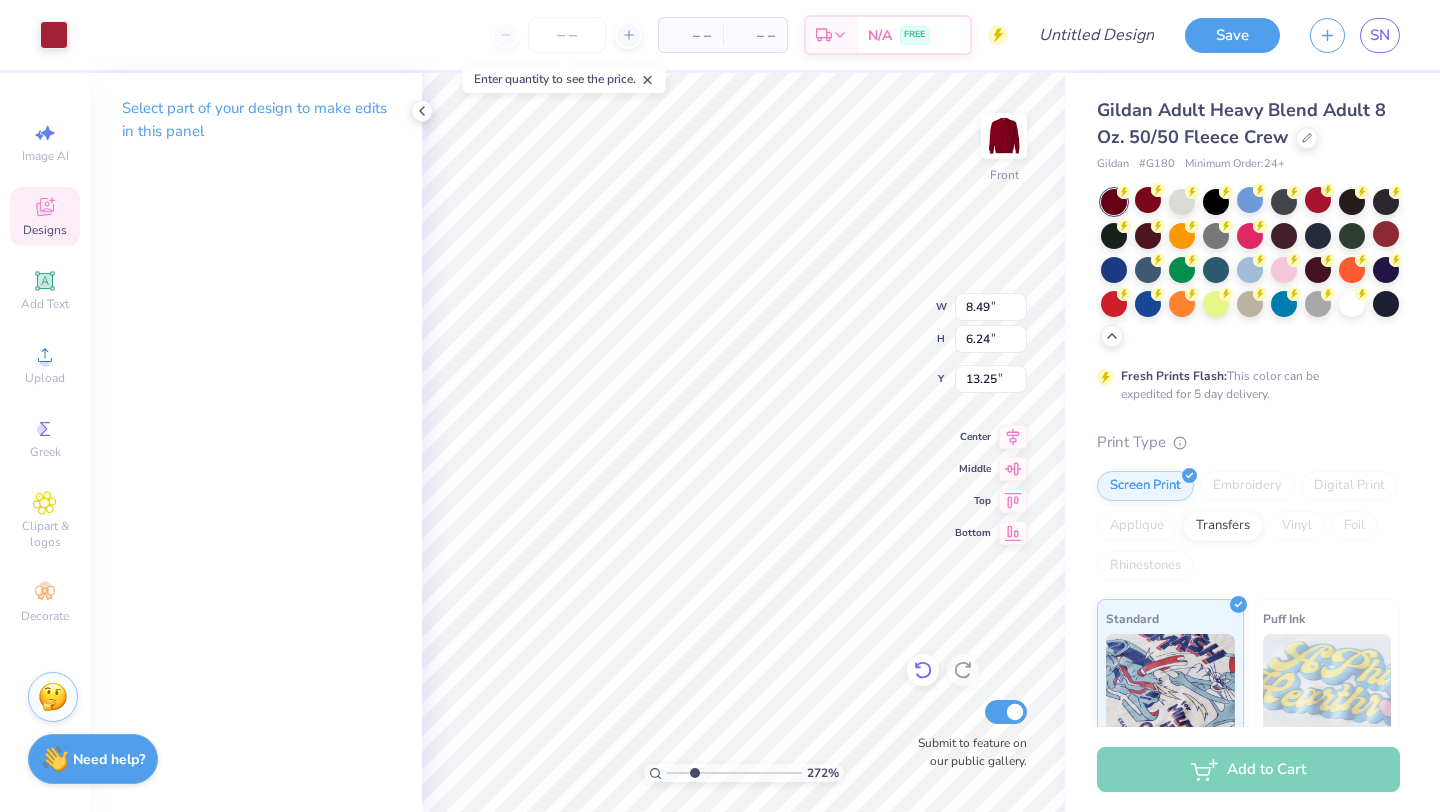 click 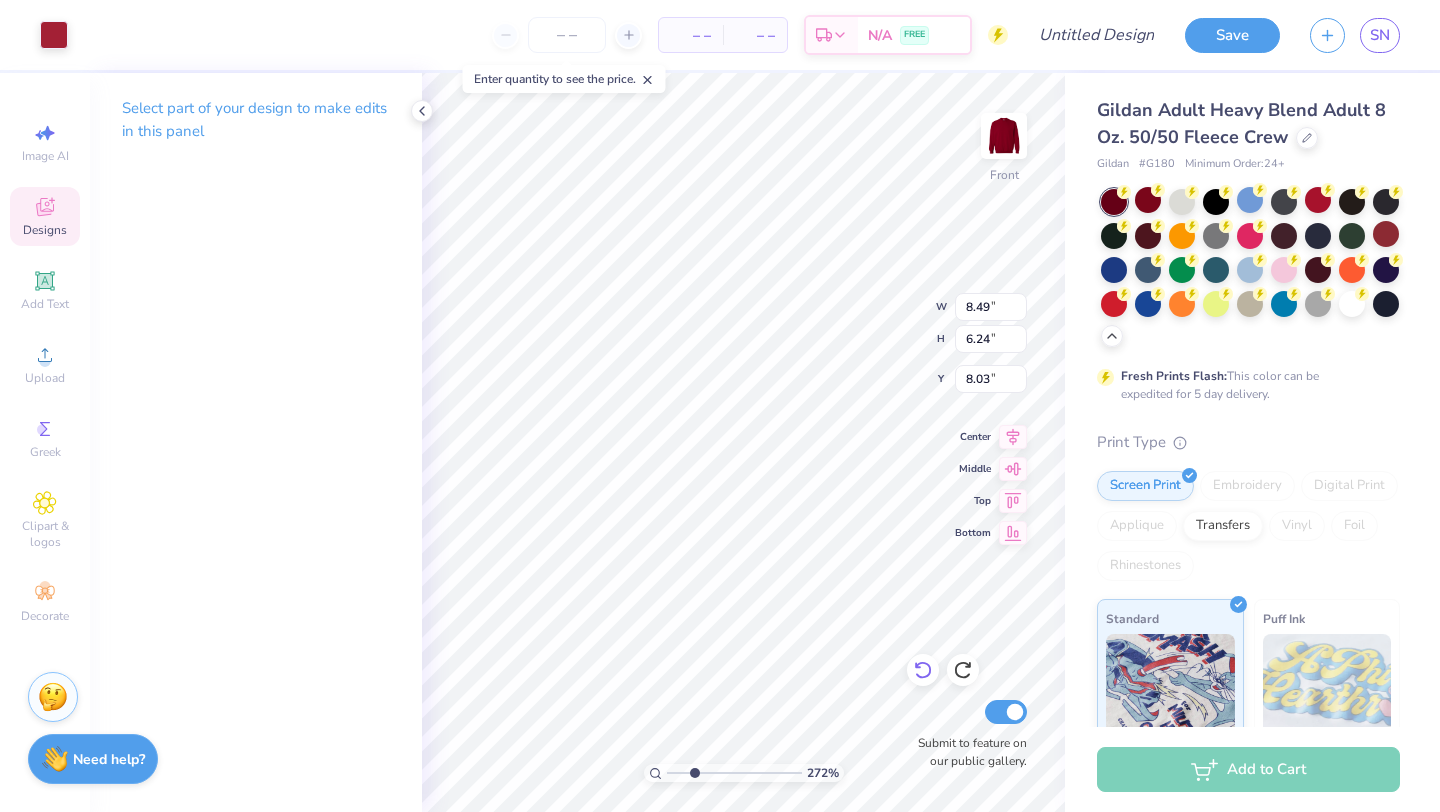 type on "1.57" 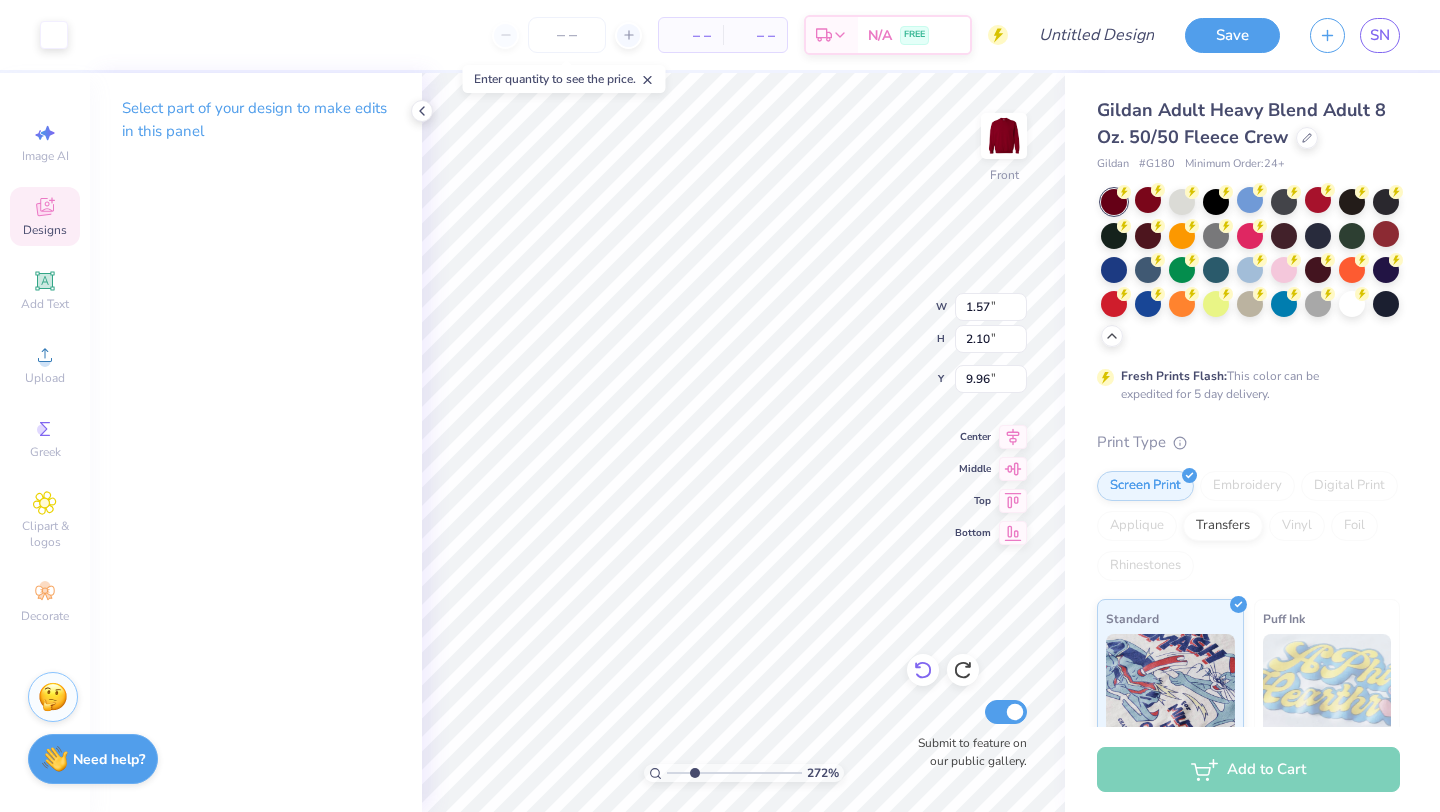 type on "17.04" 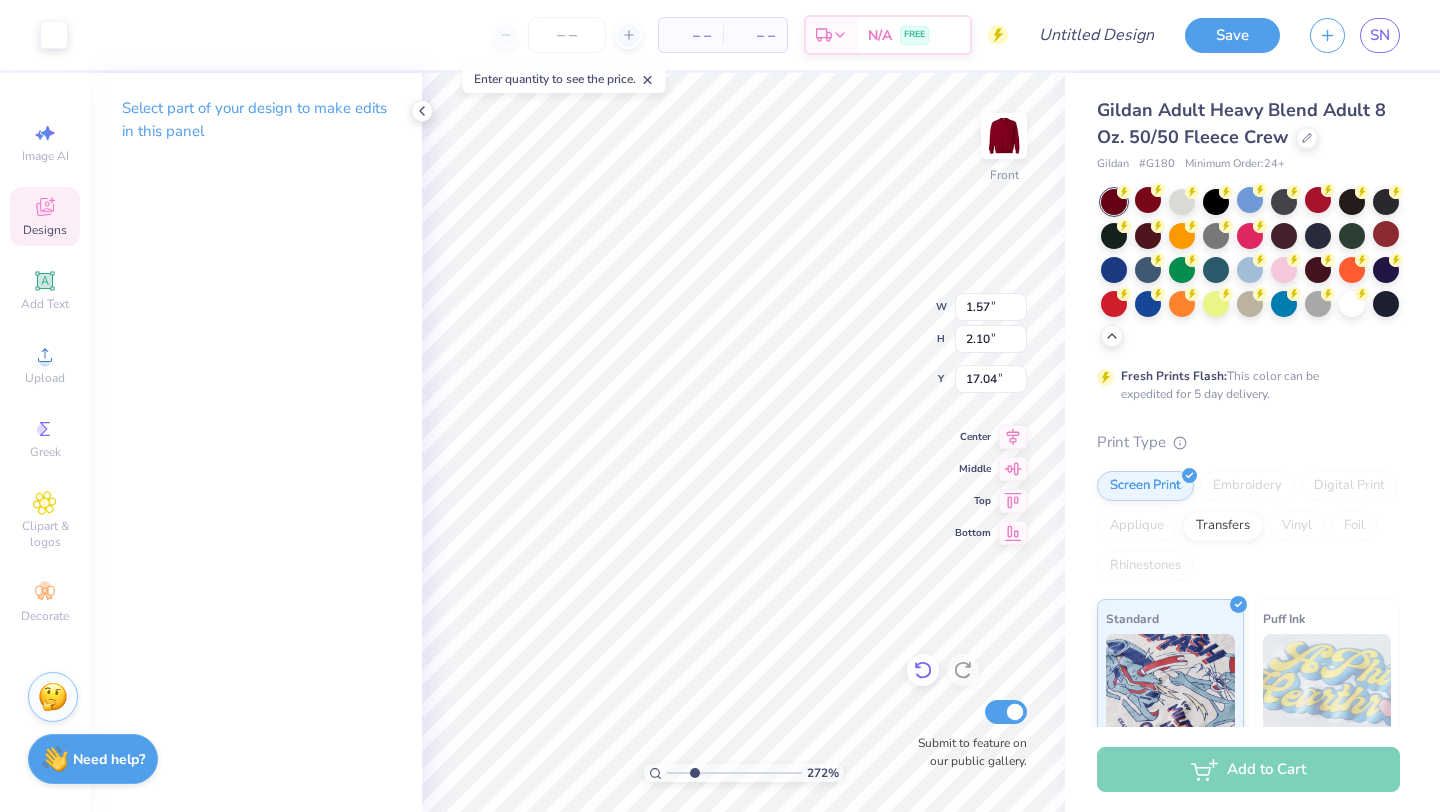 type on "0.97" 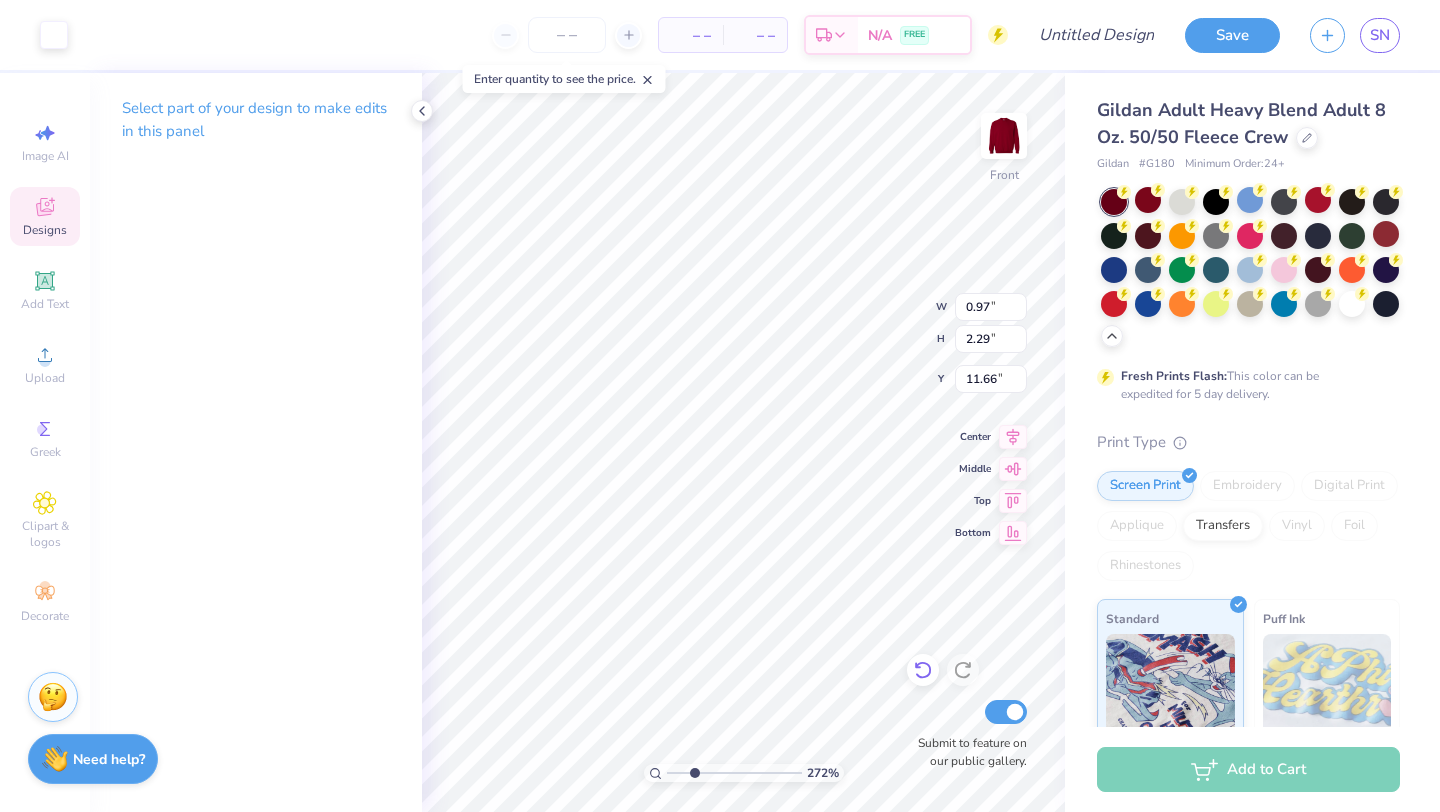 type on "17.25" 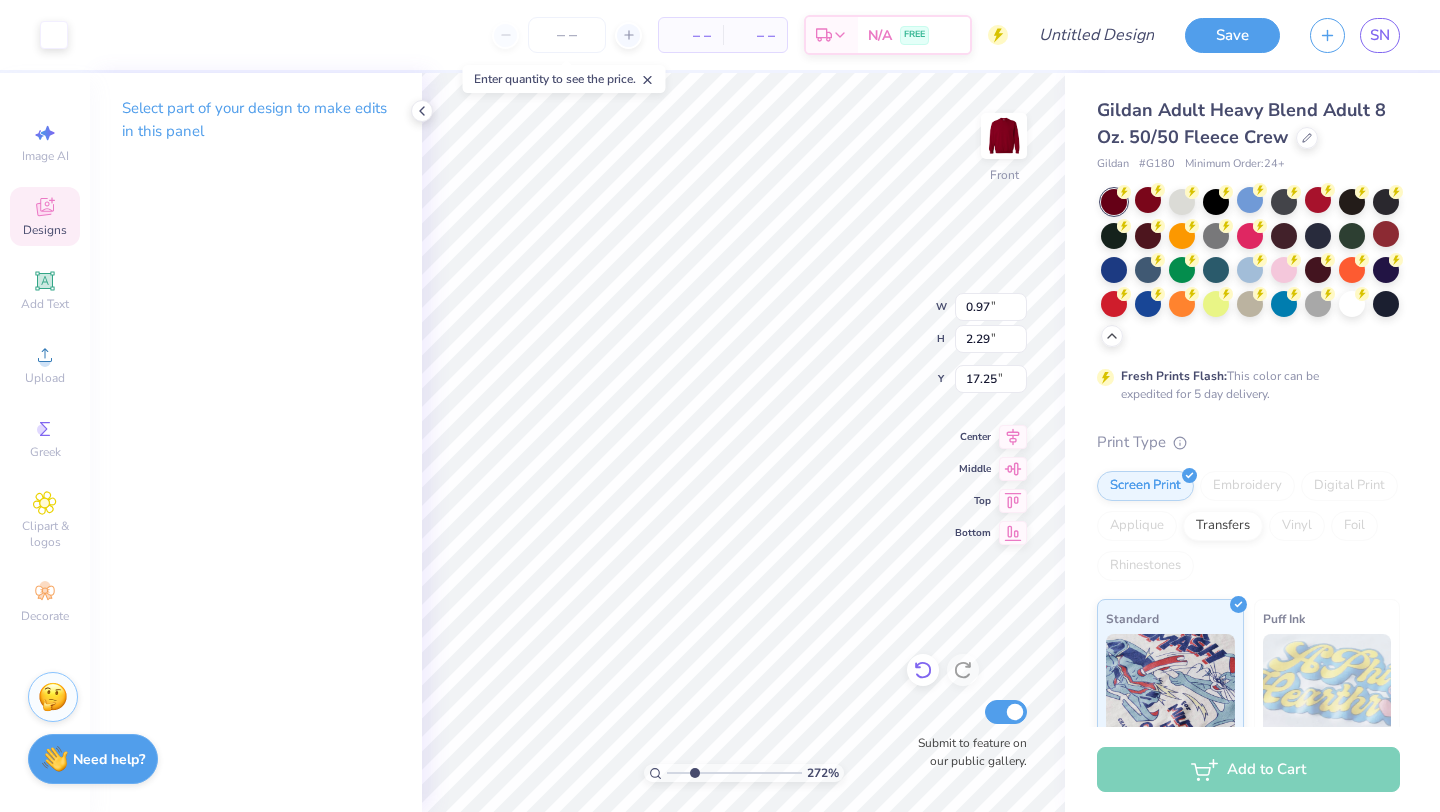 type on "1.23" 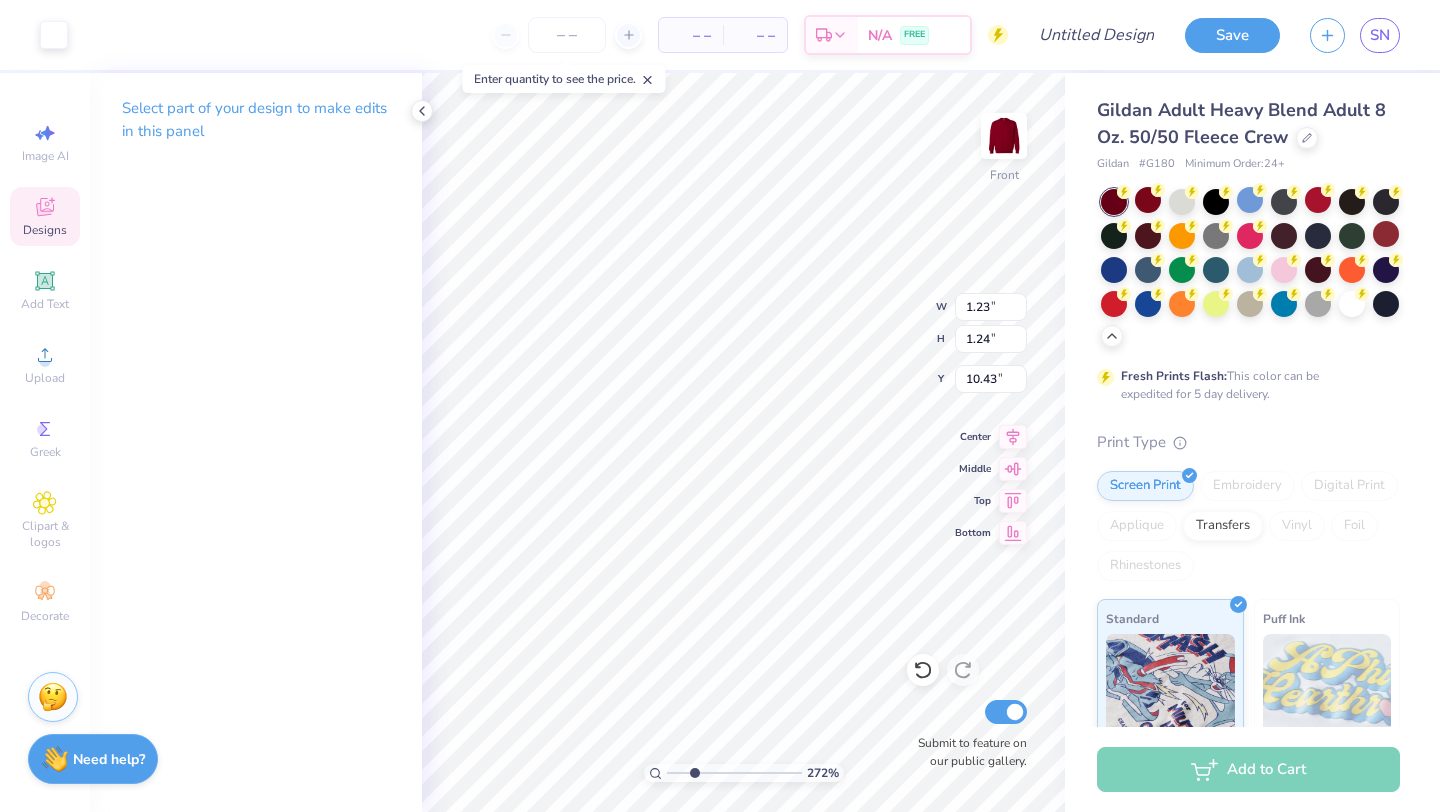 type on "18.30" 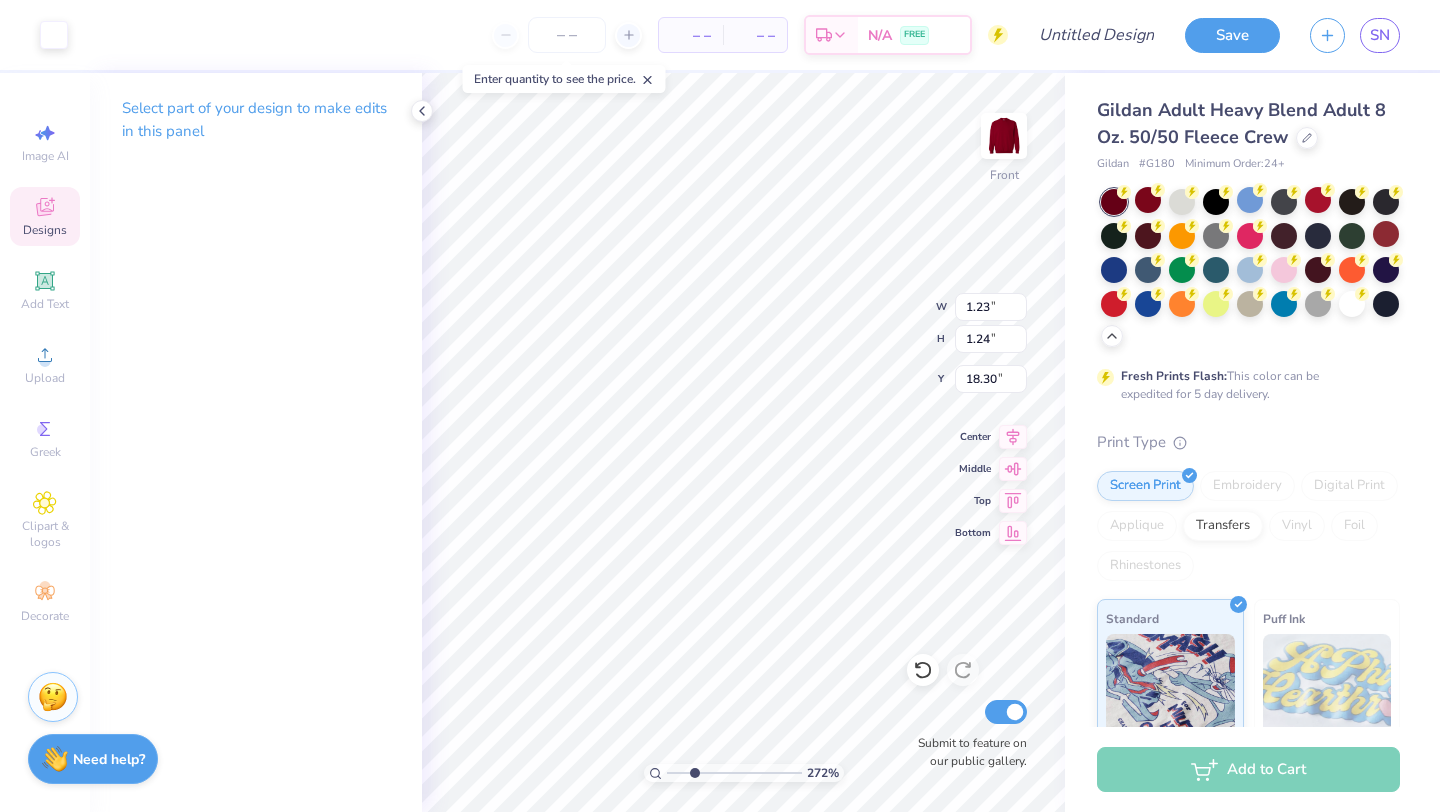 type on "8.49" 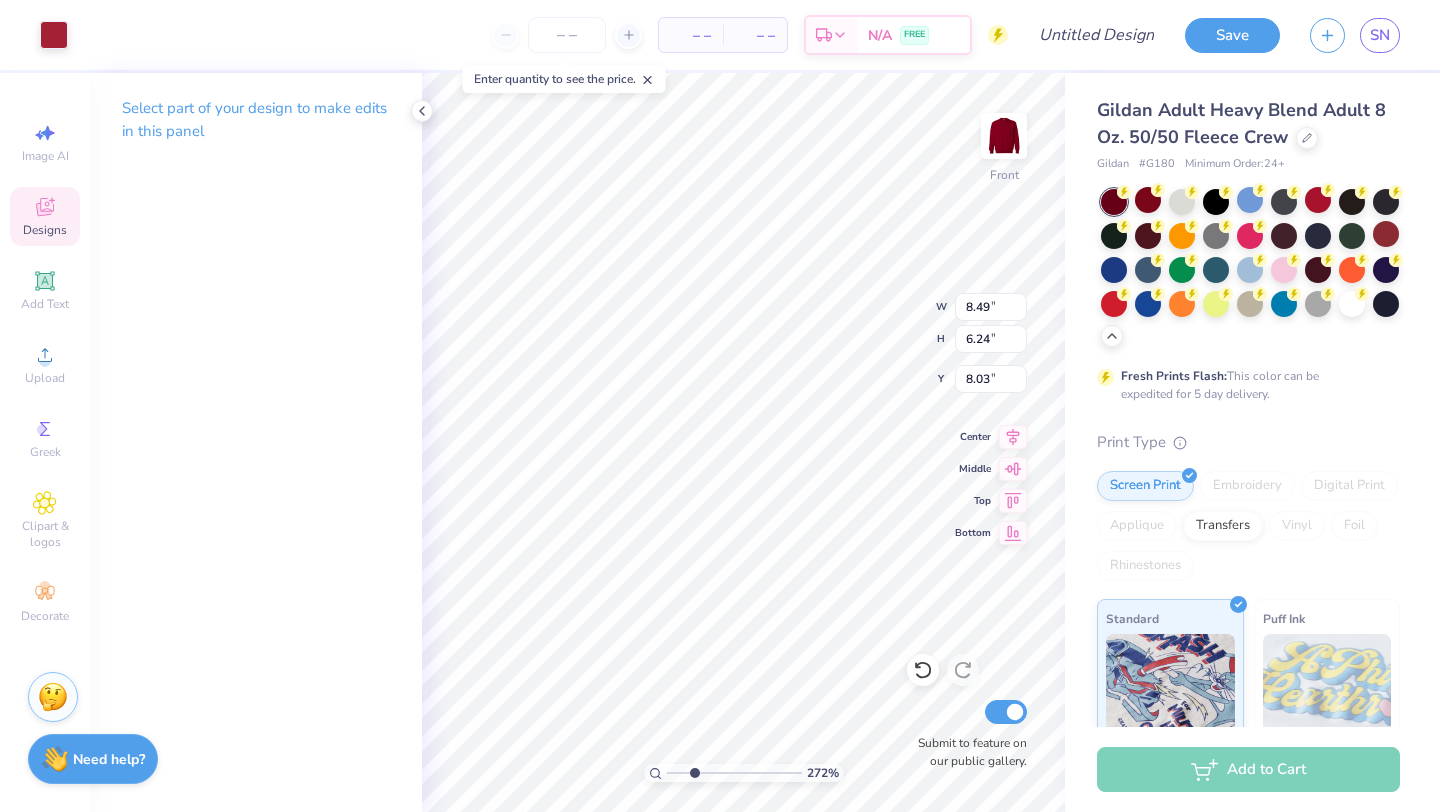 type on "0.47" 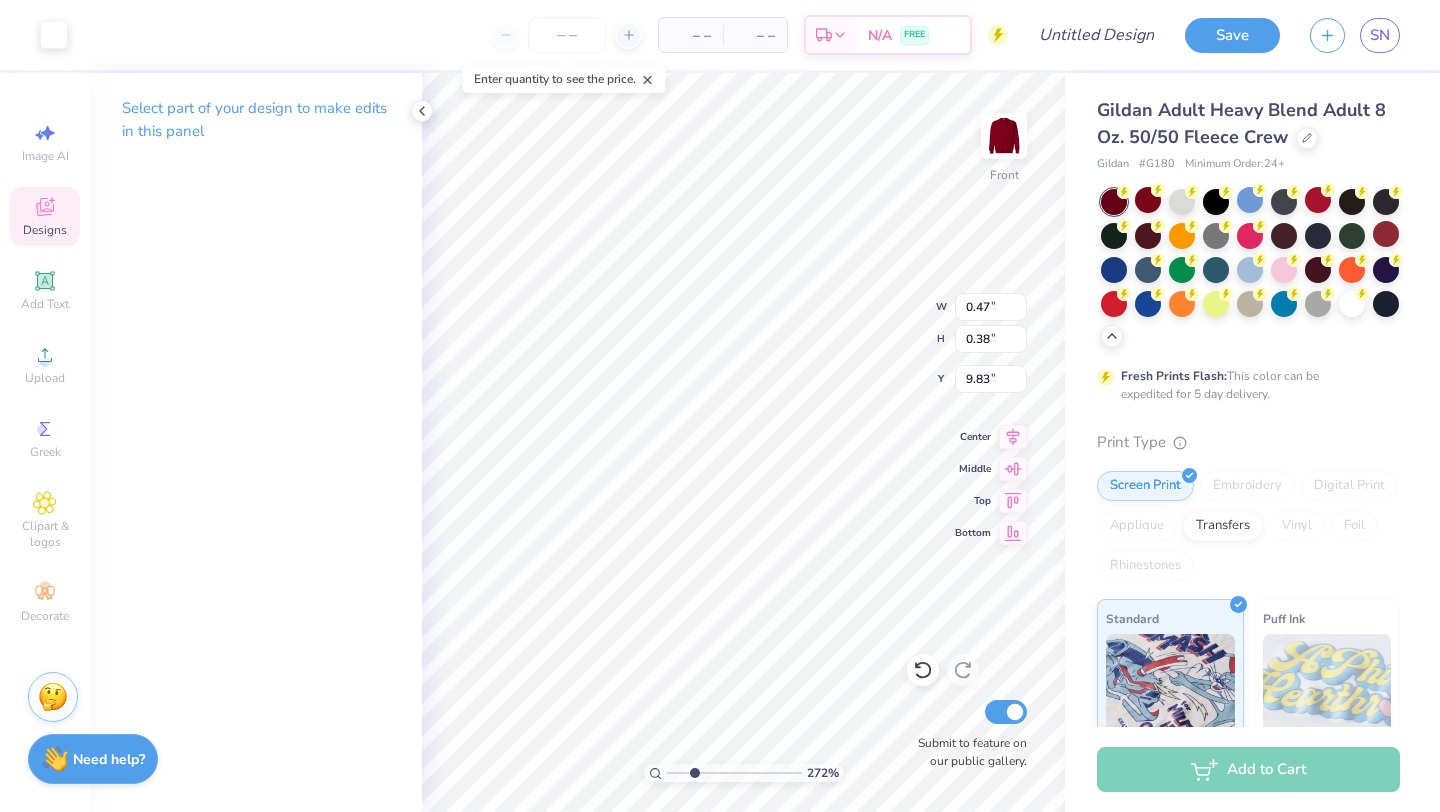 type on "9.88" 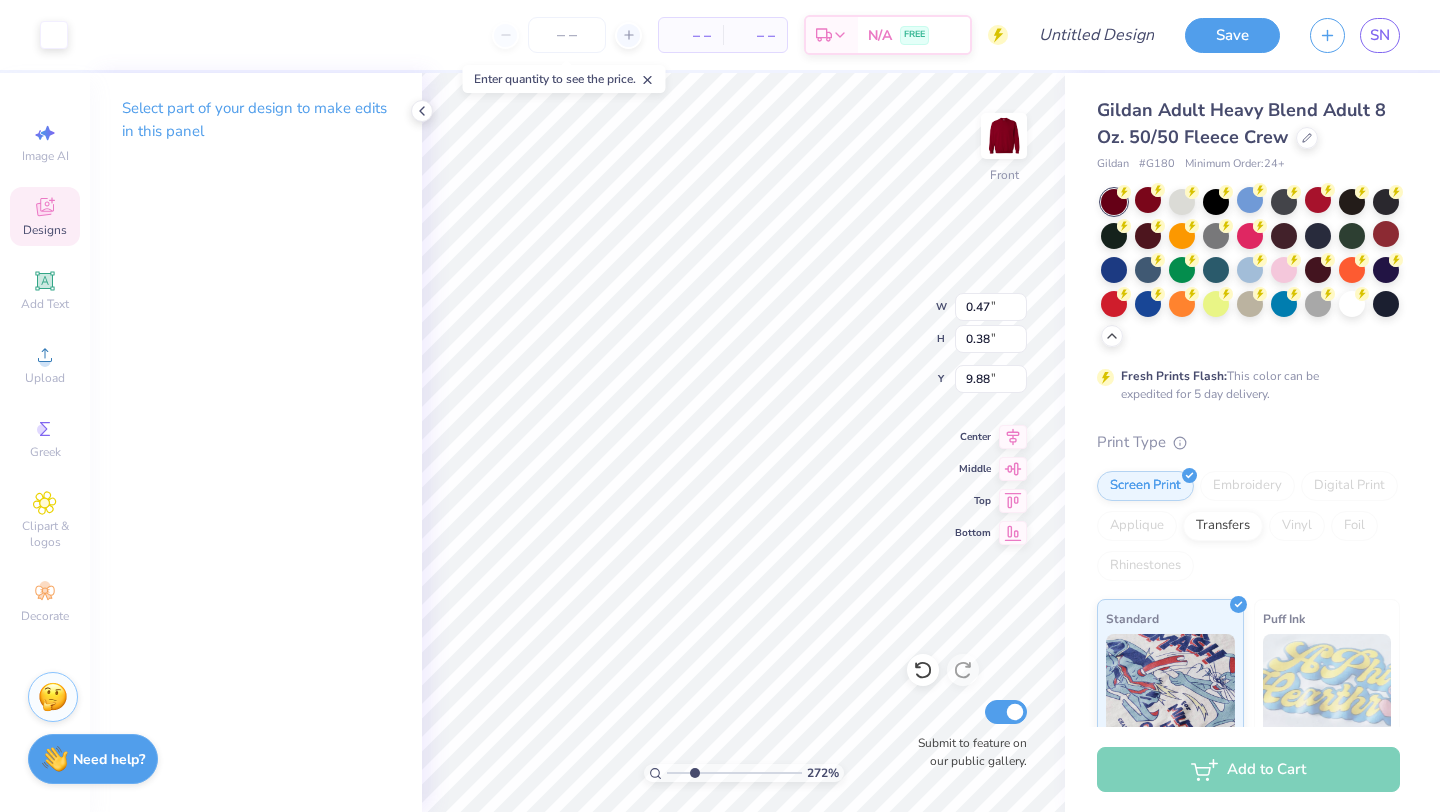 type on "8.49" 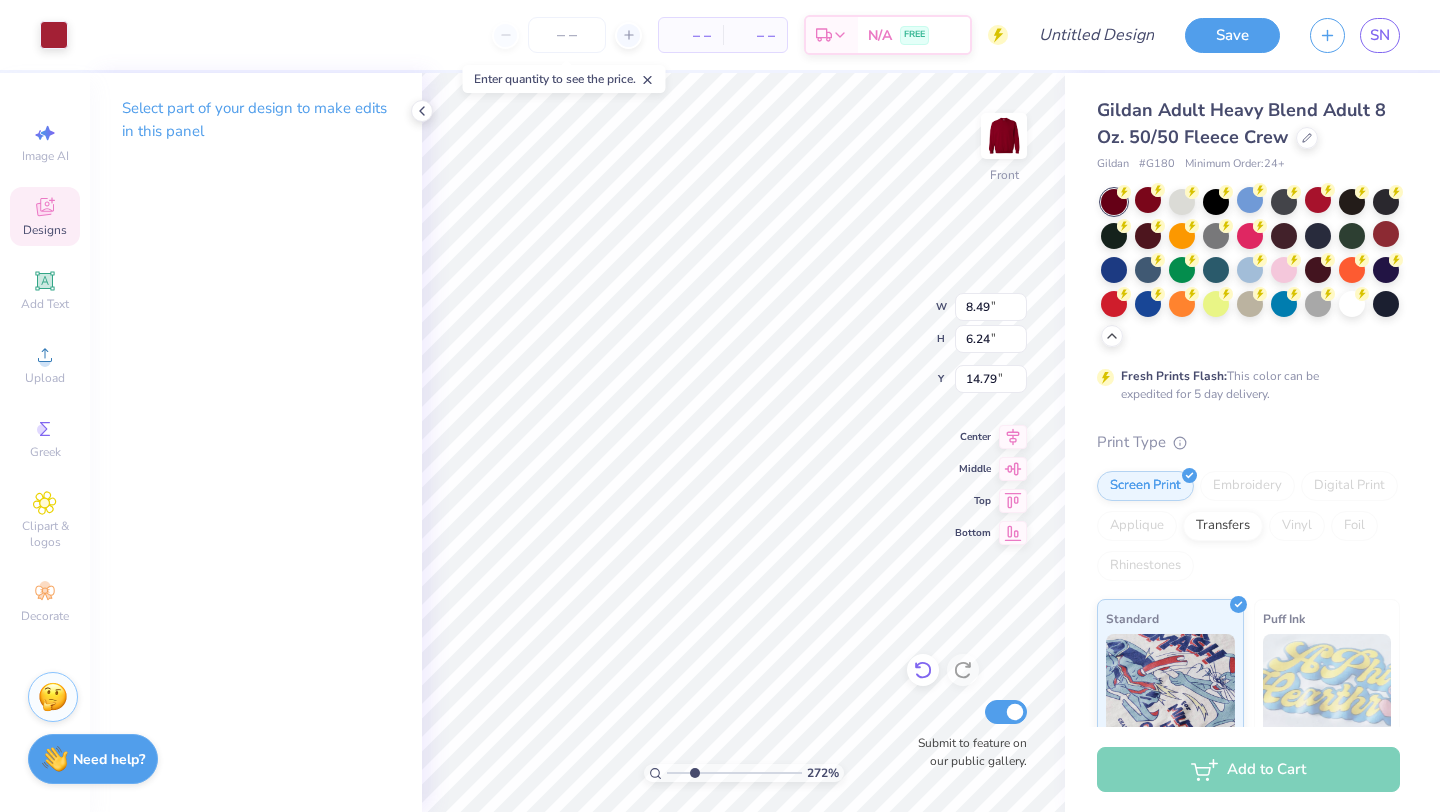 click 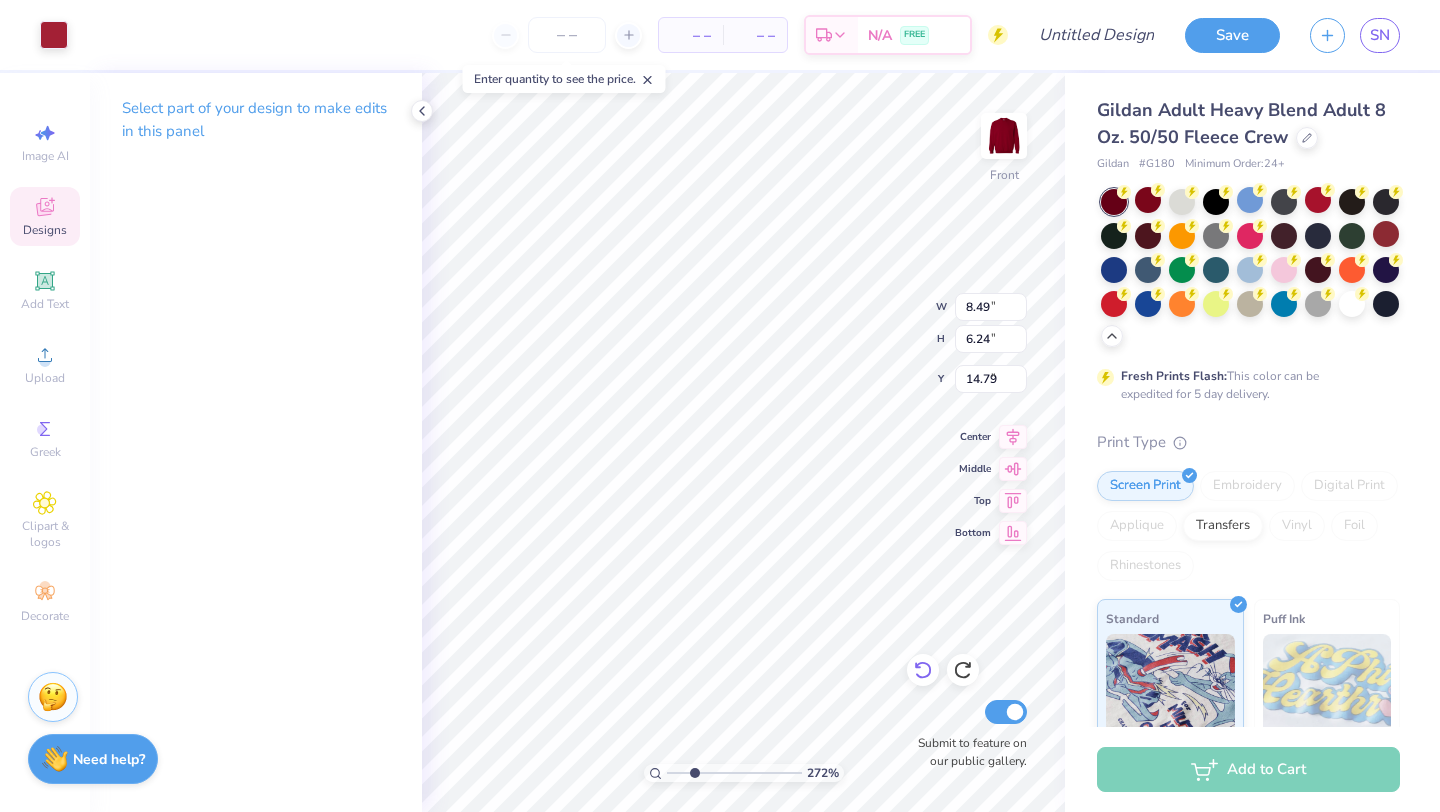type on "8.03" 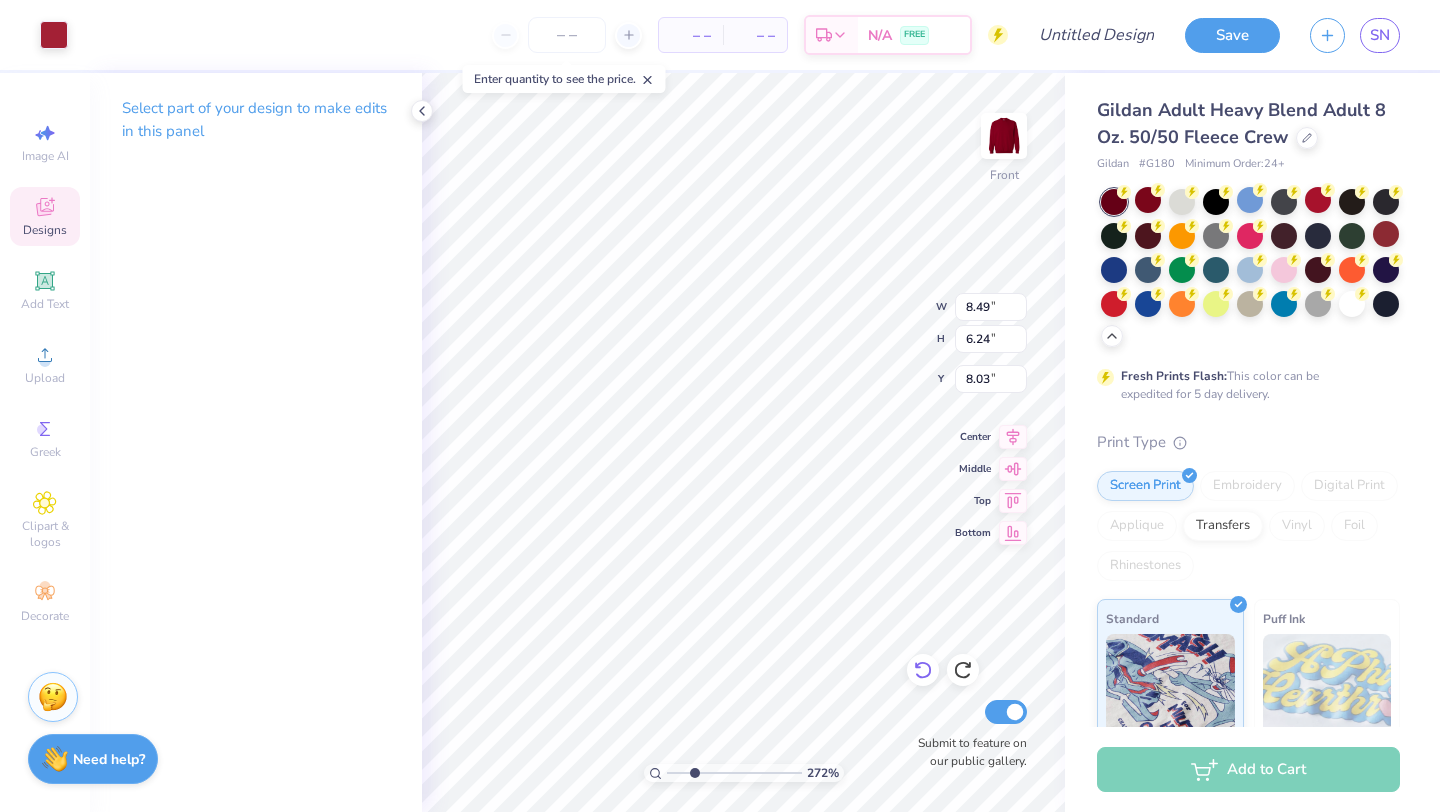 type on "0.47" 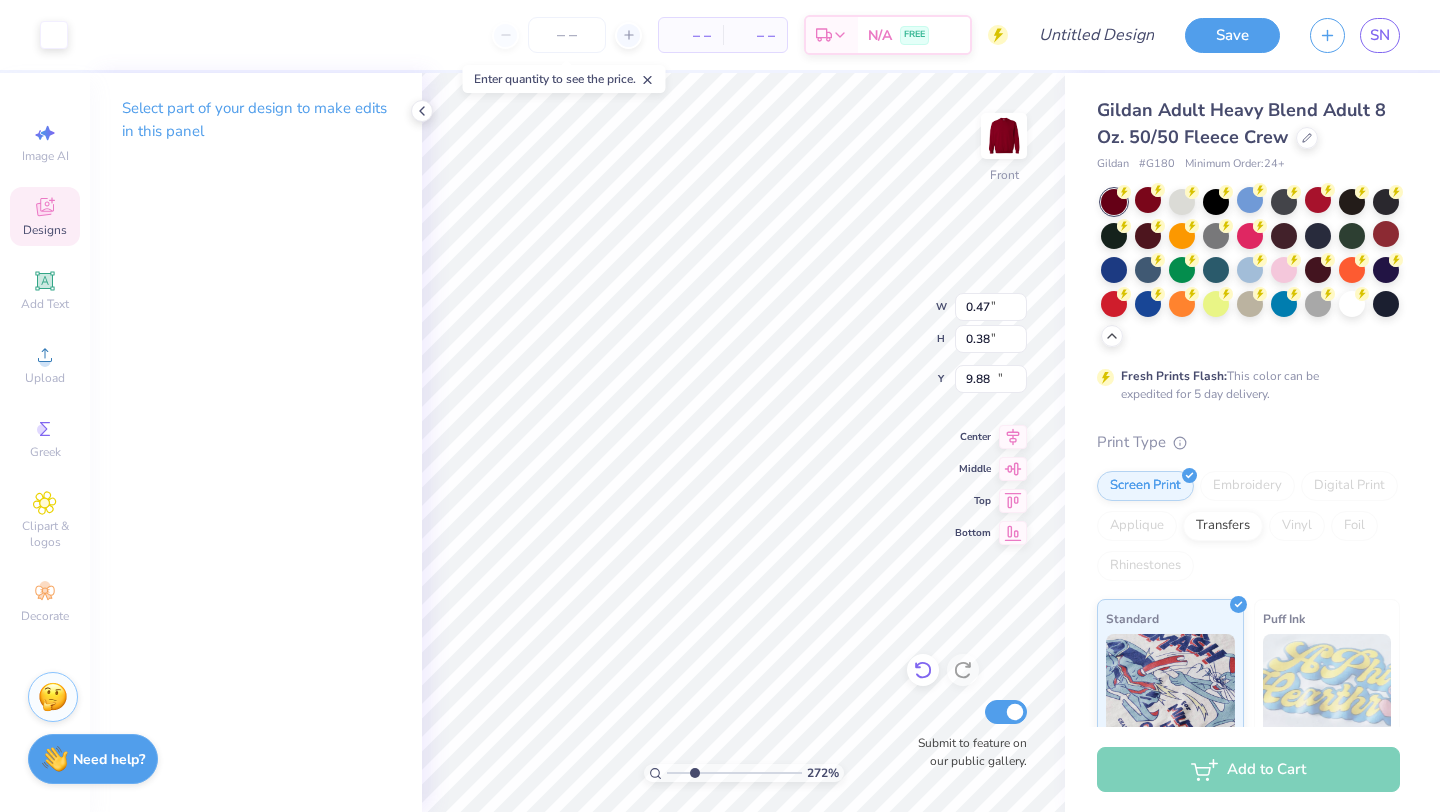 type on "17.63" 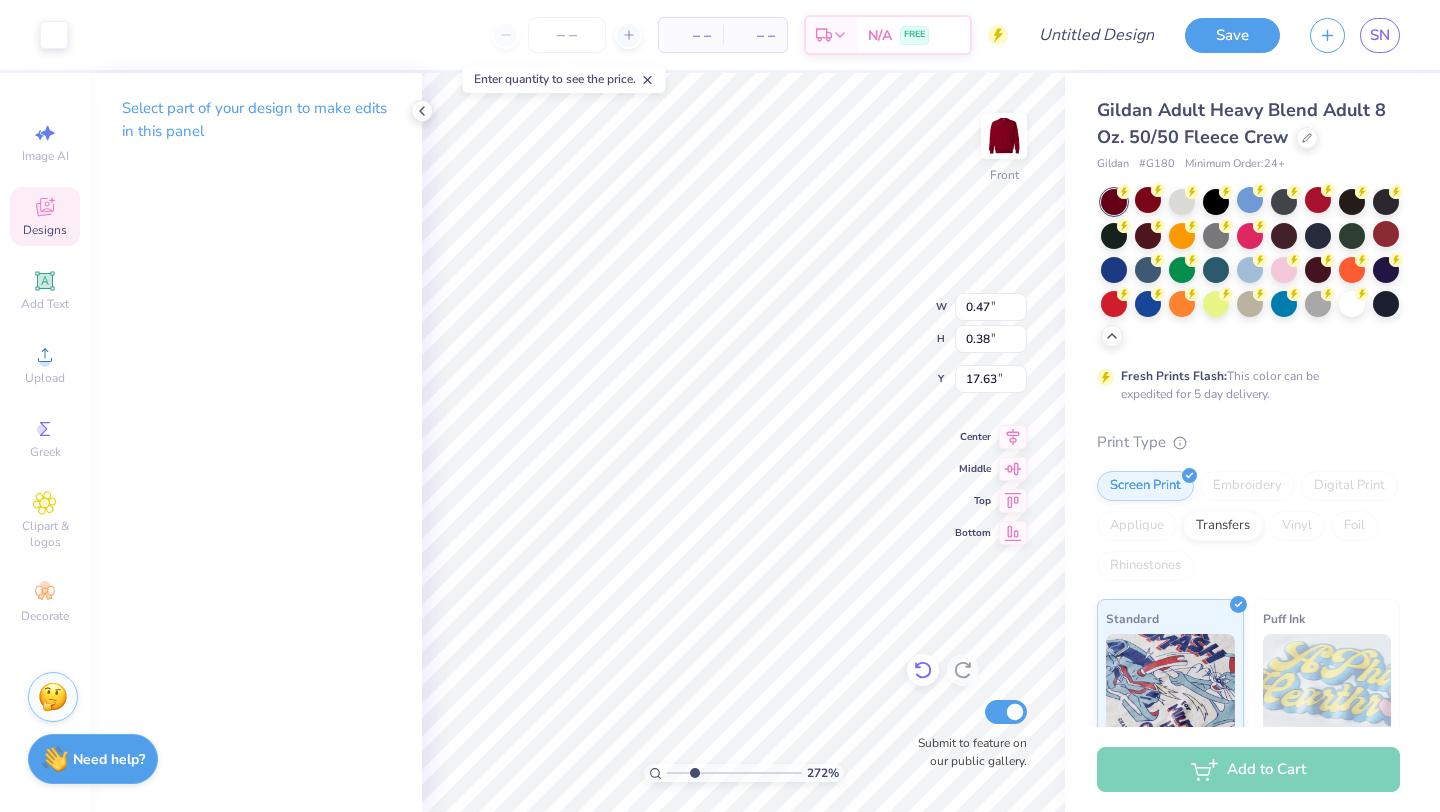 type on "1.00" 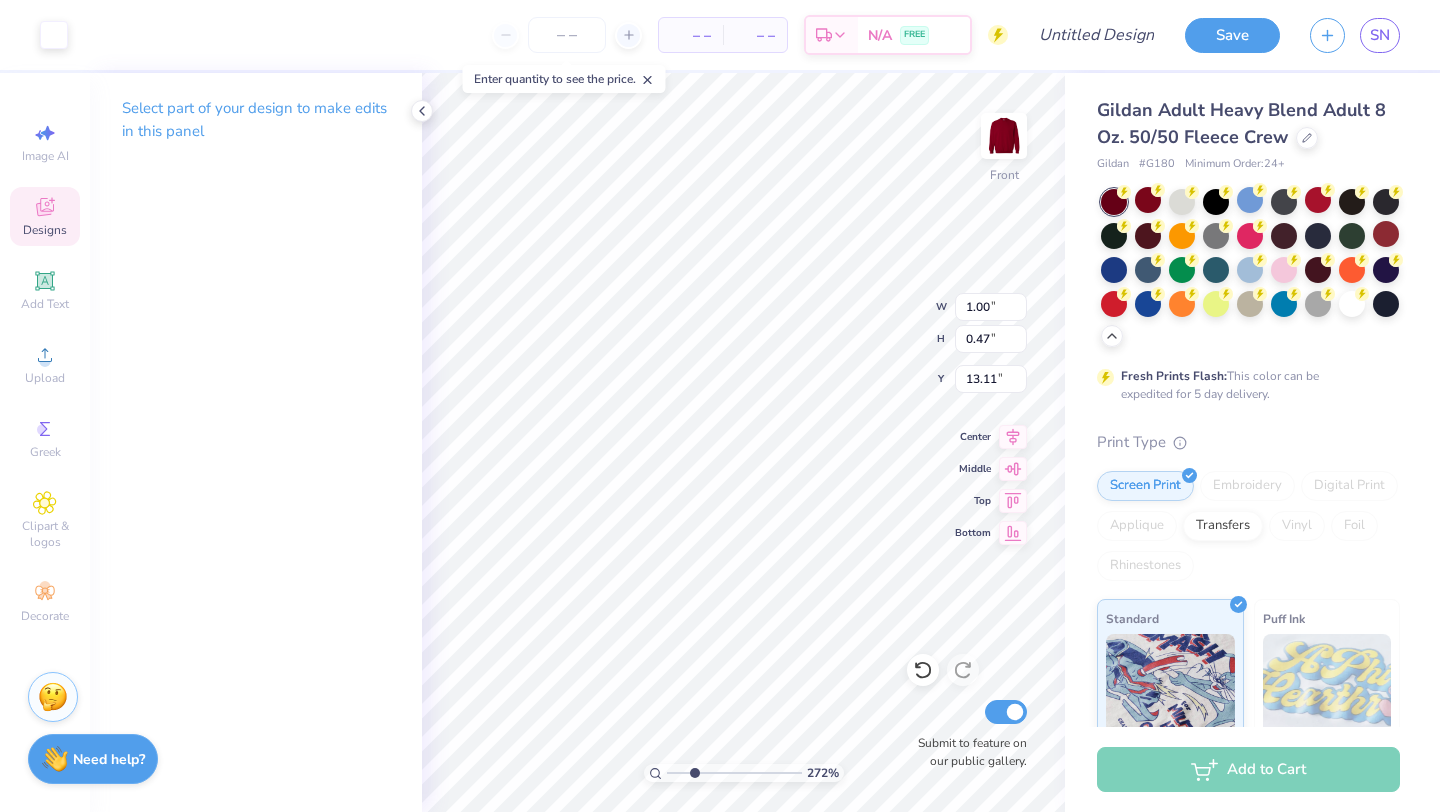 type on "19.07" 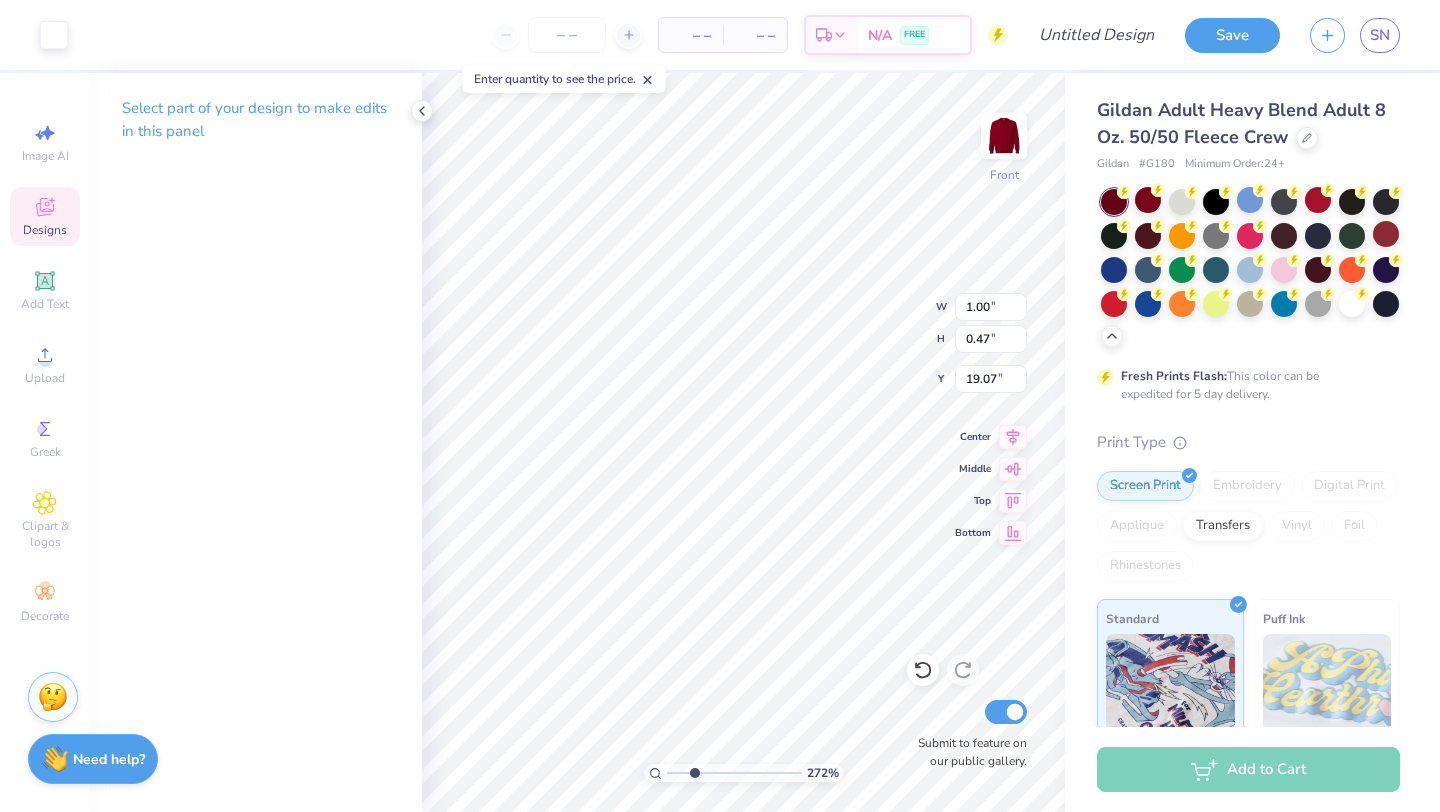 type on "8.49" 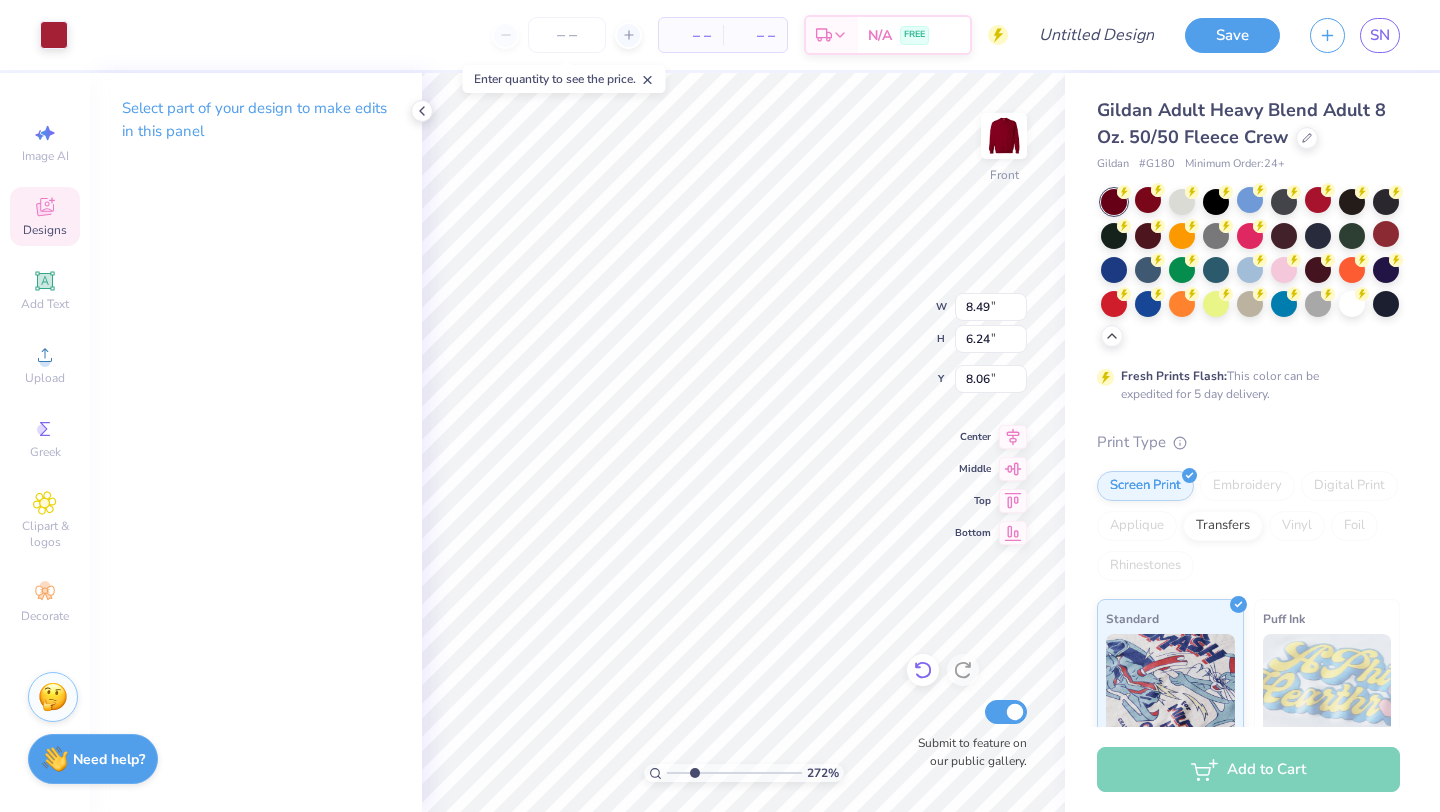 click 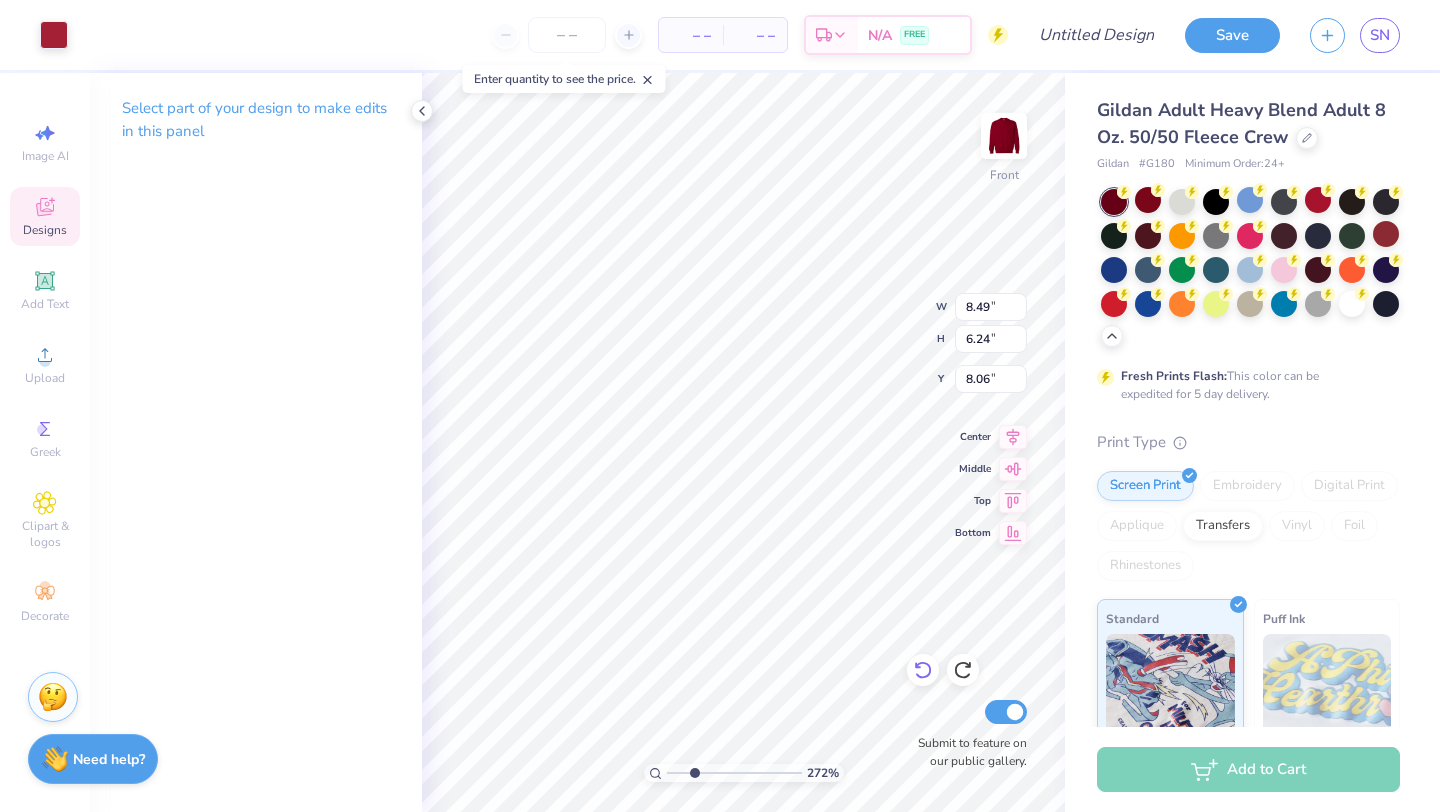 type on "8.03" 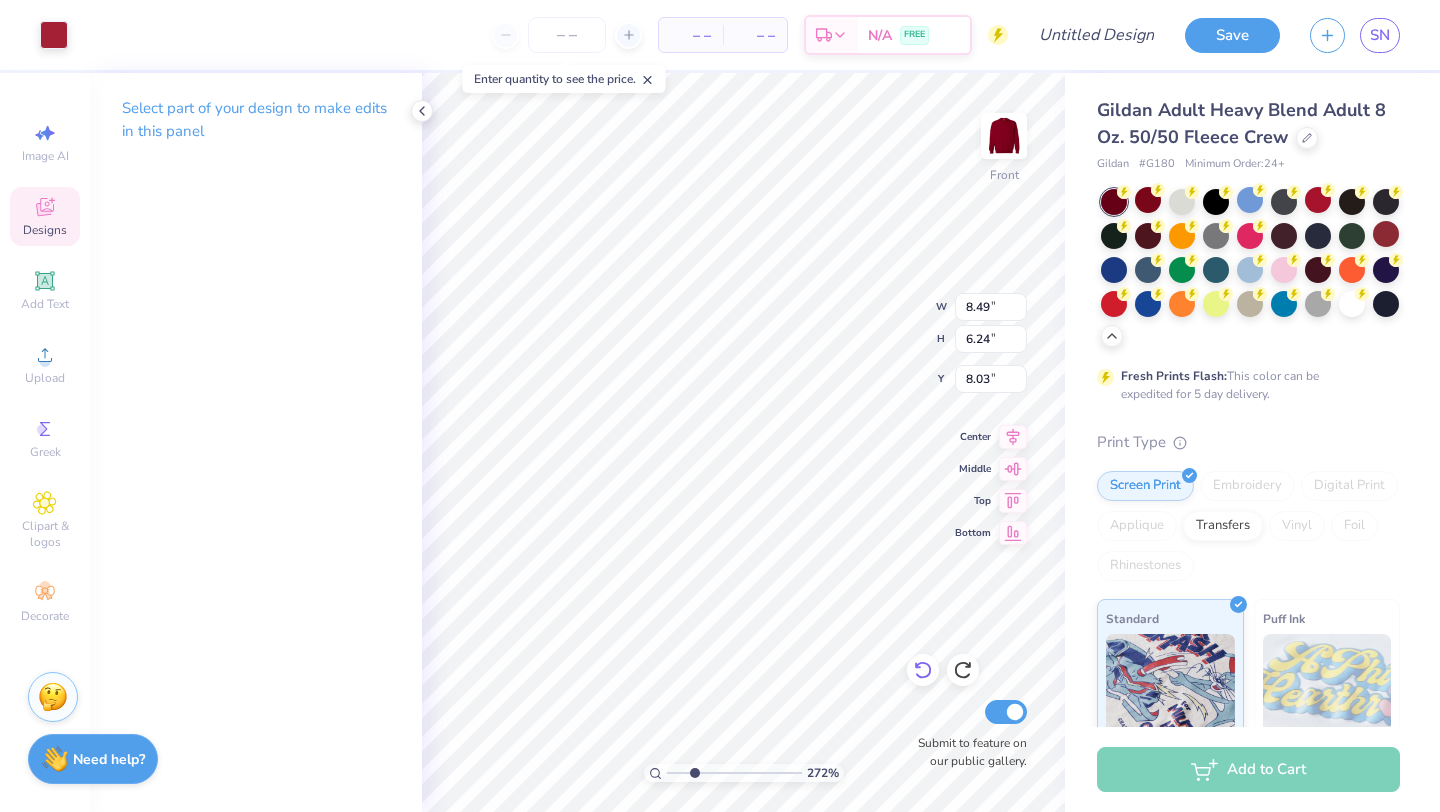 type on "1.24" 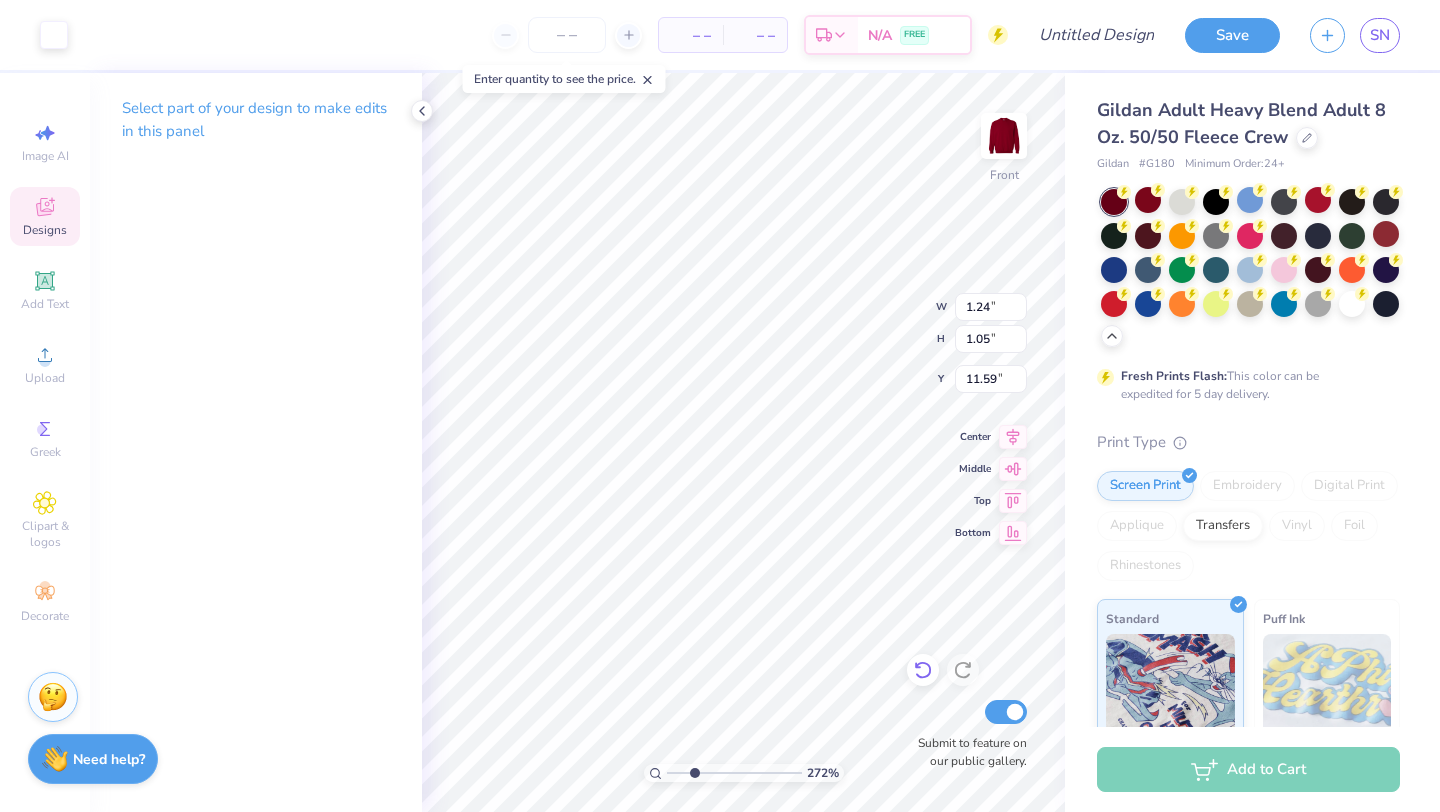 type on "17.25" 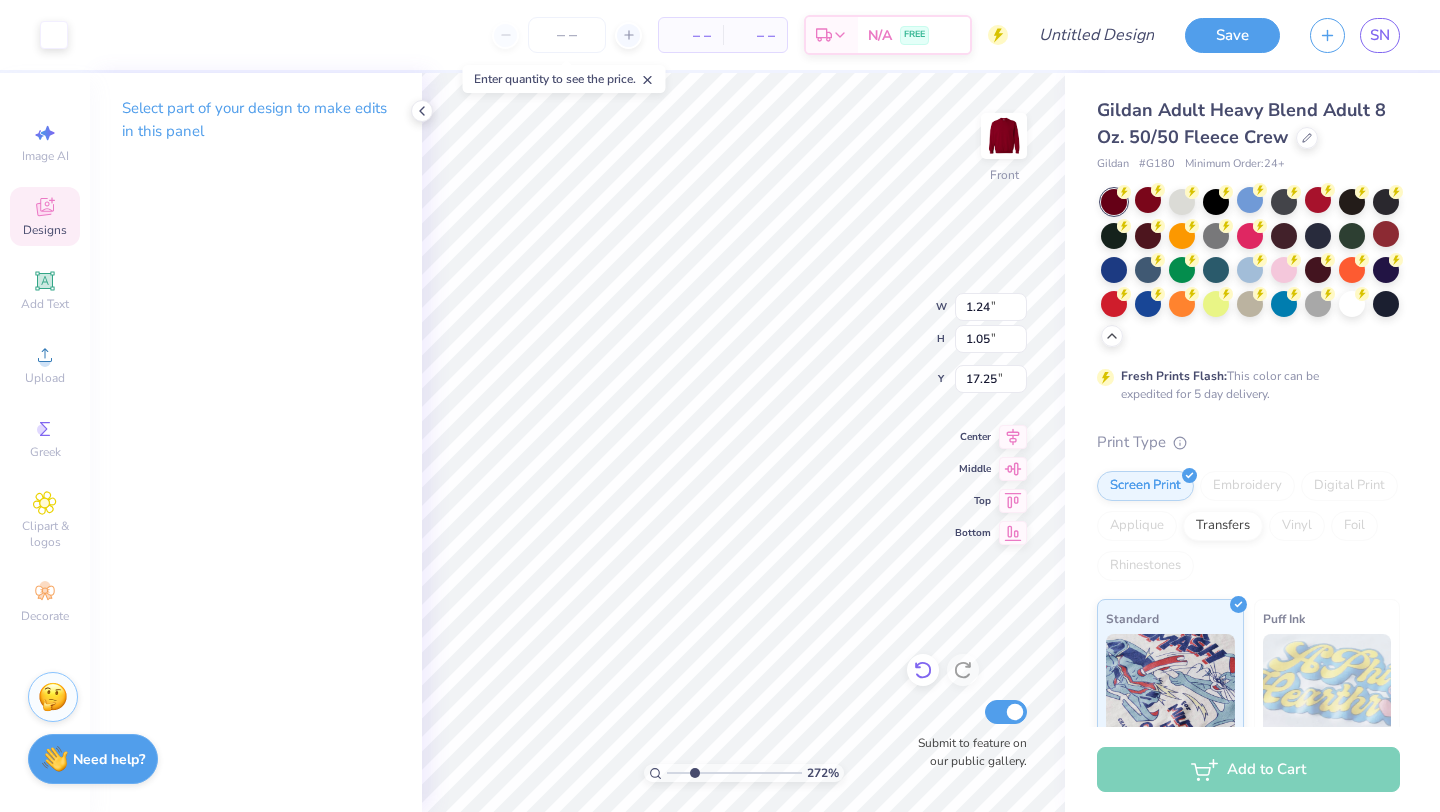 type on "3.65" 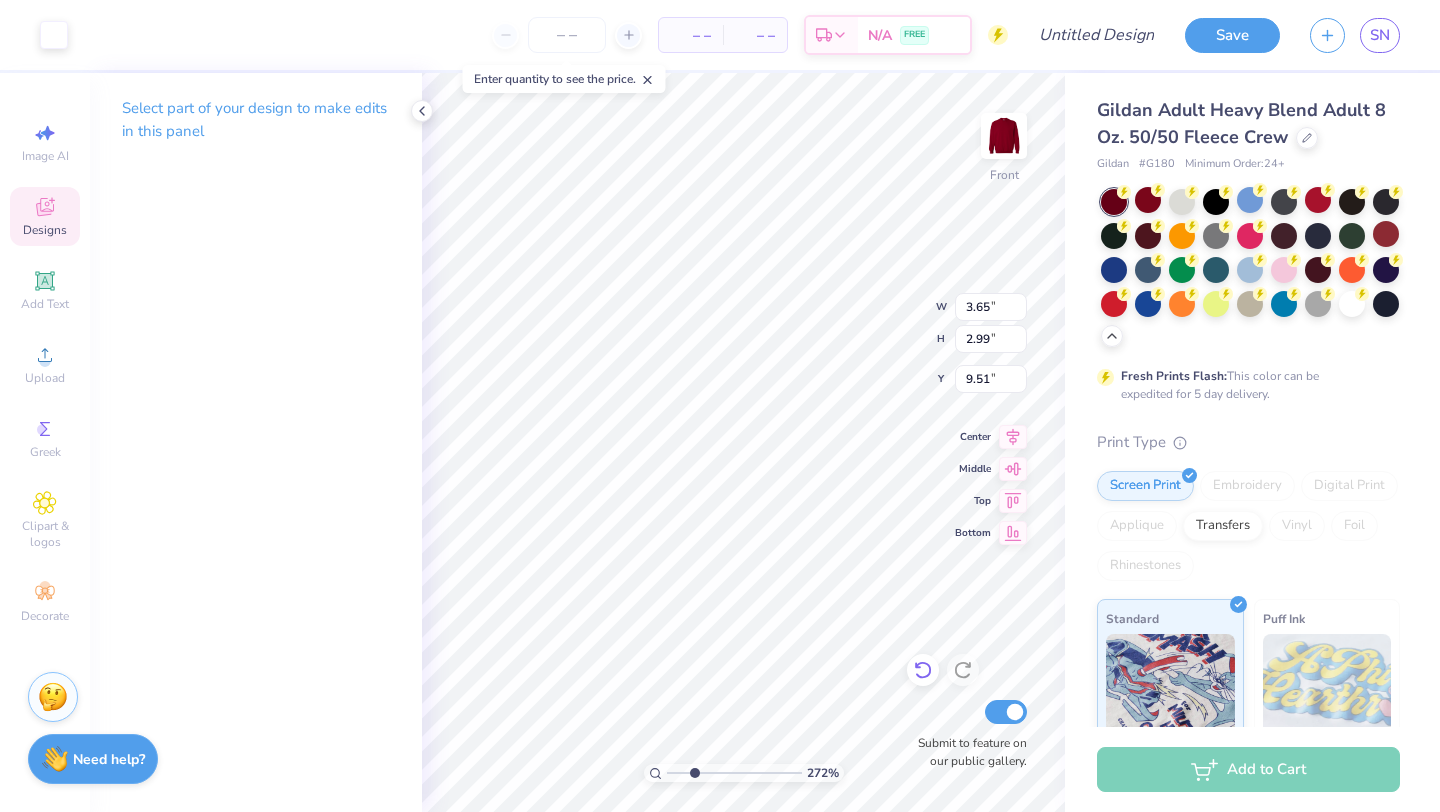 type on "1.05" 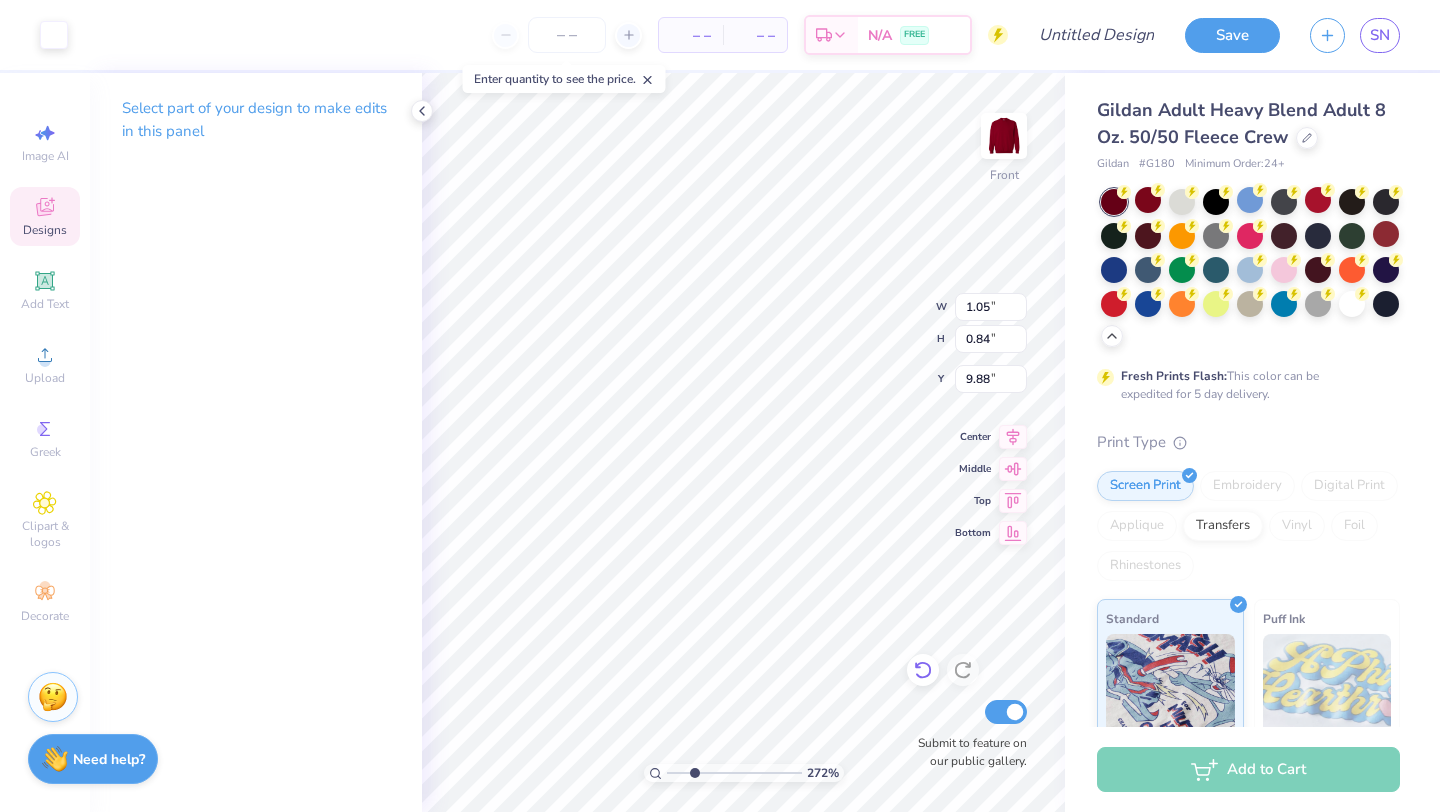 type on "17.46" 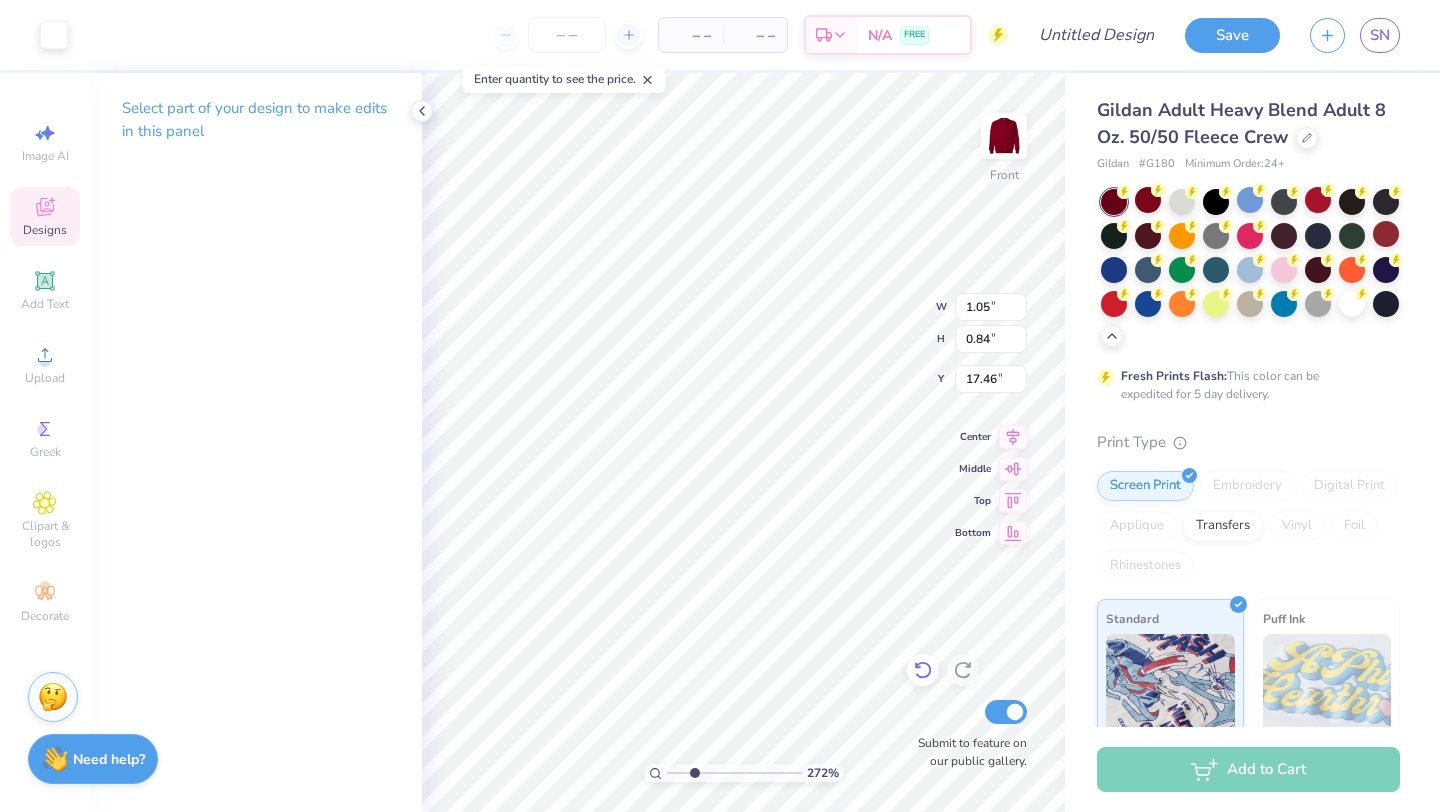 type on "0.63" 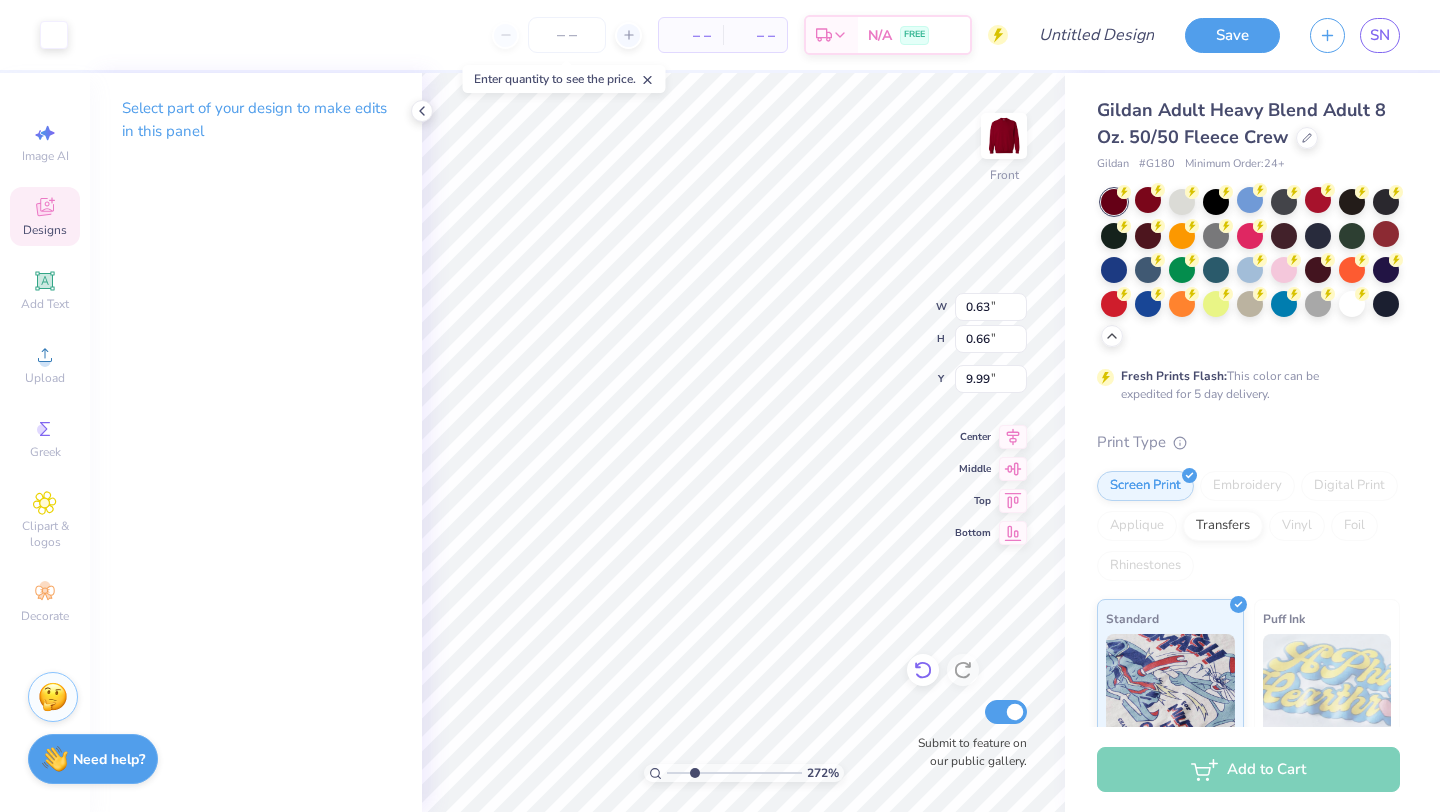 type on "16.71" 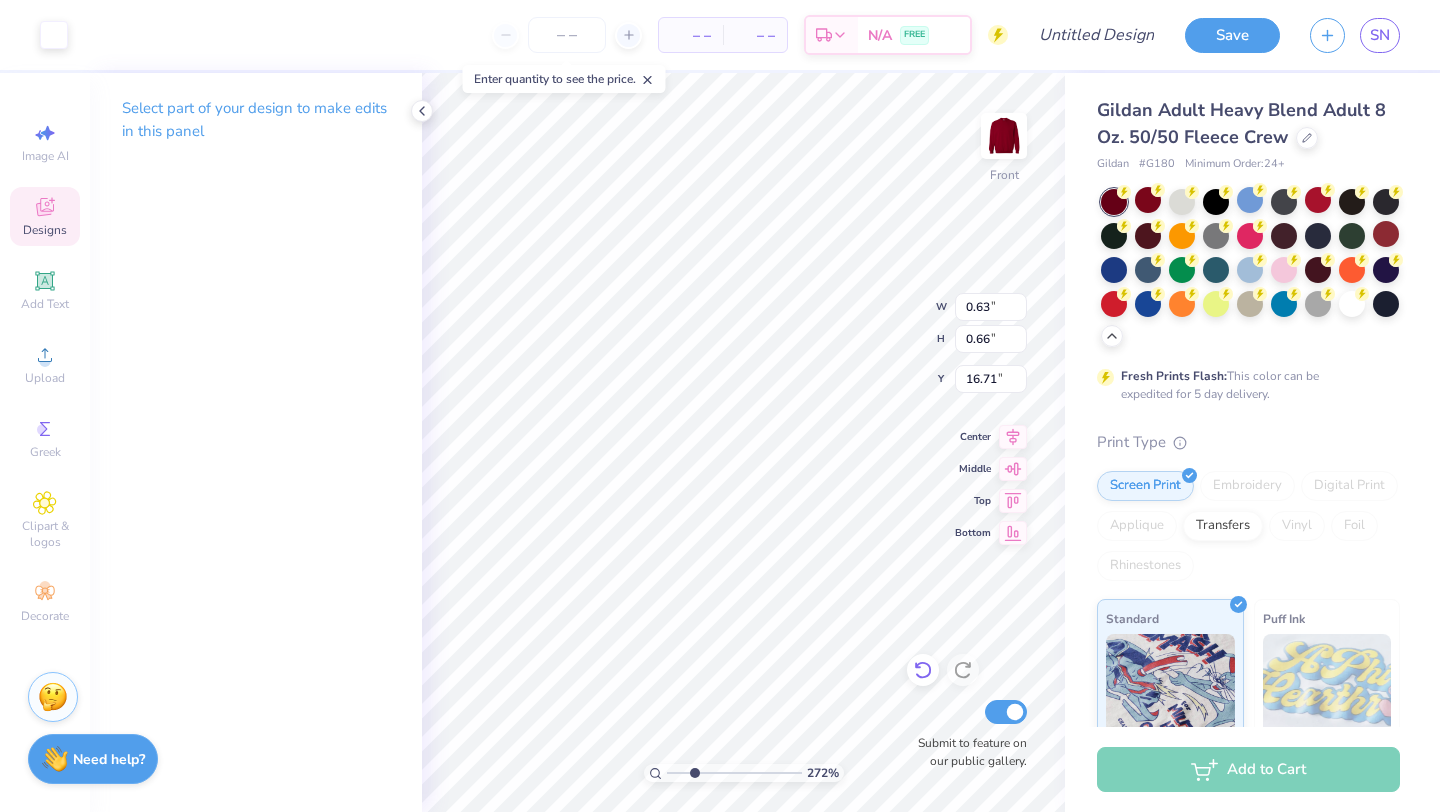 type on "4.59" 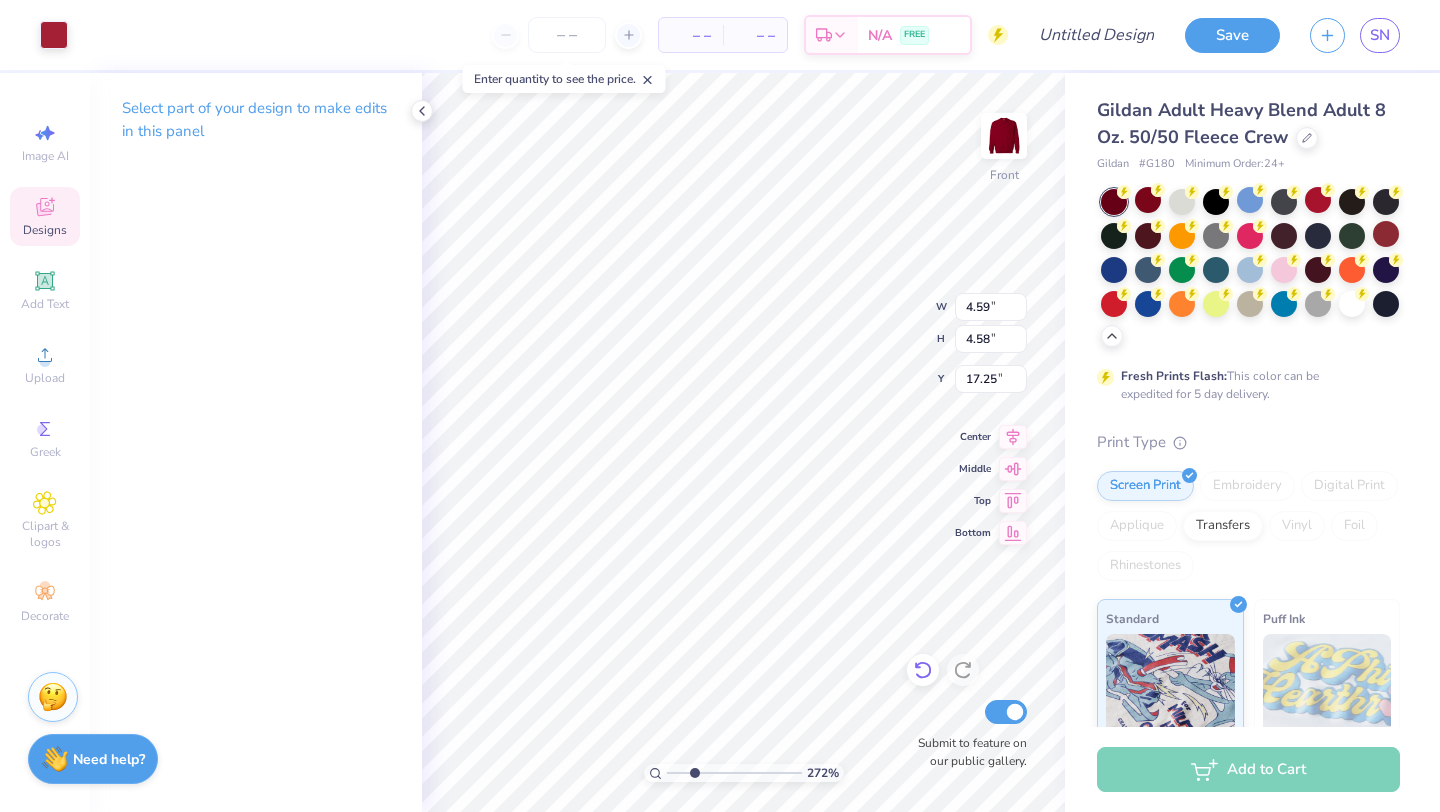 type on "16.66" 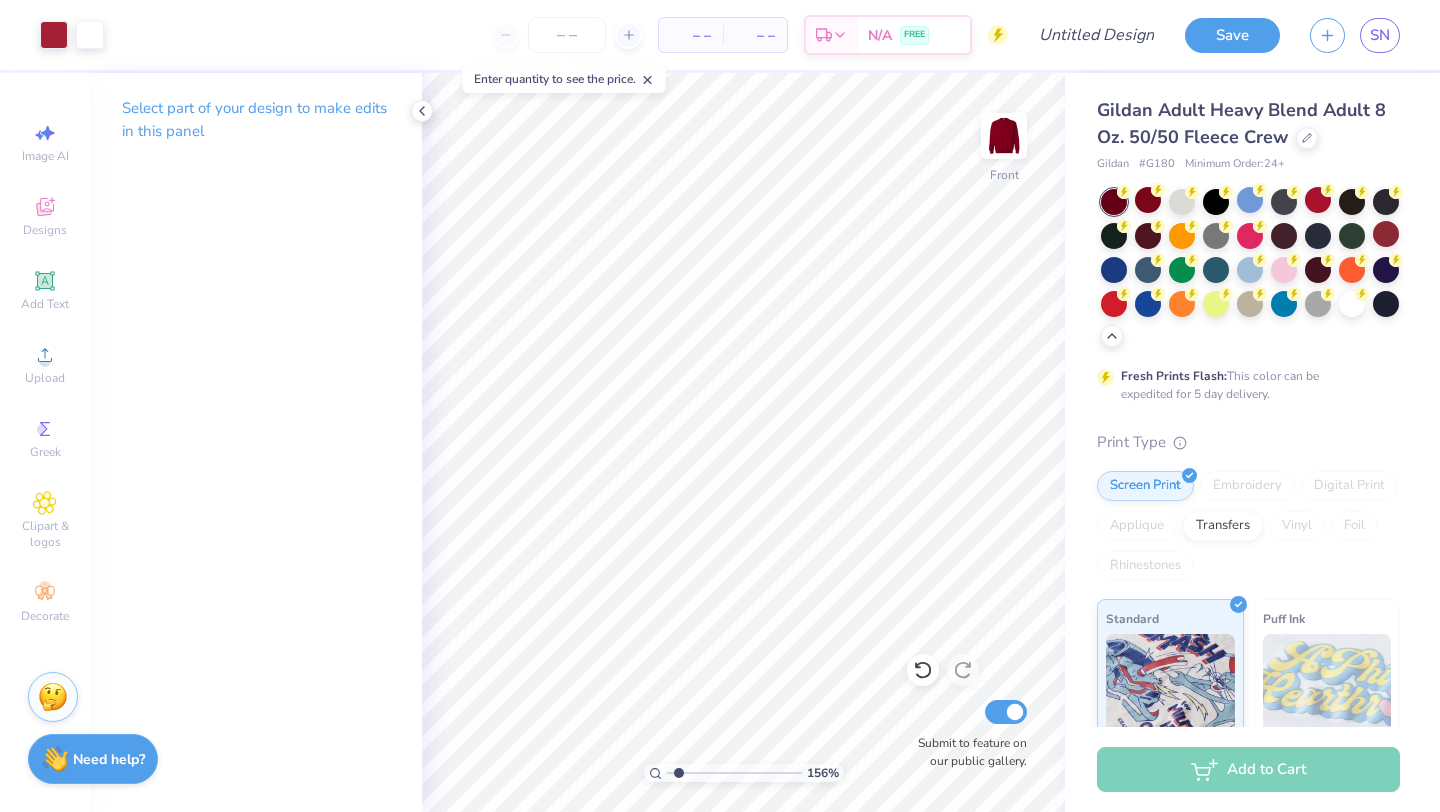 drag, startPoint x: 695, startPoint y: 771, endPoint x: 678, endPoint y: 771, distance: 17 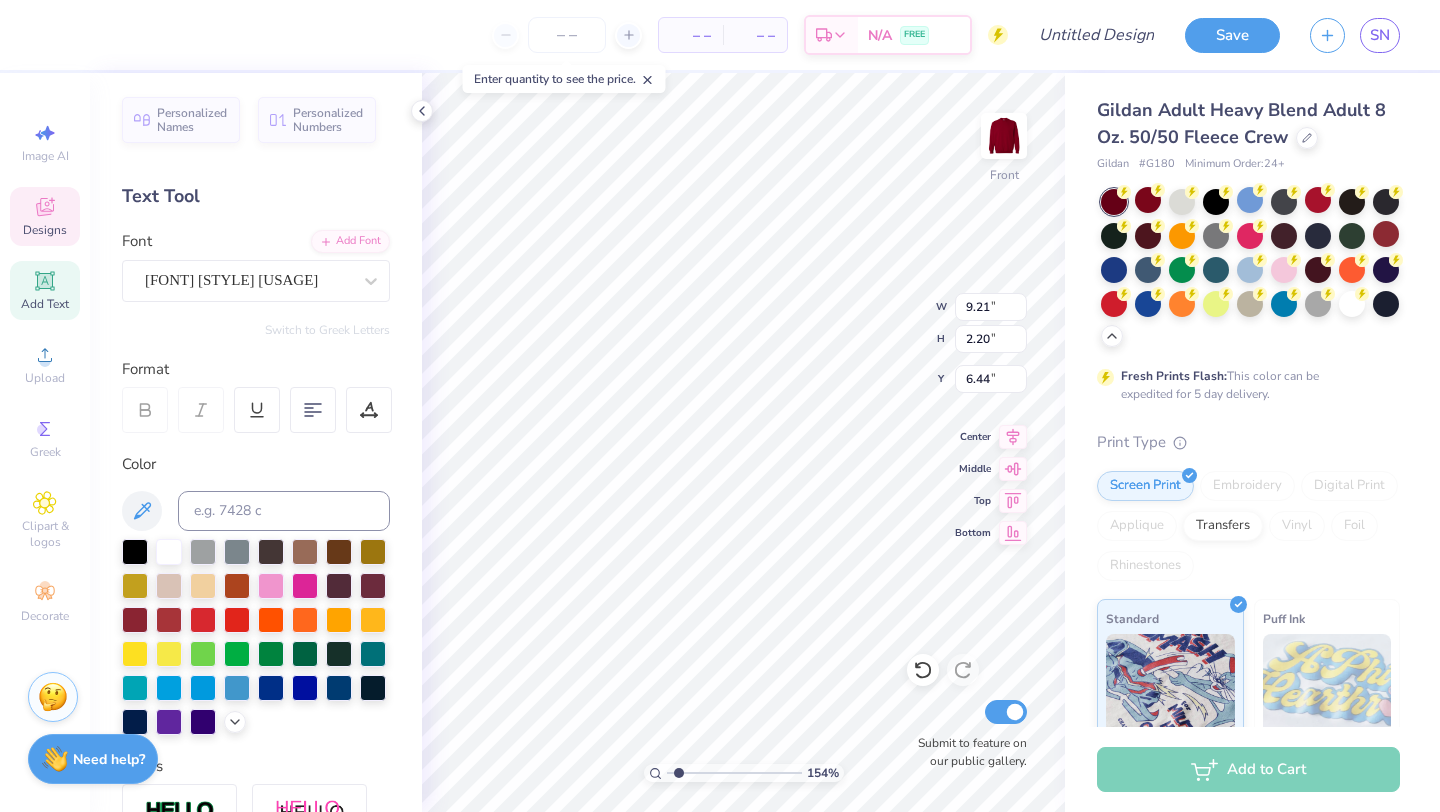 scroll, scrollTop: 0, scrollLeft: 0, axis: both 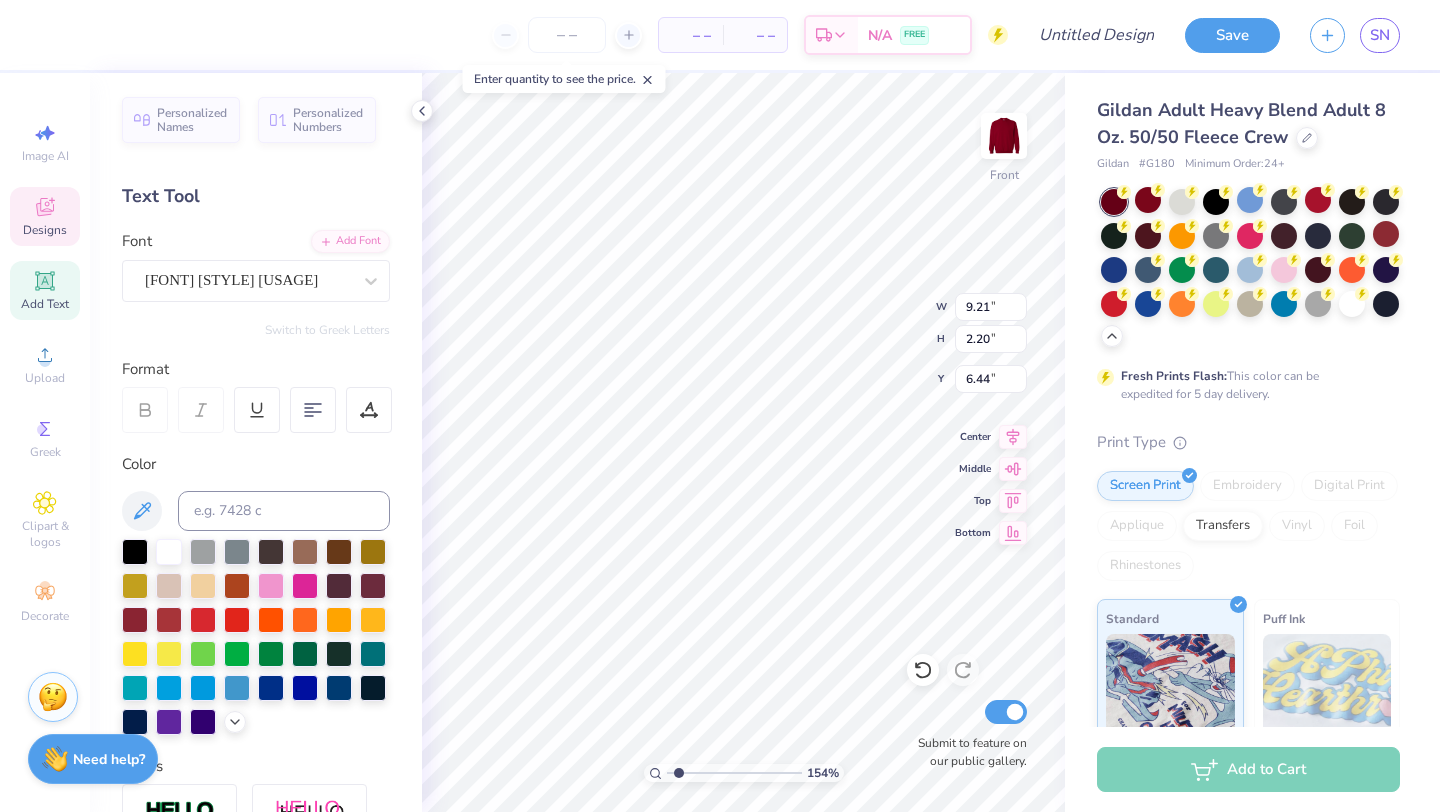 type on "T" 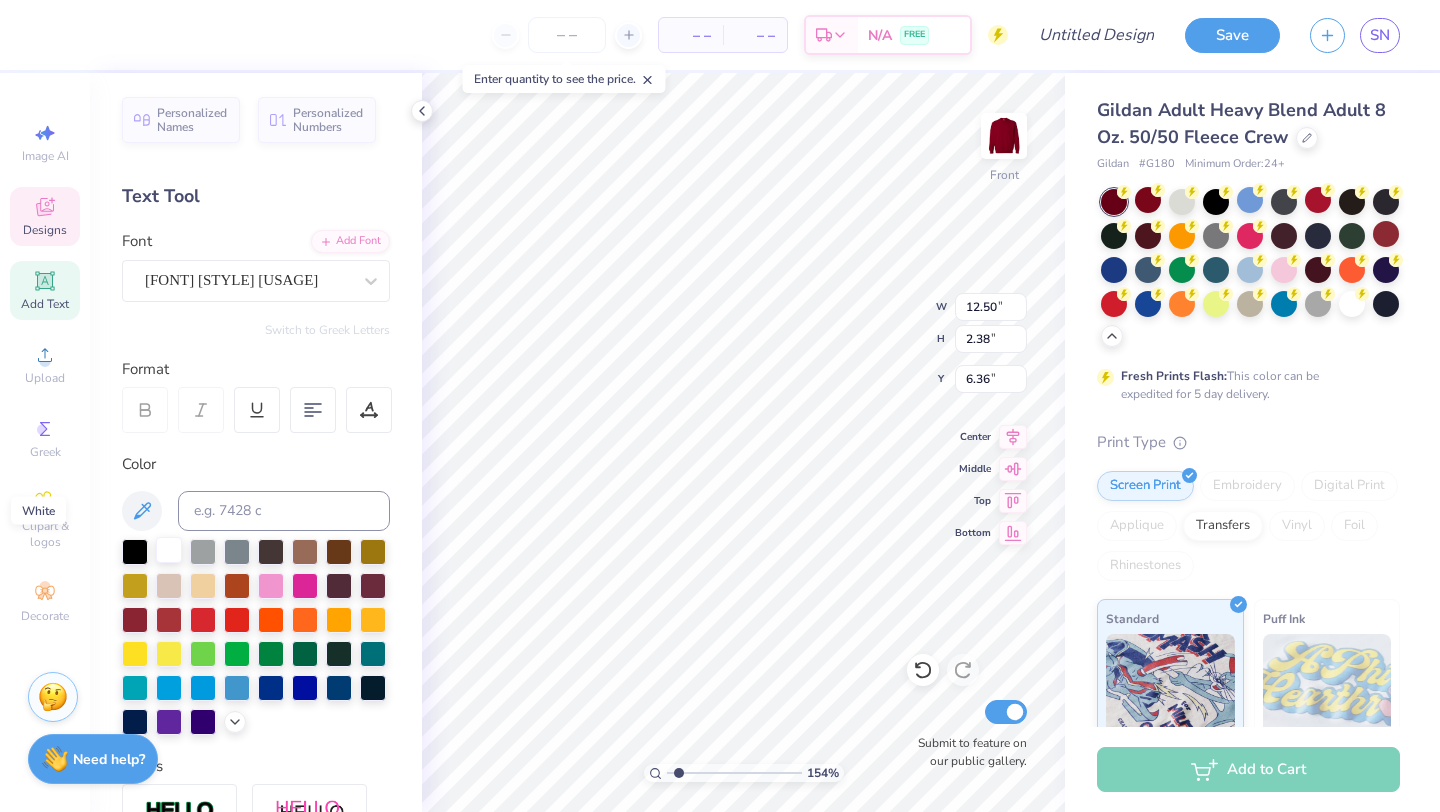 click at bounding box center (169, 550) 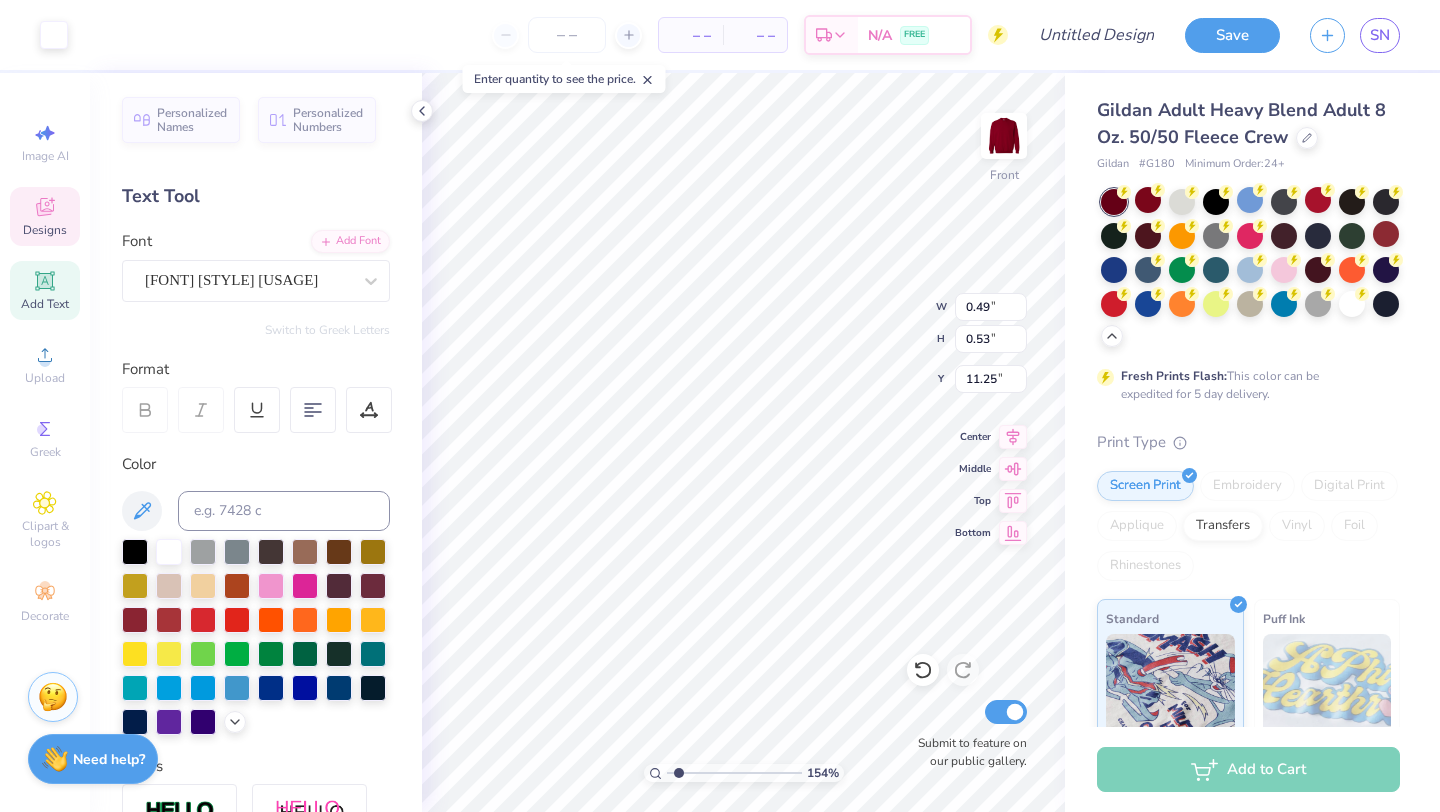 type on "8.40" 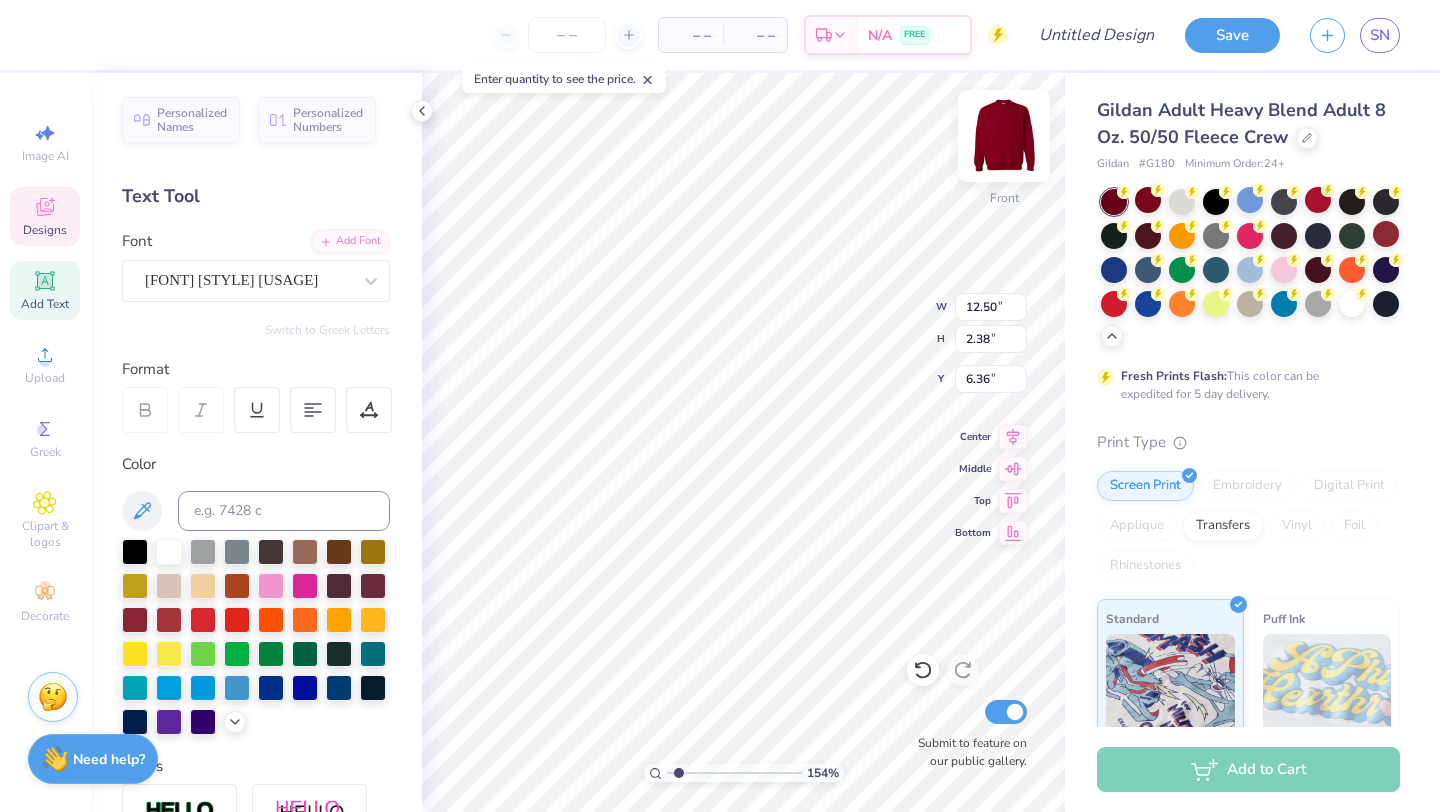click at bounding box center (1004, 136) 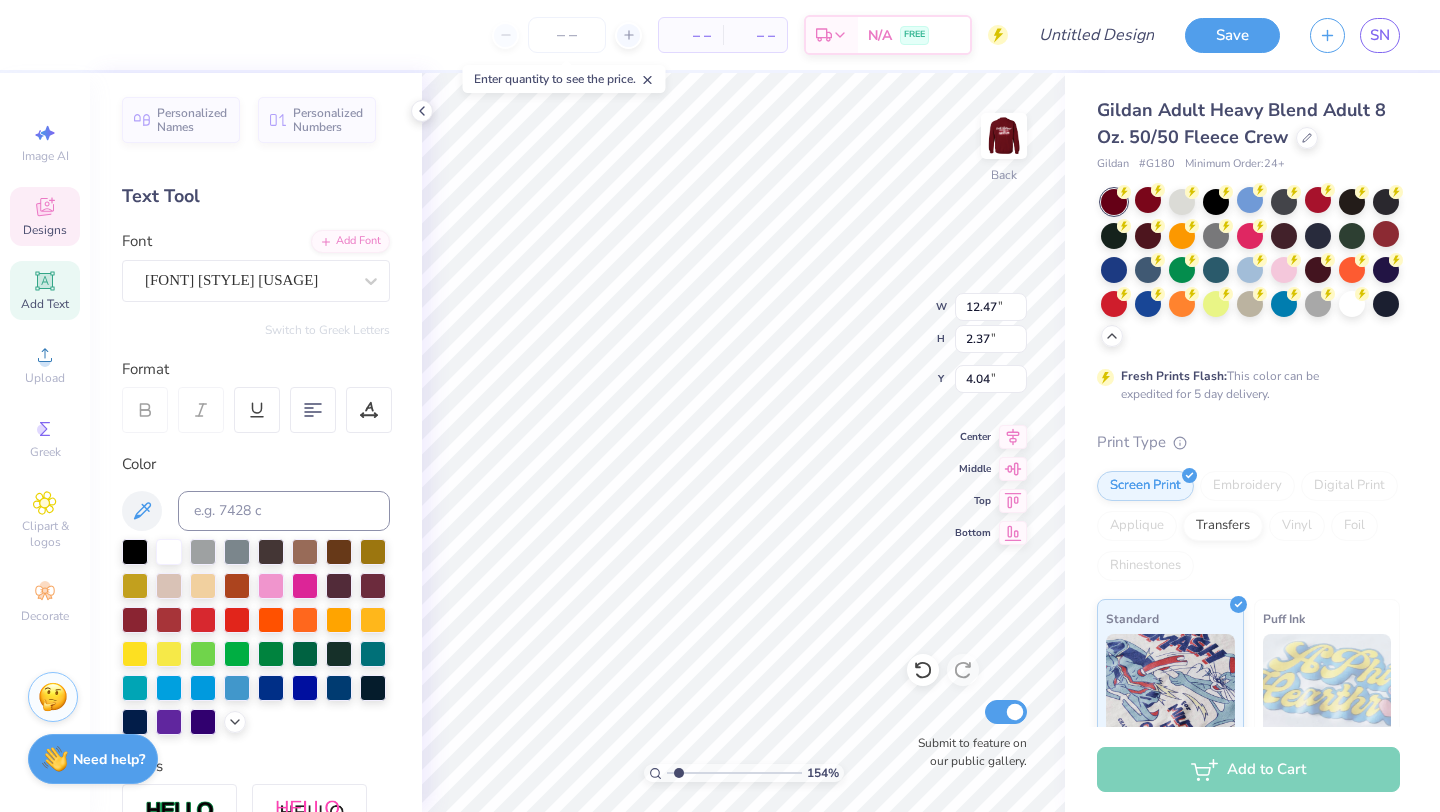 scroll, scrollTop: 0, scrollLeft: 1, axis: horizontal 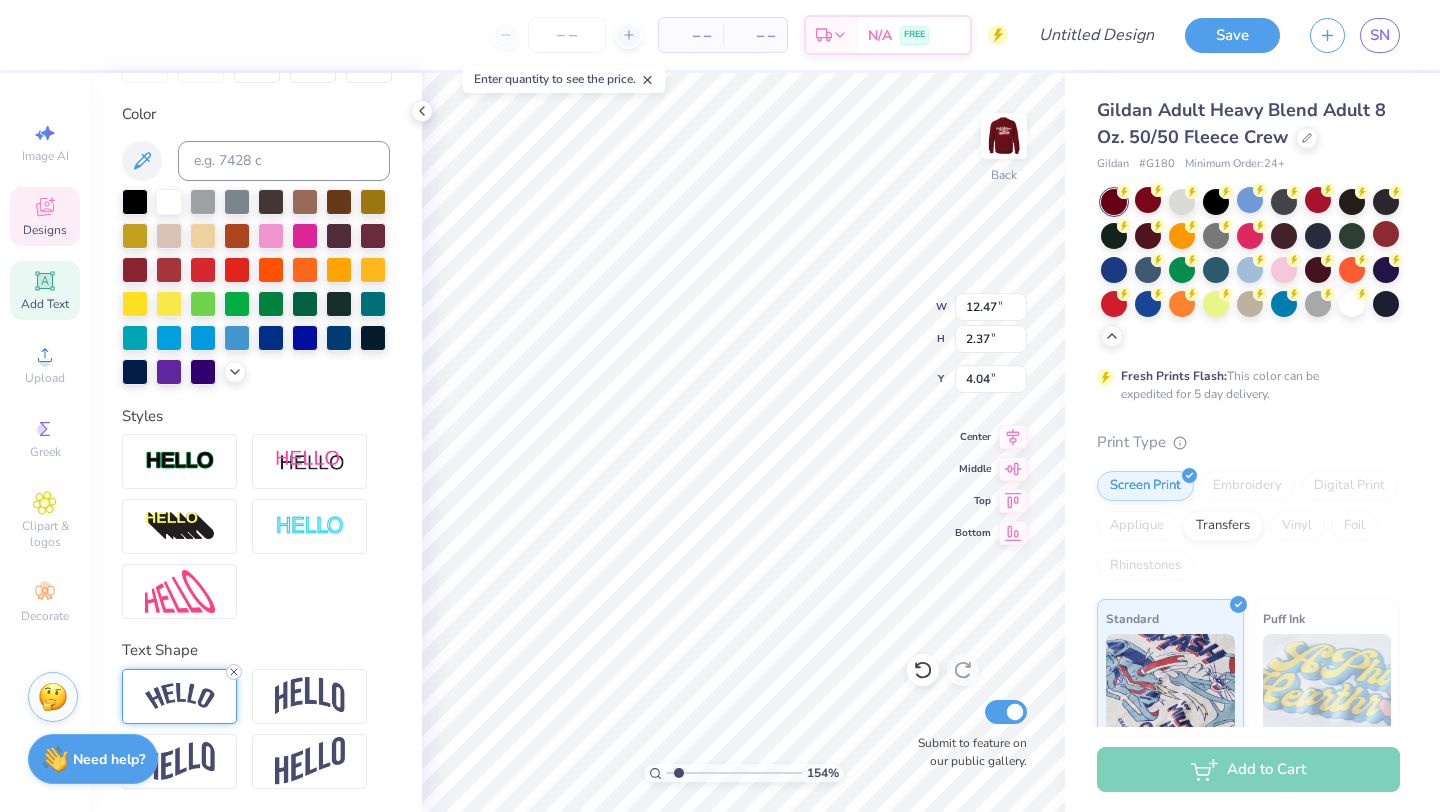 type on "Kappa" 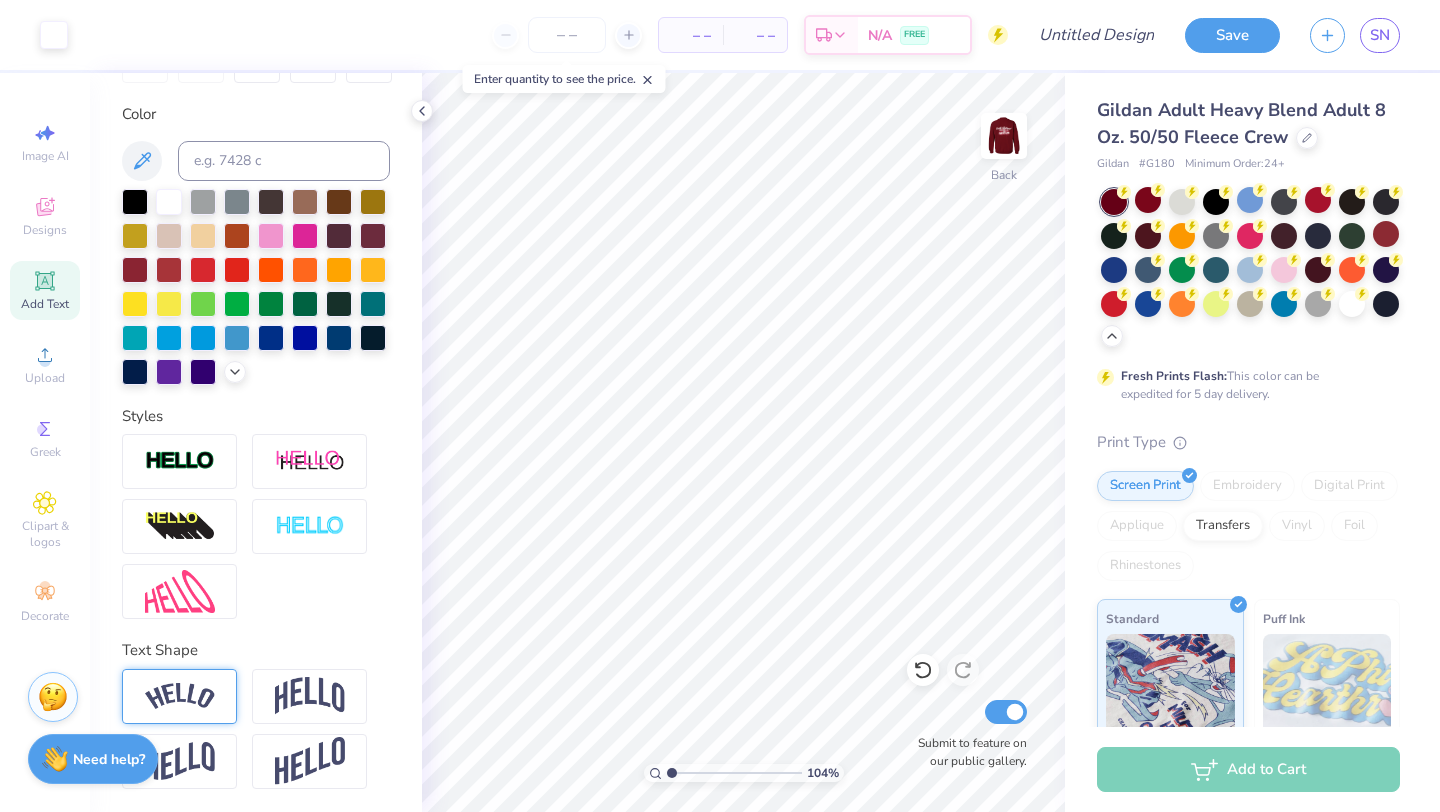 type on "1.04" 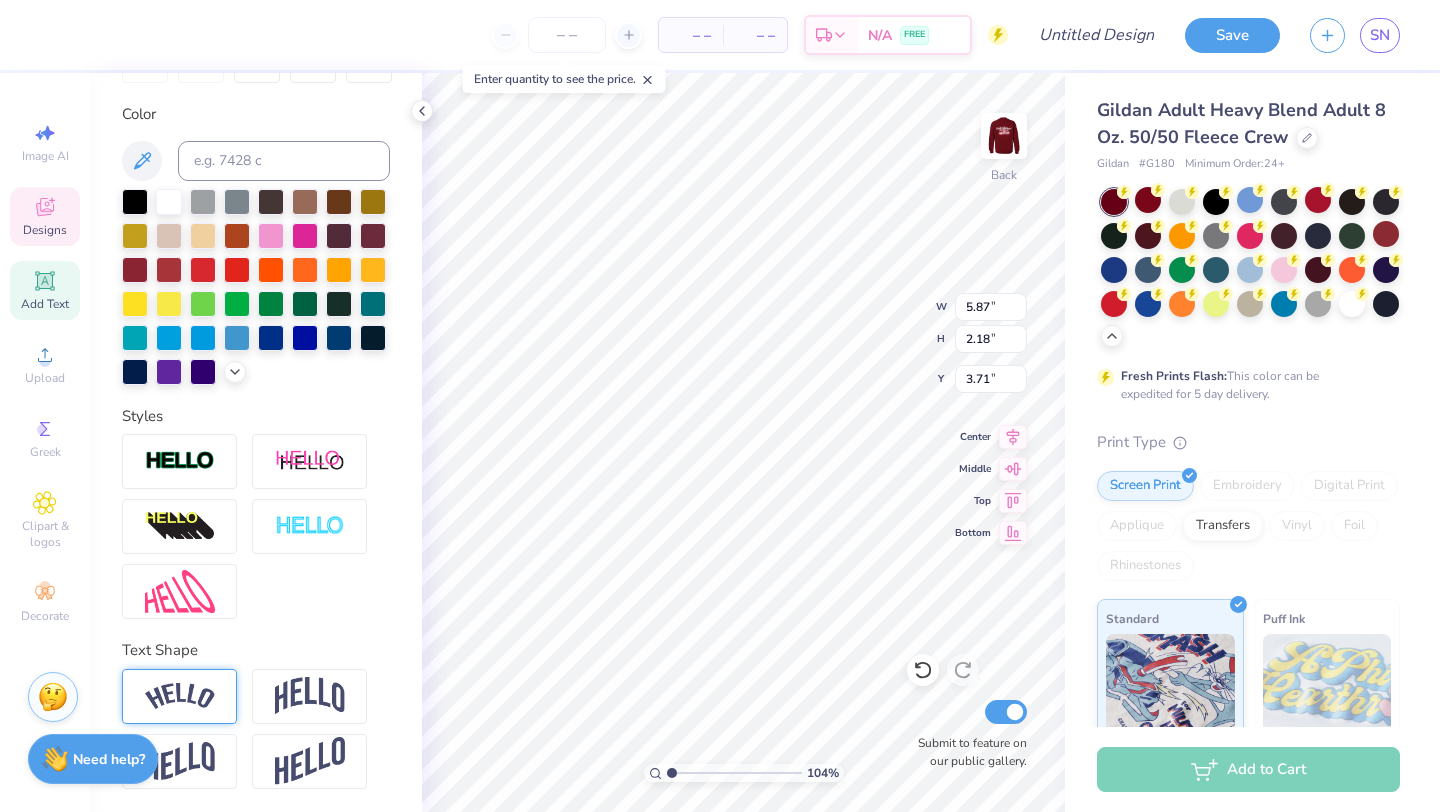 type on "3.71" 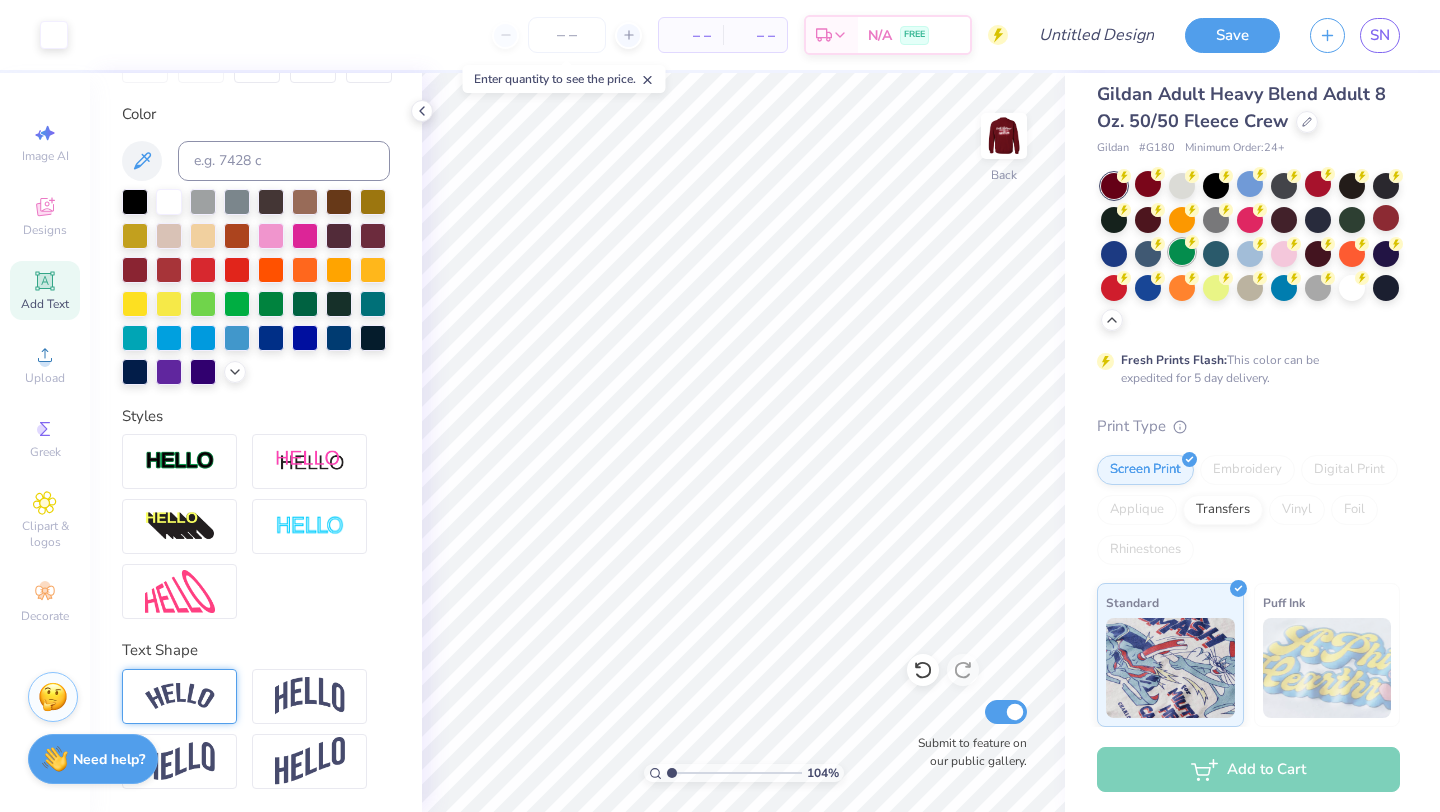 scroll, scrollTop: 21, scrollLeft: 0, axis: vertical 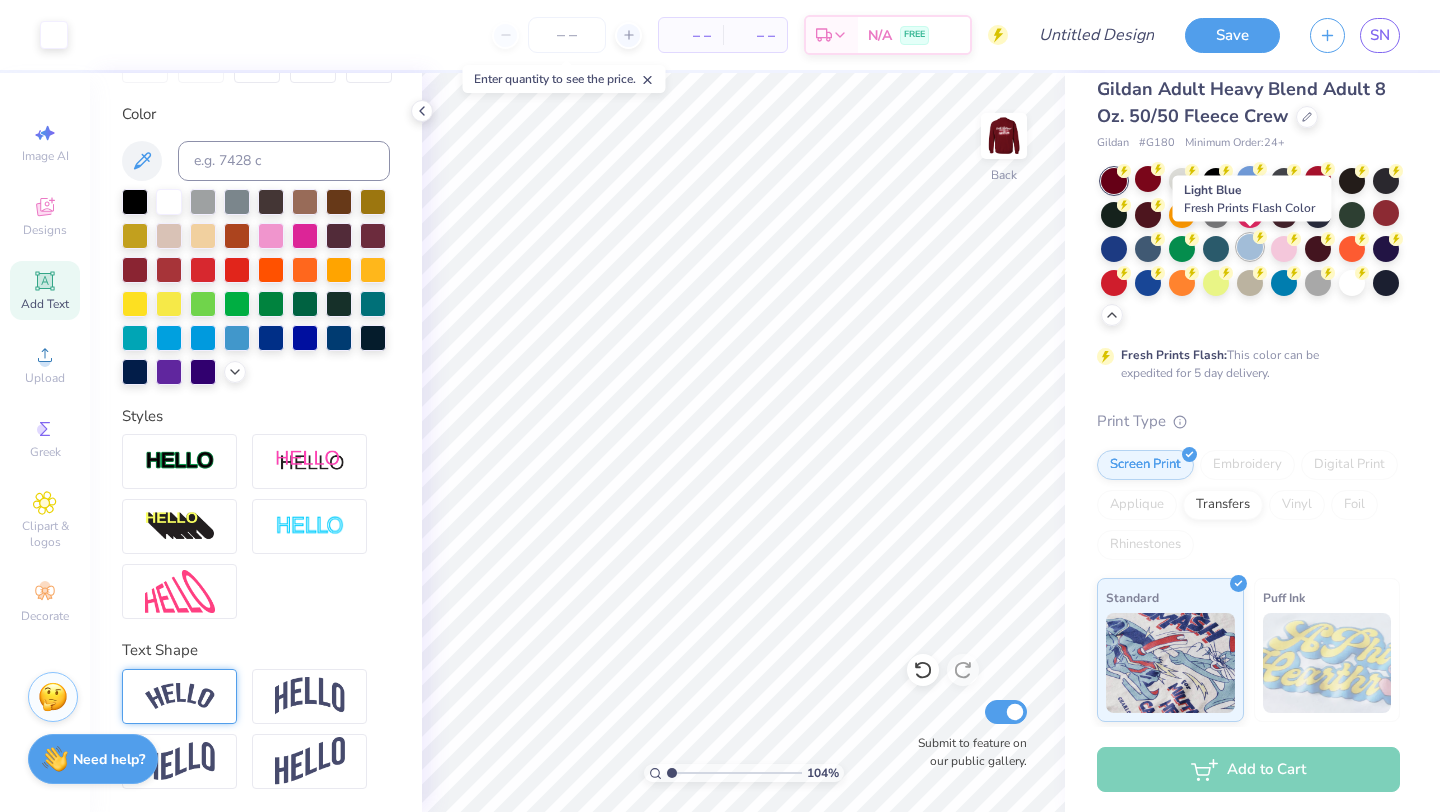click at bounding box center (1250, 247) 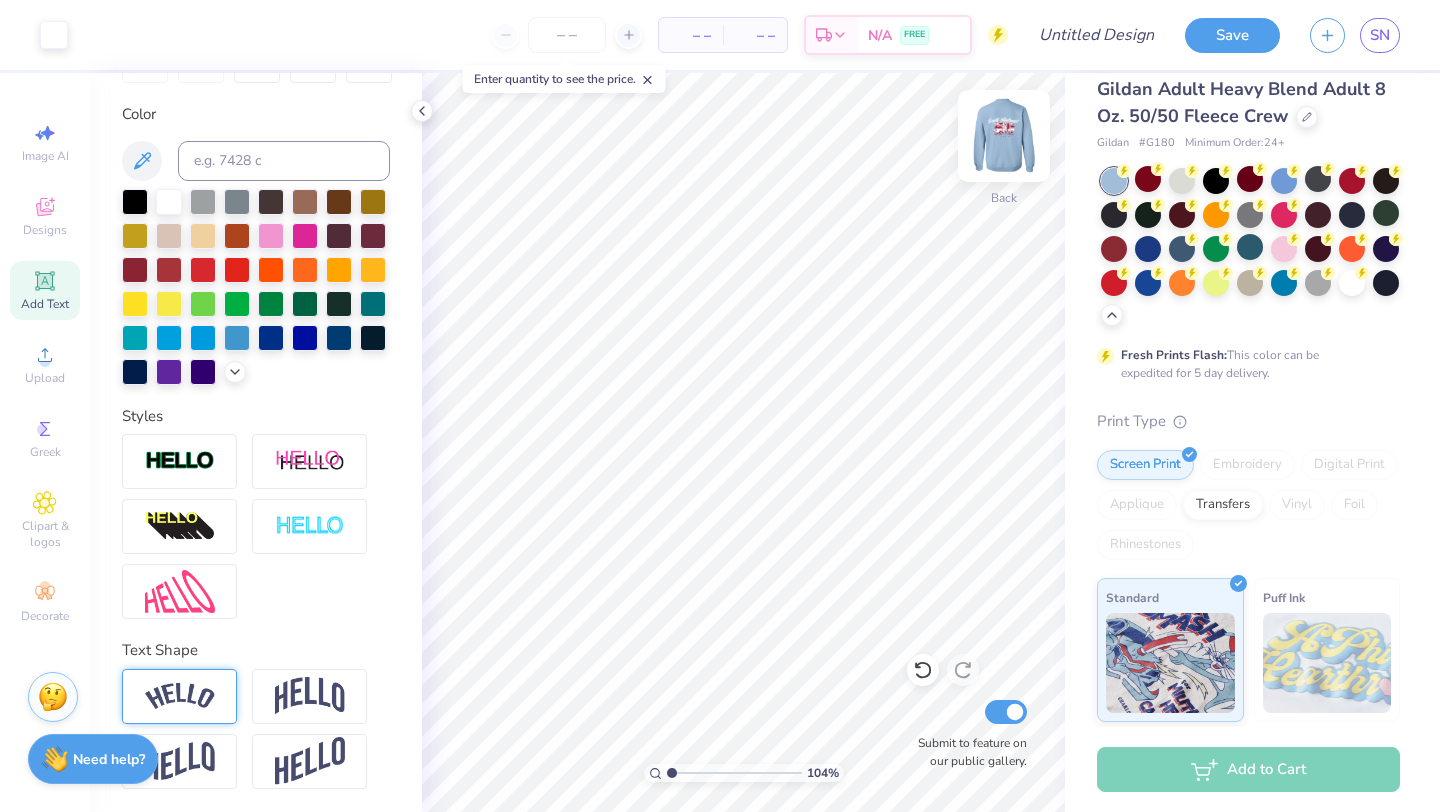 click at bounding box center (1004, 136) 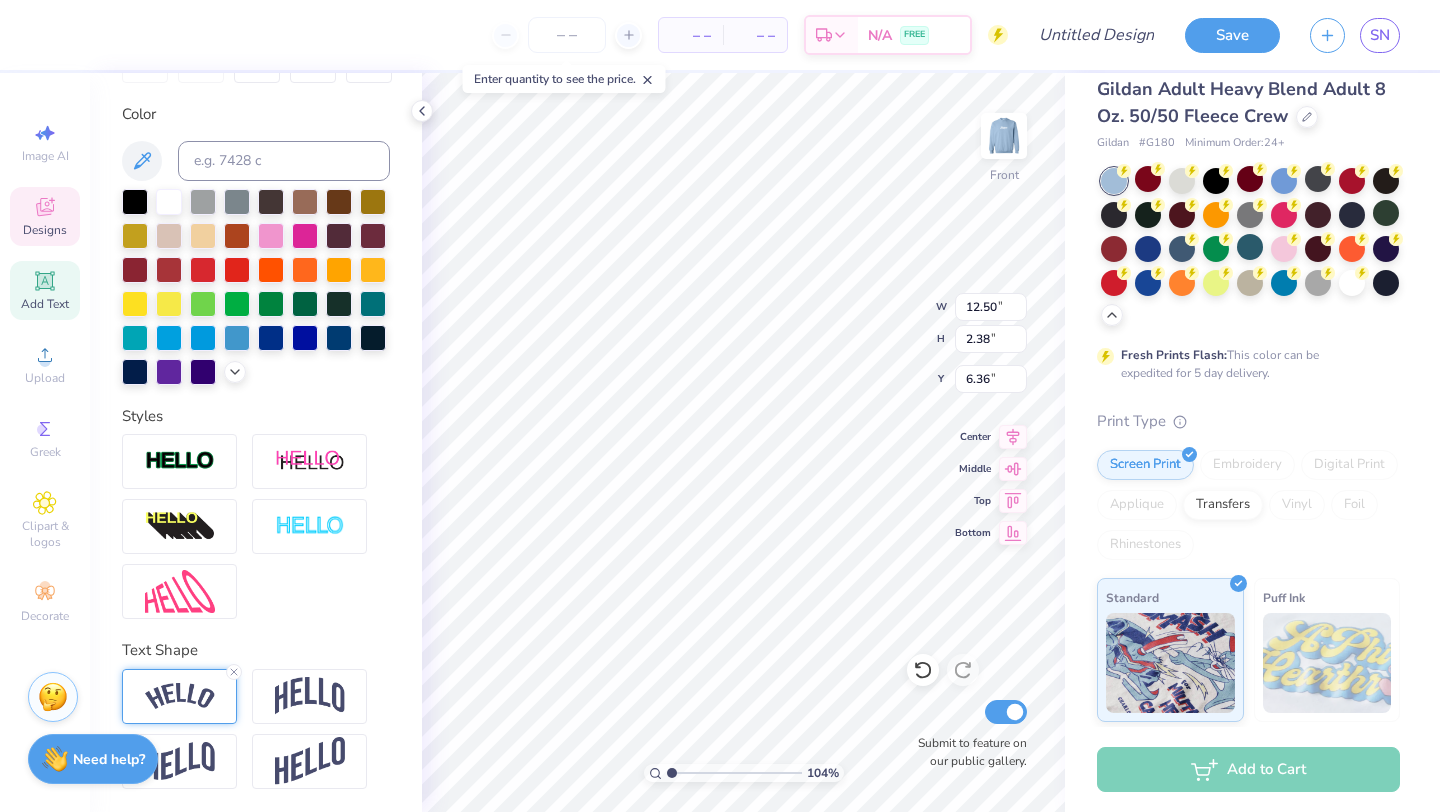 click on "Add Text" at bounding box center [45, 304] 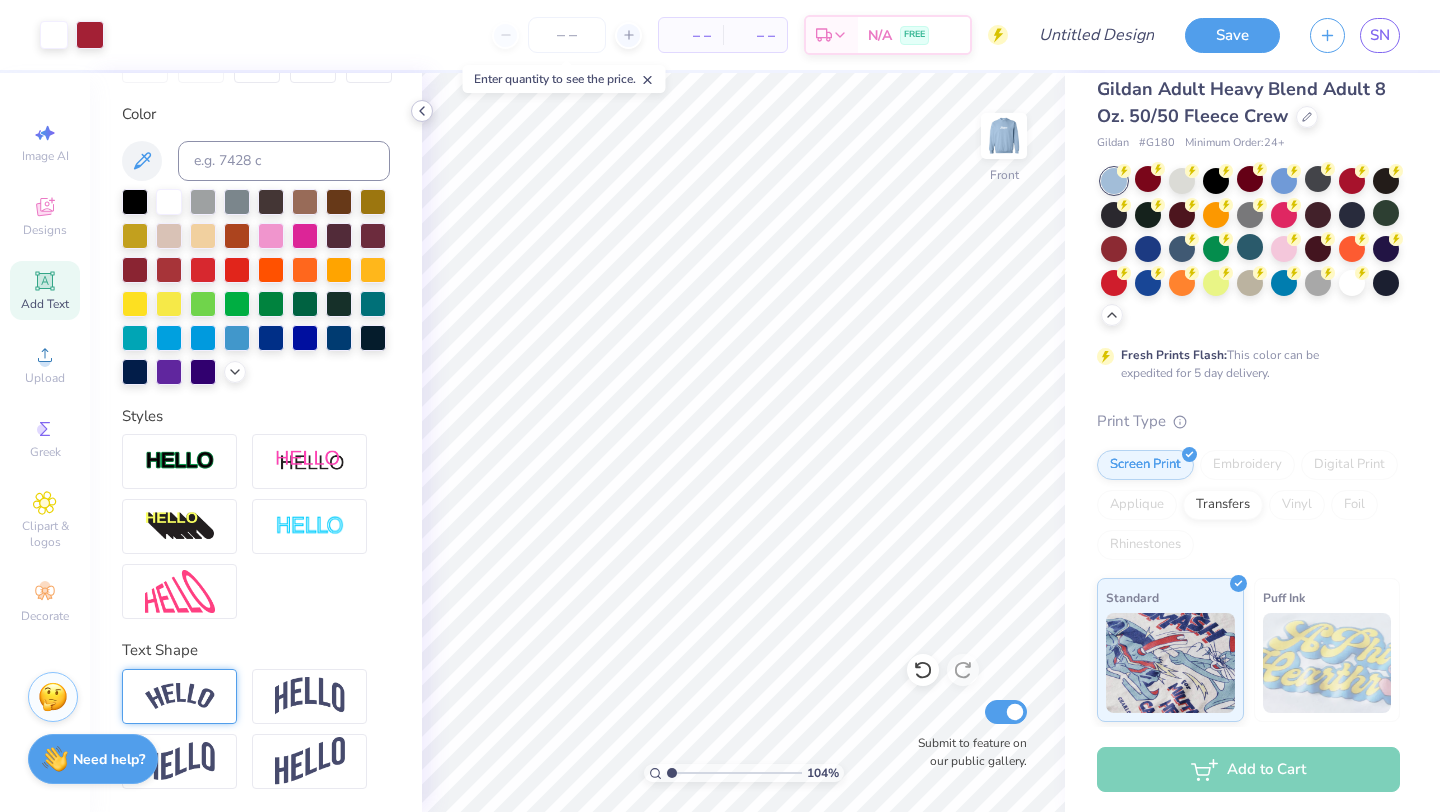 click at bounding box center (422, 111) 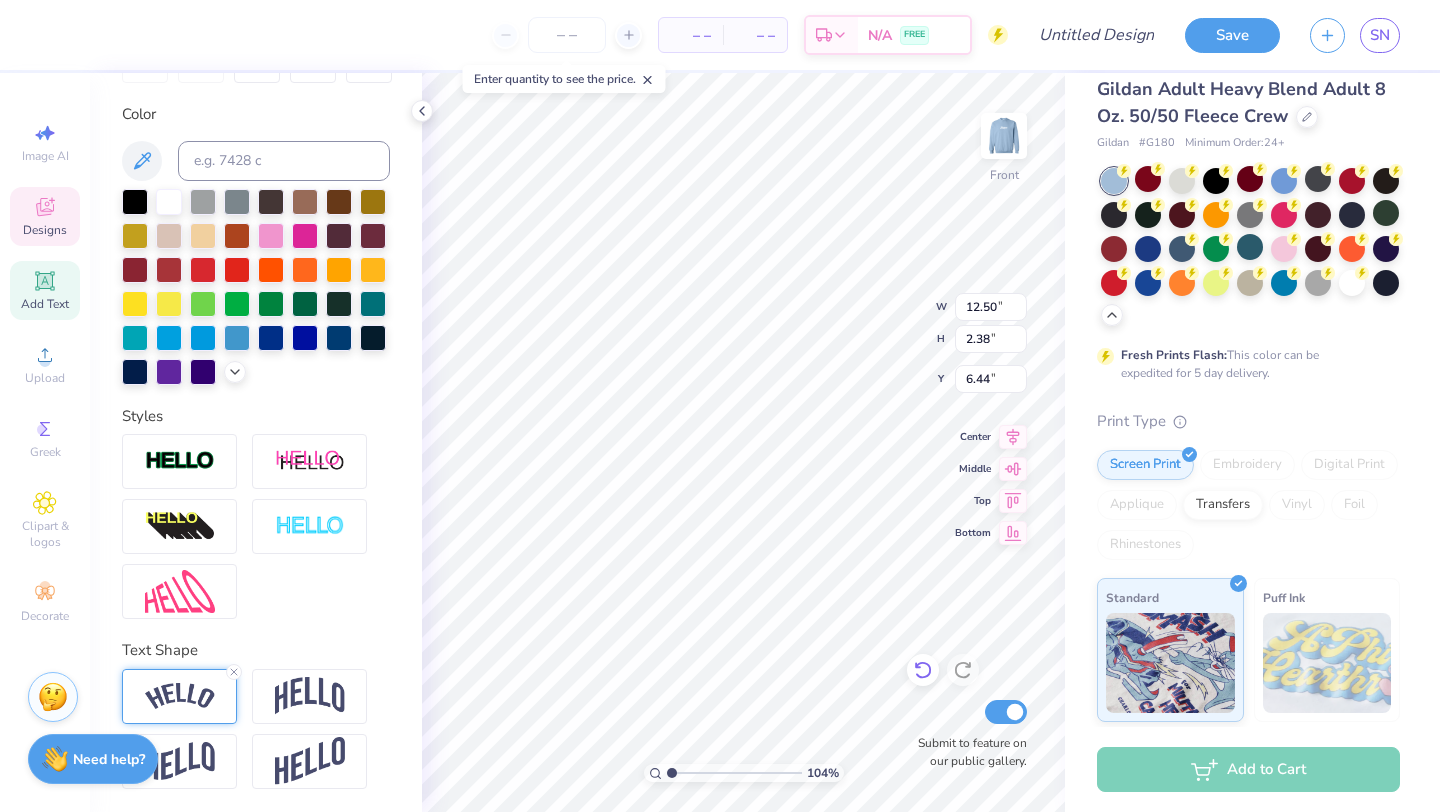 click 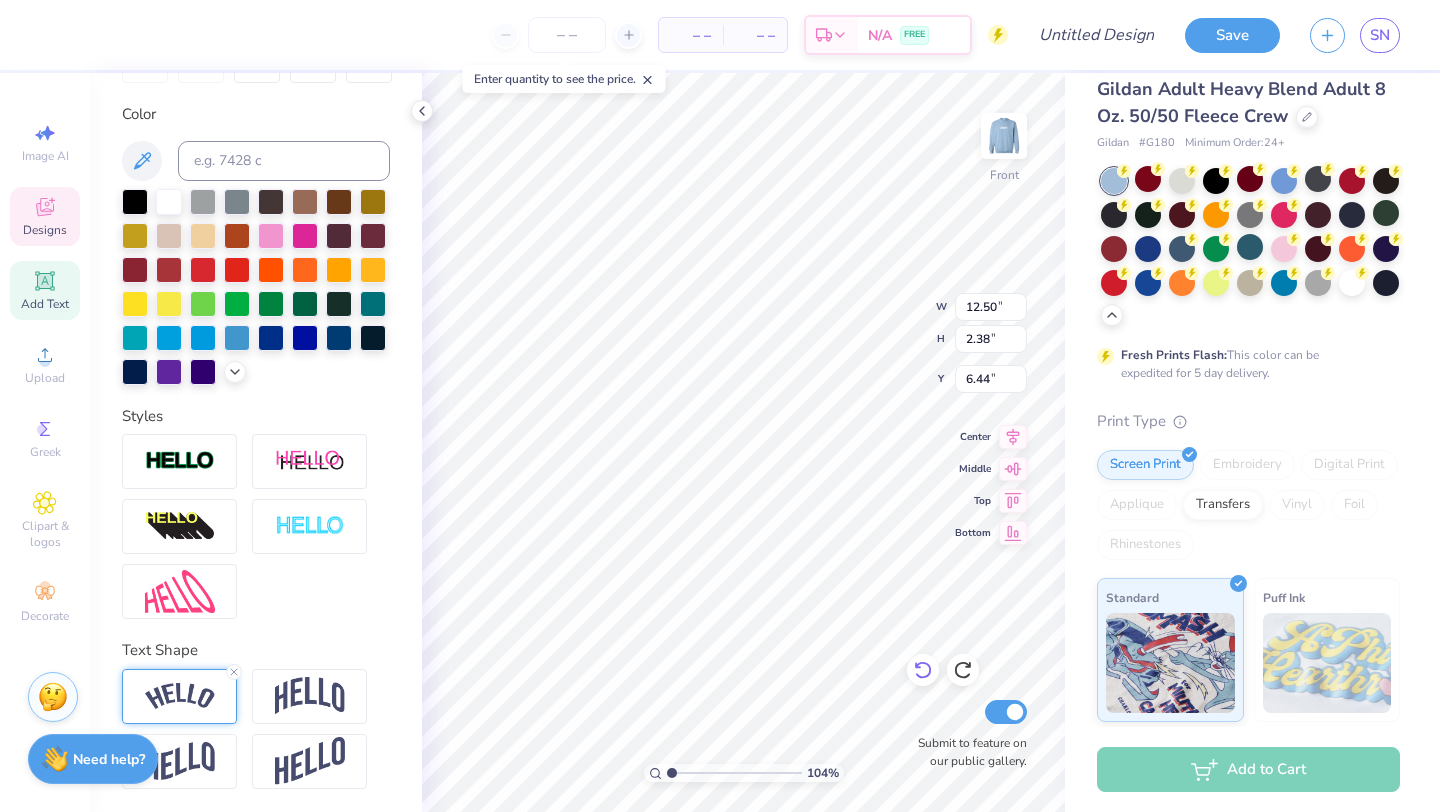 type on "6.36" 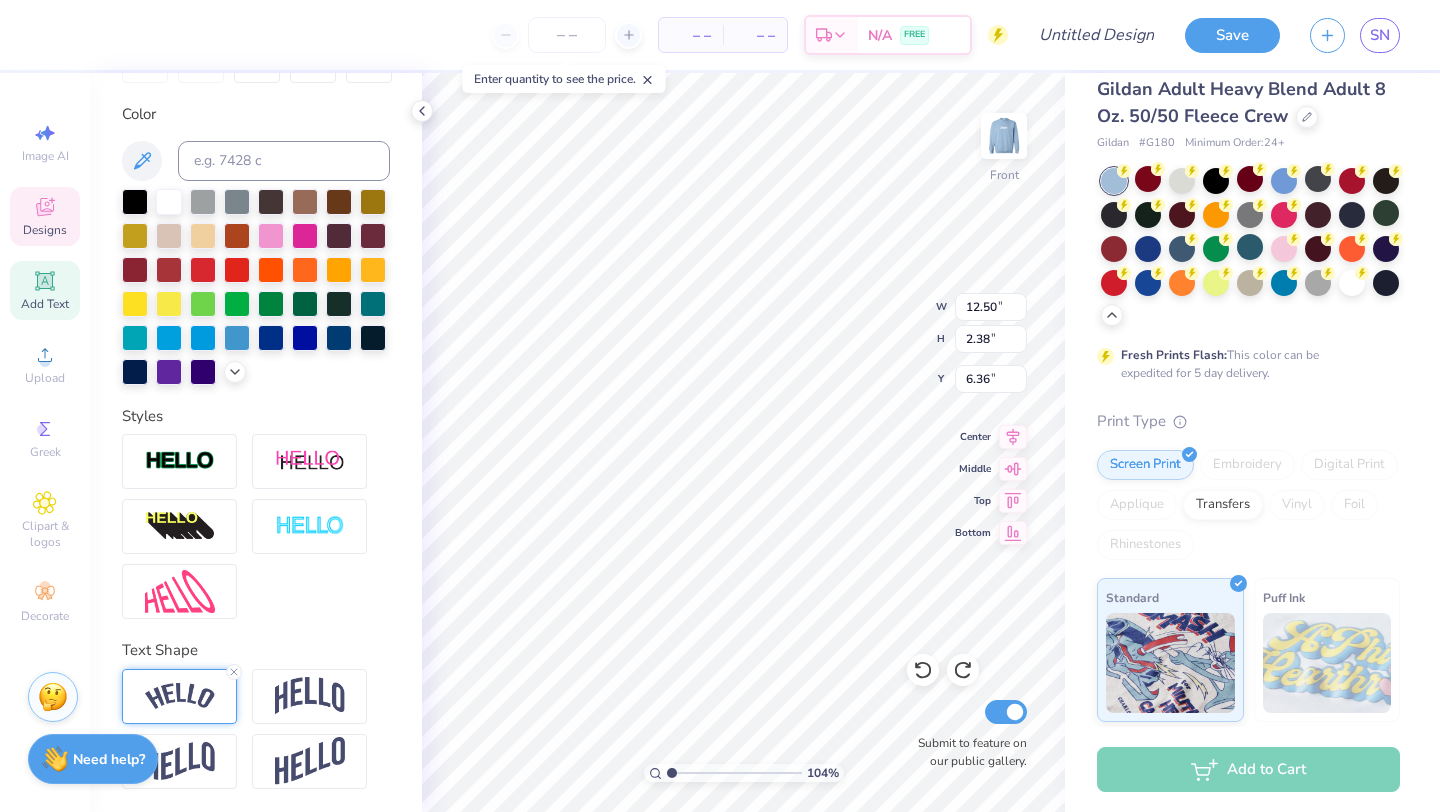 scroll, scrollTop: 0, scrollLeft: 0, axis: both 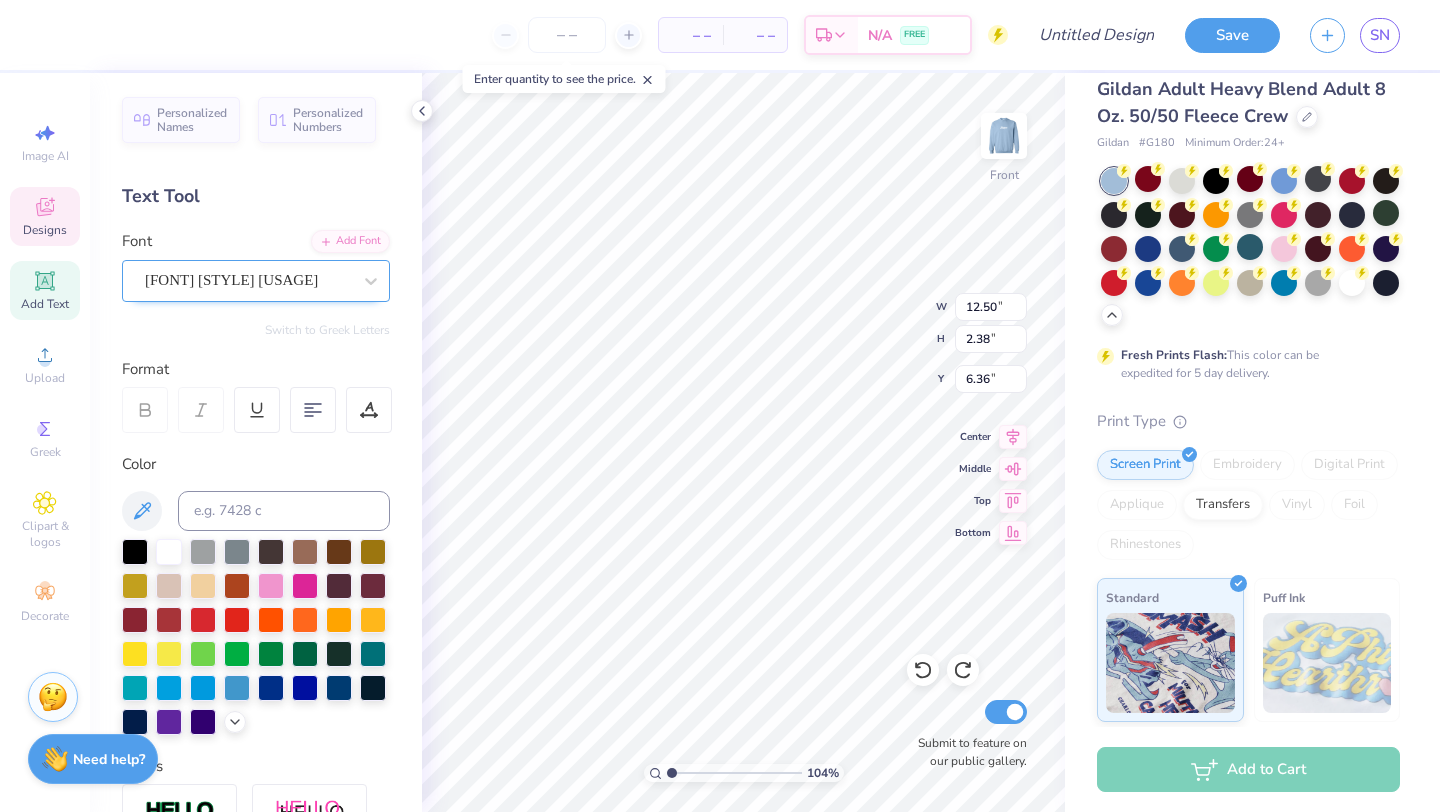 click on "[FONT] [STYLE] [USAGE]" at bounding box center [248, 280] 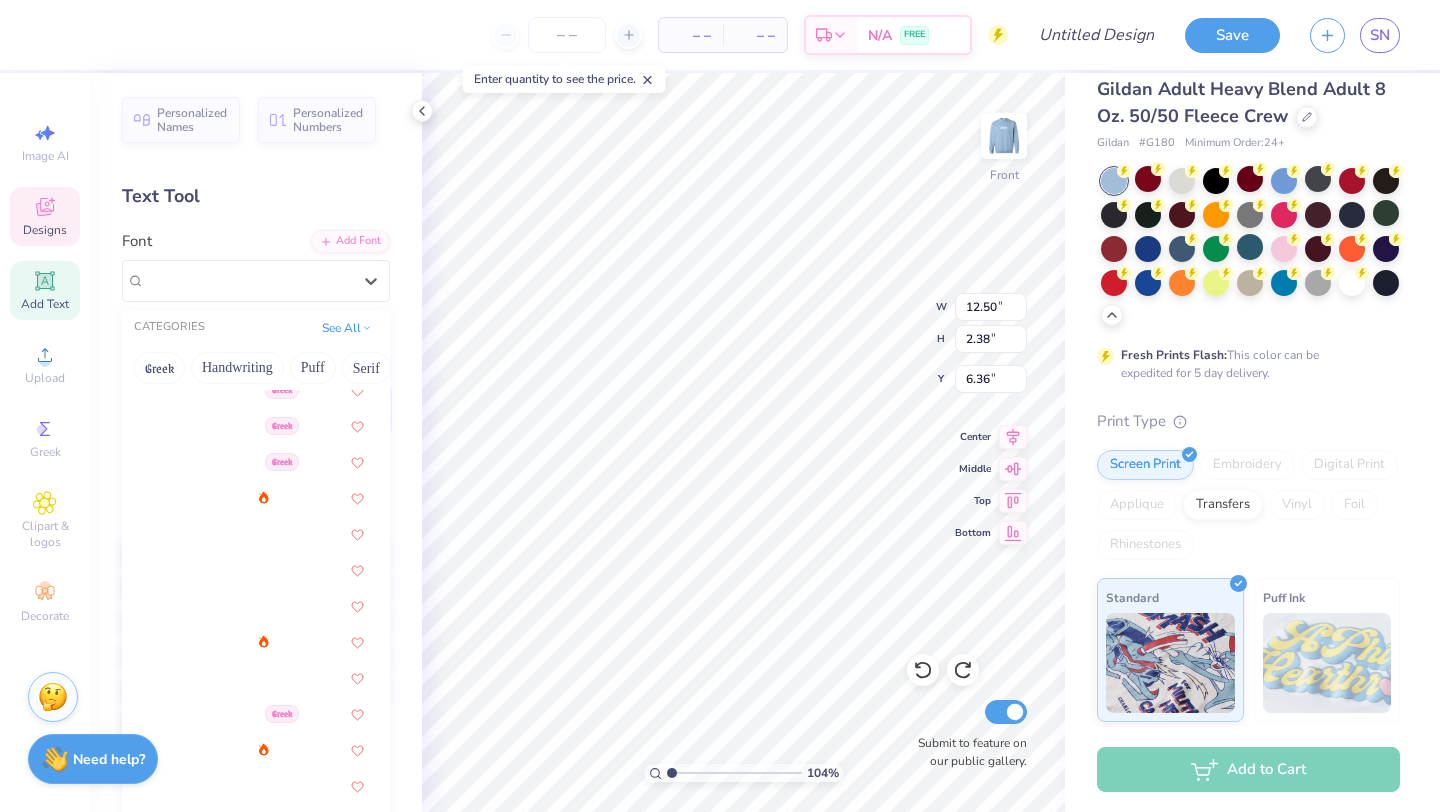 scroll, scrollTop: 645, scrollLeft: 0, axis: vertical 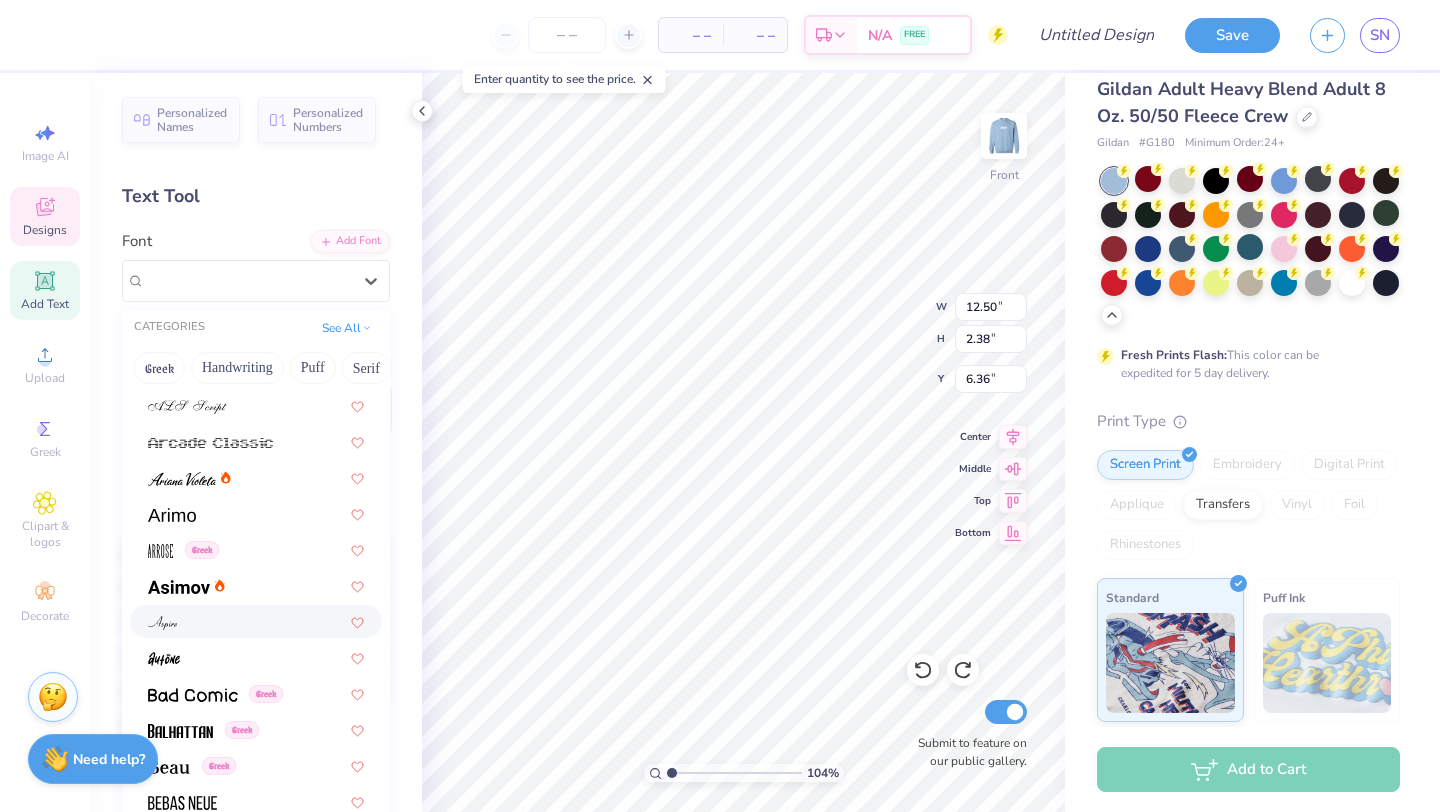 click at bounding box center (256, 621) 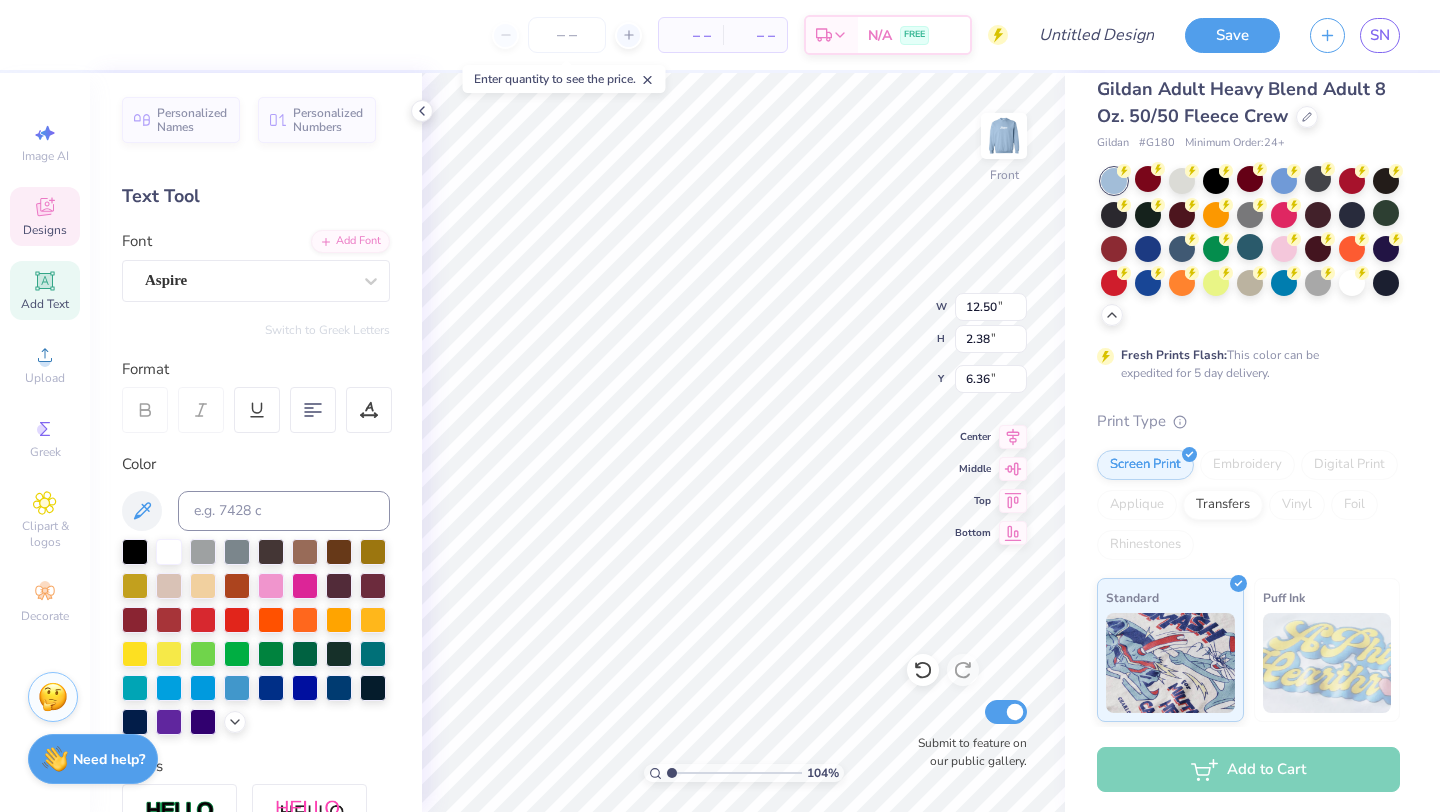 type on "7.26" 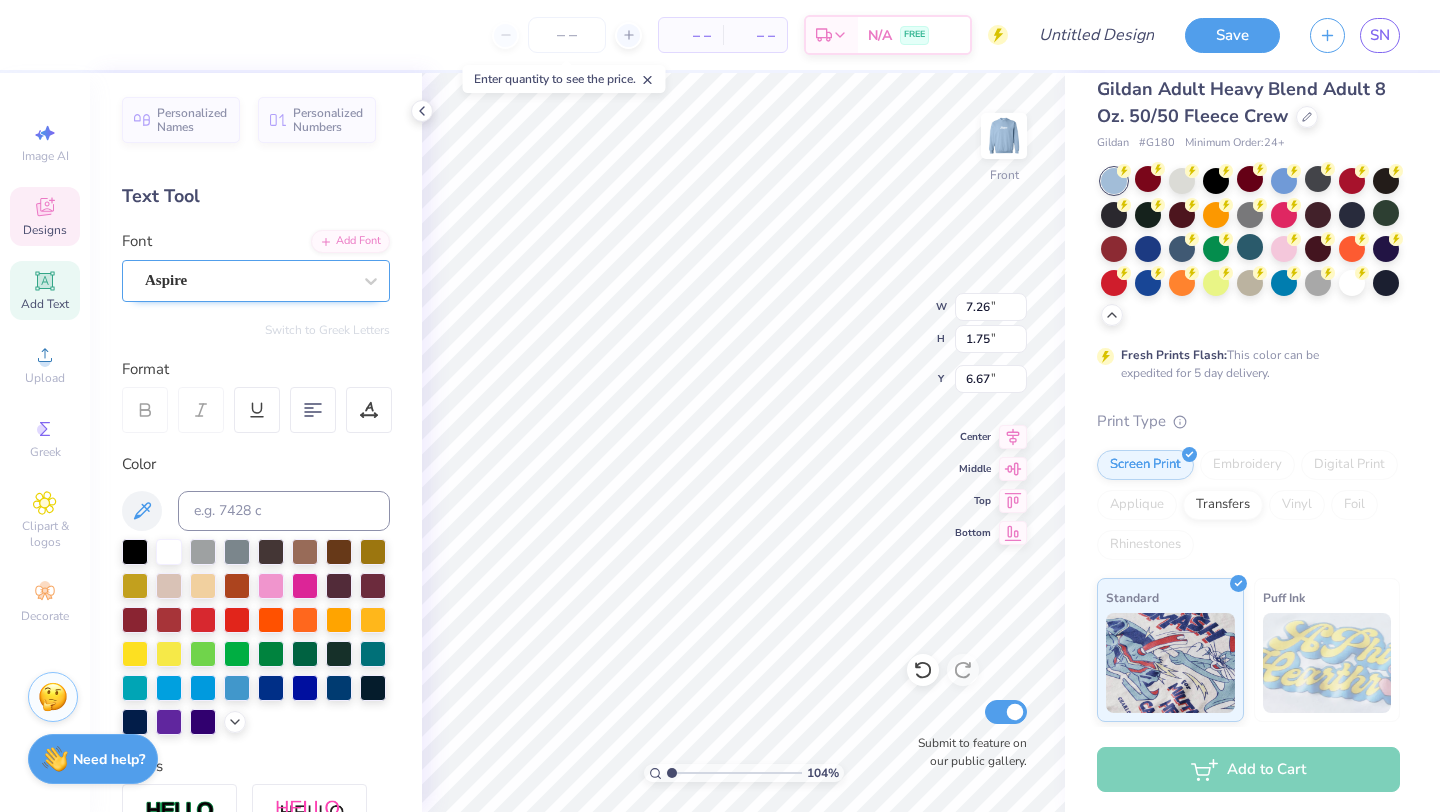 click on "Aspire" at bounding box center [248, 280] 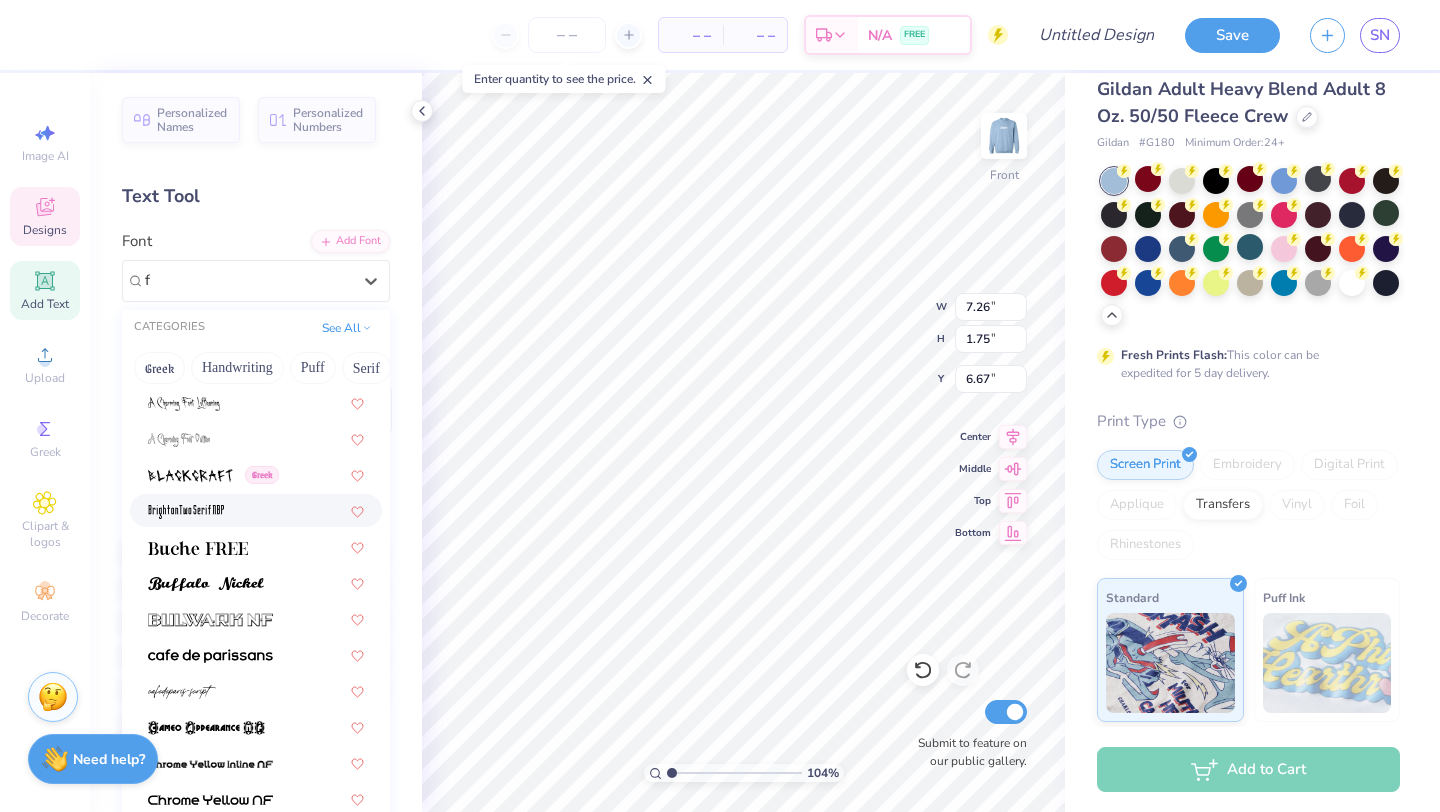 scroll, scrollTop: 0, scrollLeft: 0, axis: both 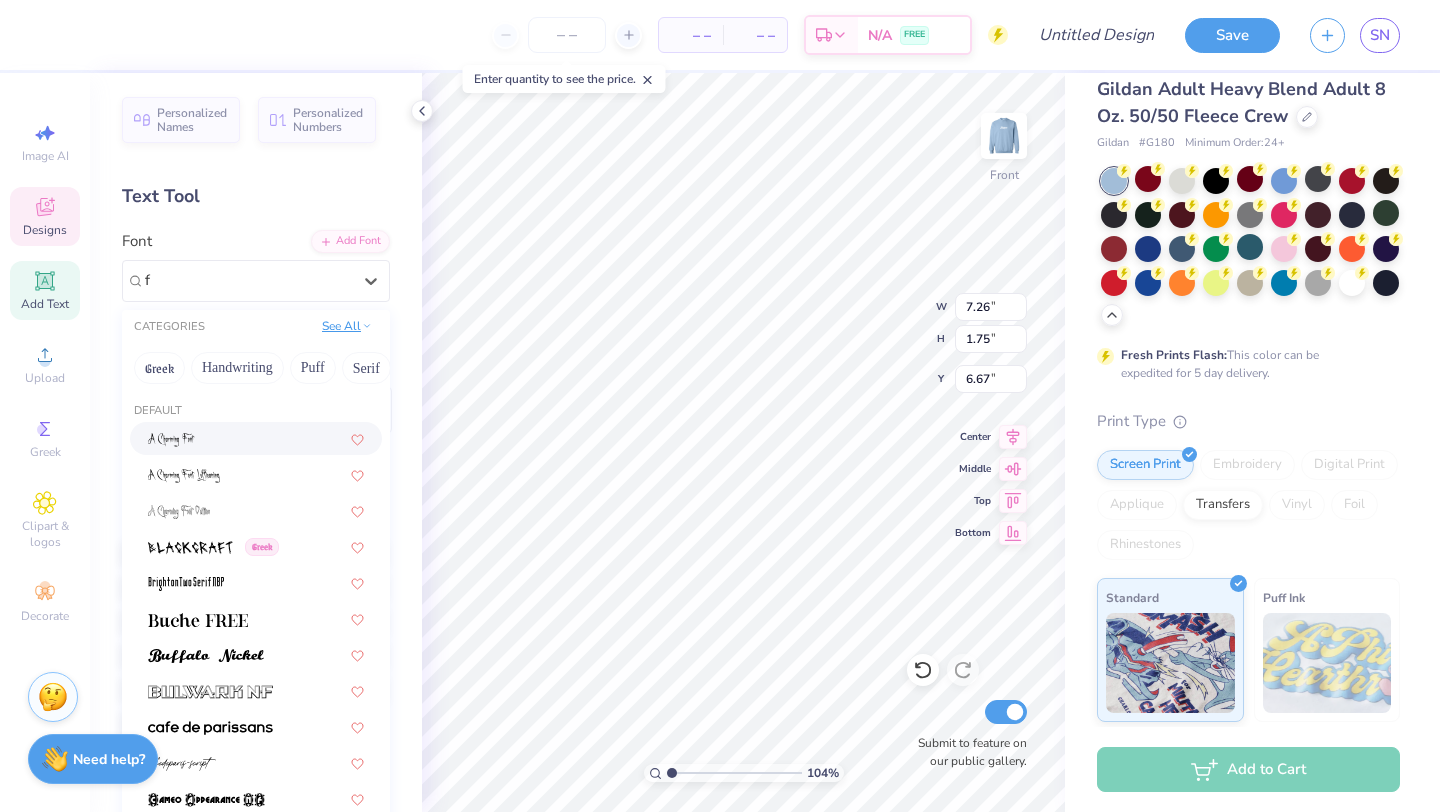 click on "See All" at bounding box center [347, 326] 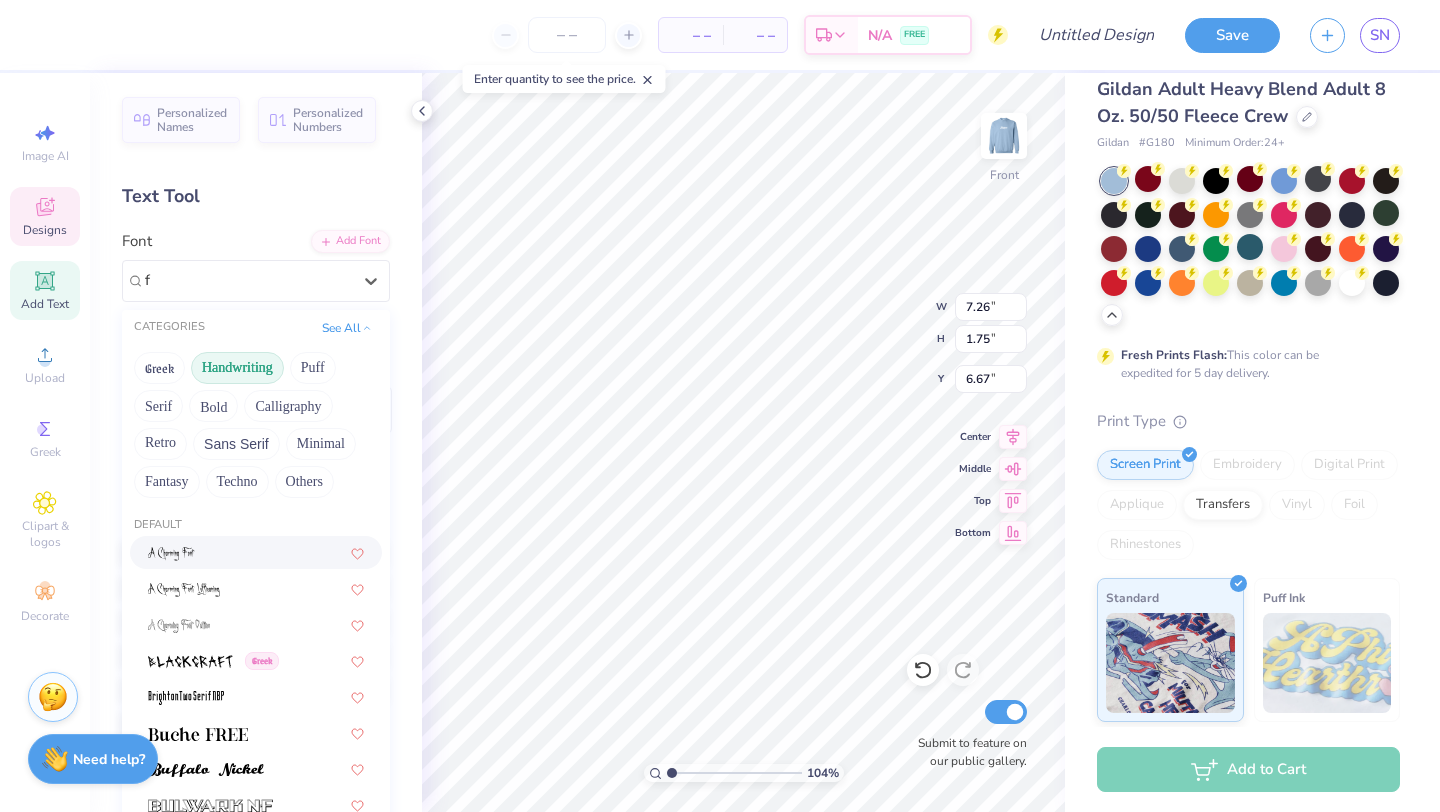 click on "Handwriting" at bounding box center (237, 368) 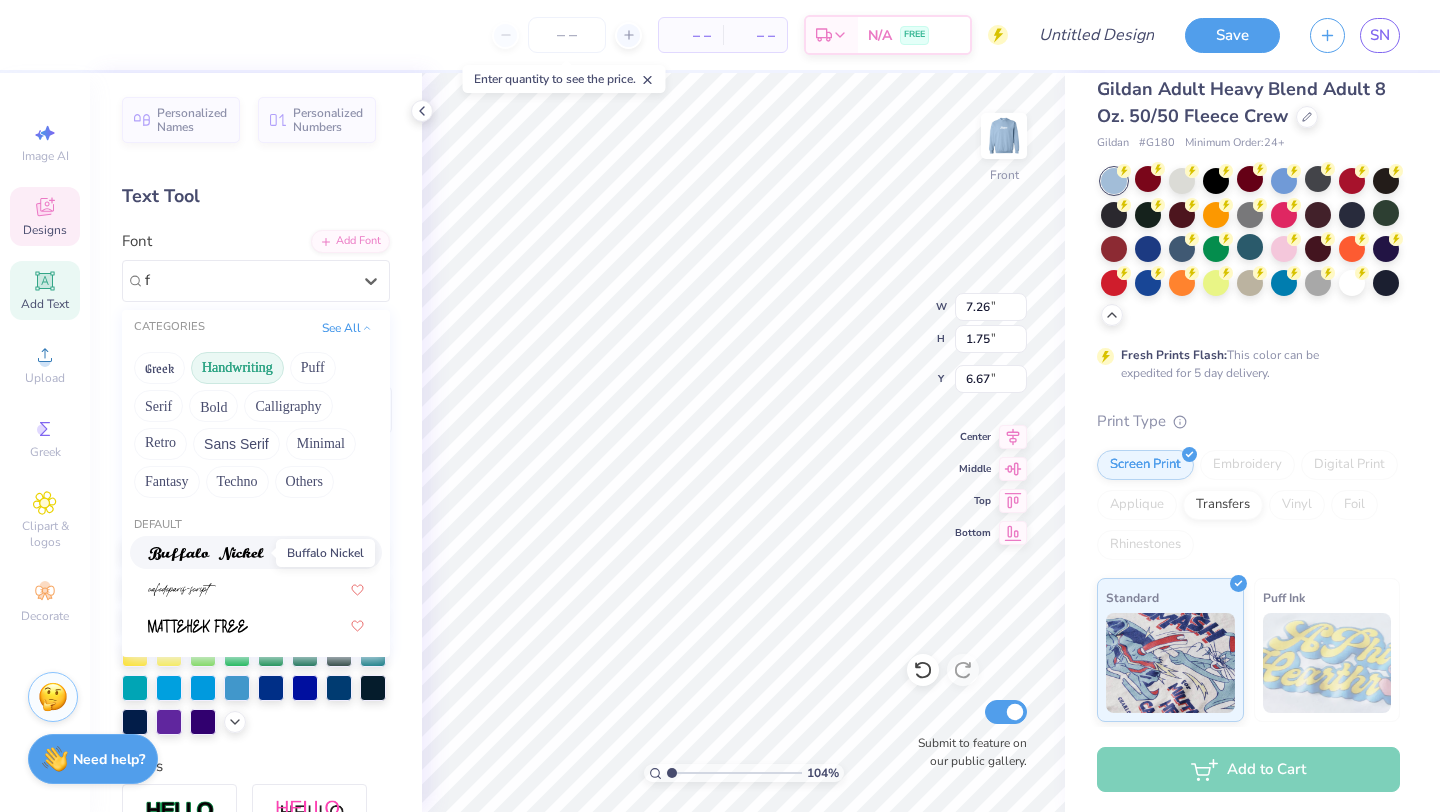 click at bounding box center (206, 554) 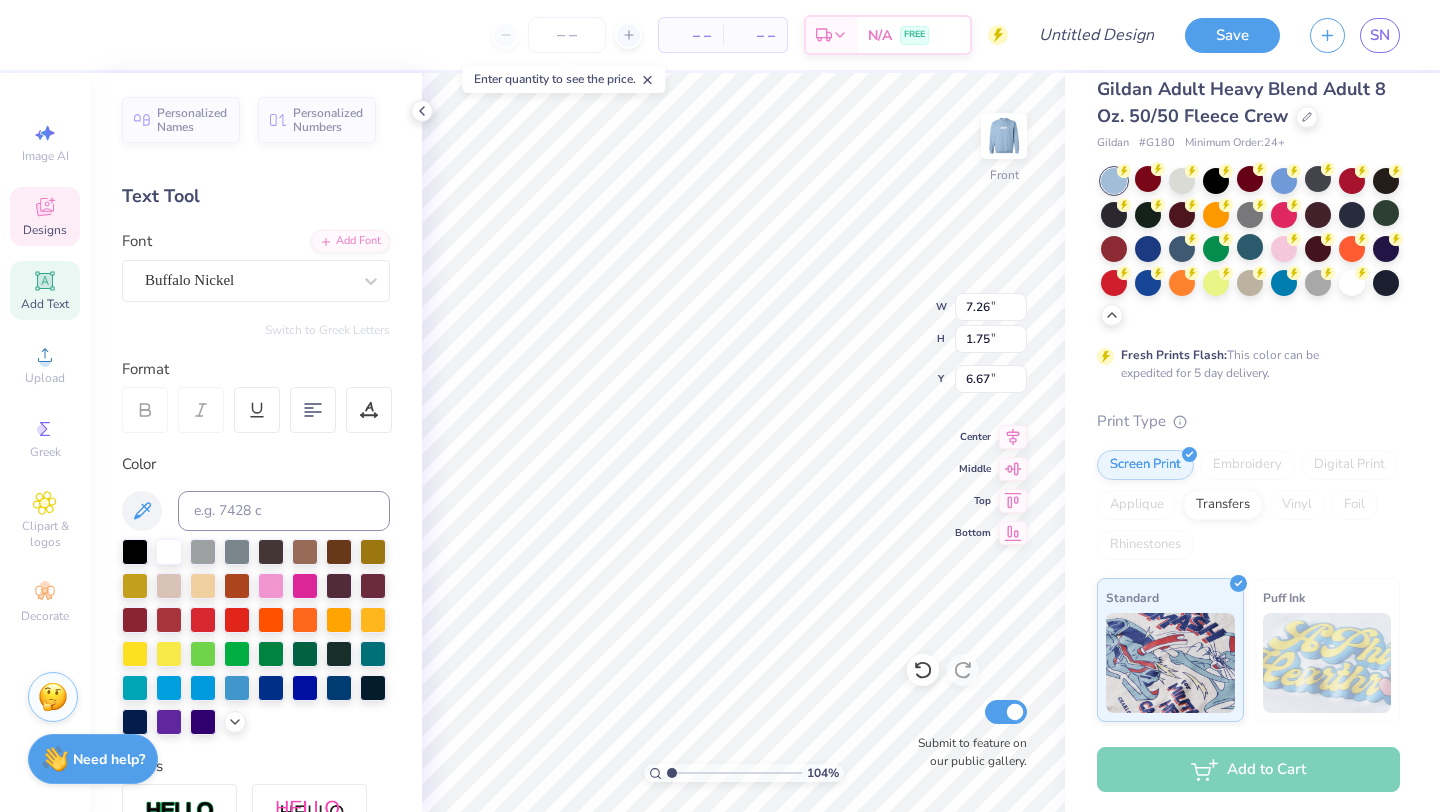 type on "11.27" 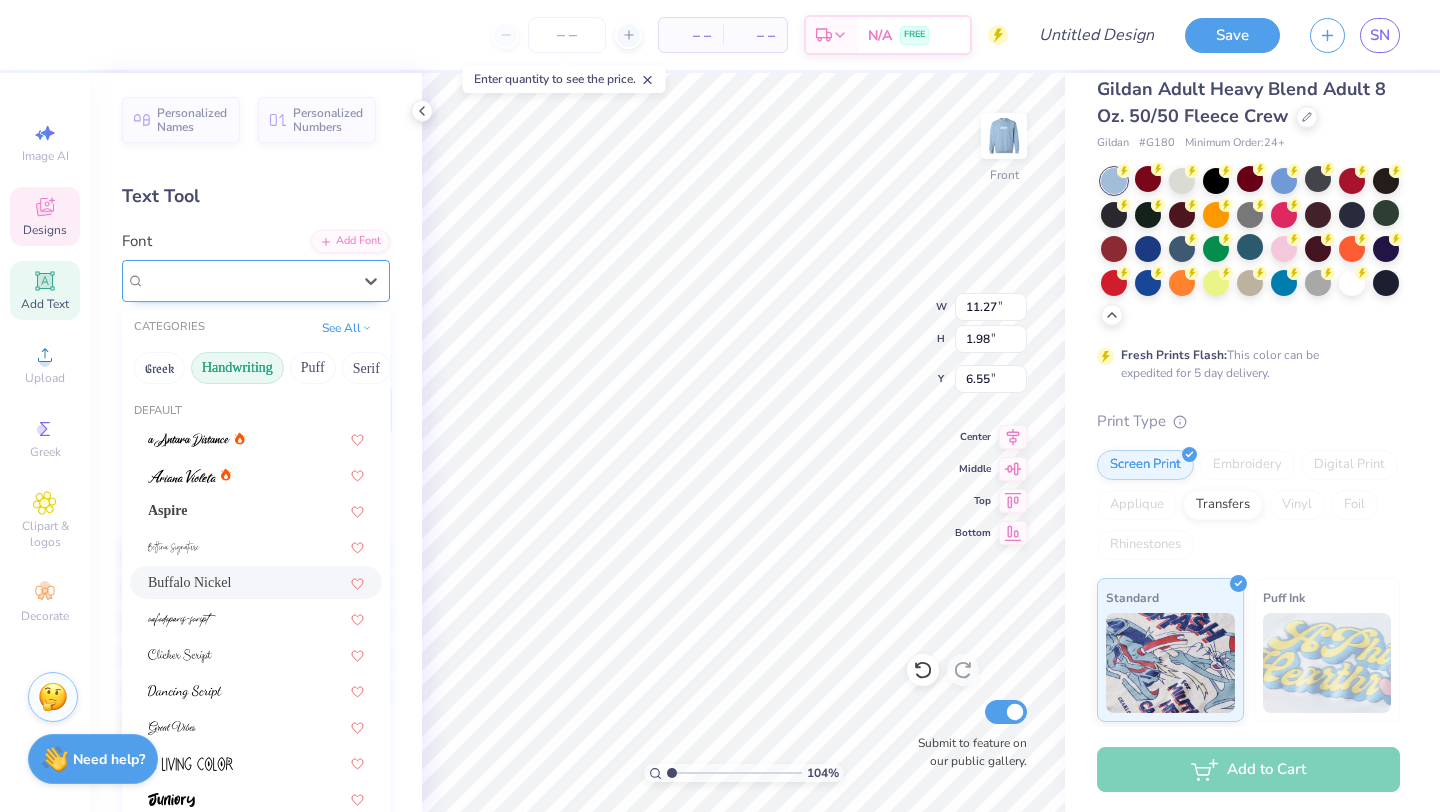 click on "Buffalo Nickel" at bounding box center [248, 280] 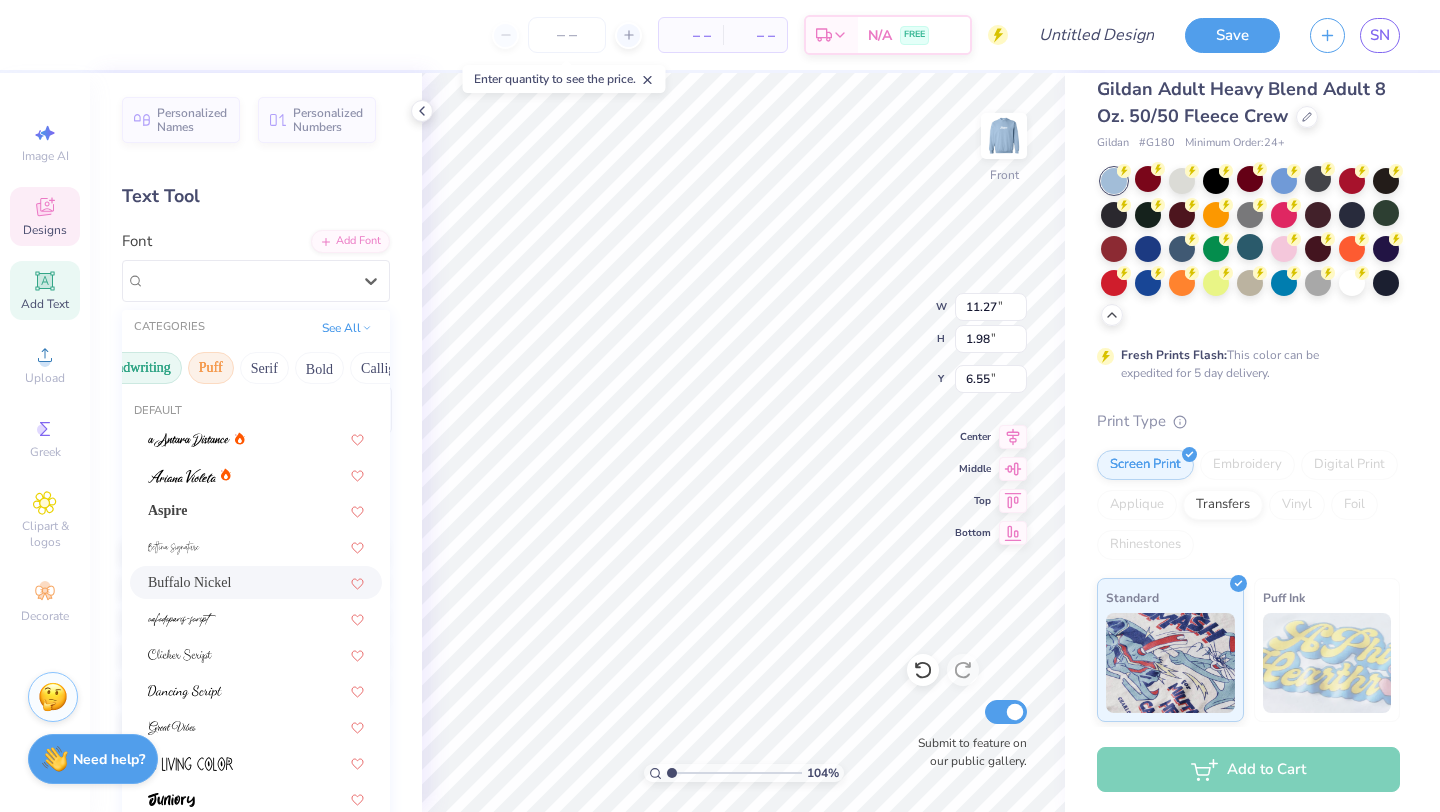 scroll, scrollTop: 0, scrollLeft: 140, axis: horizontal 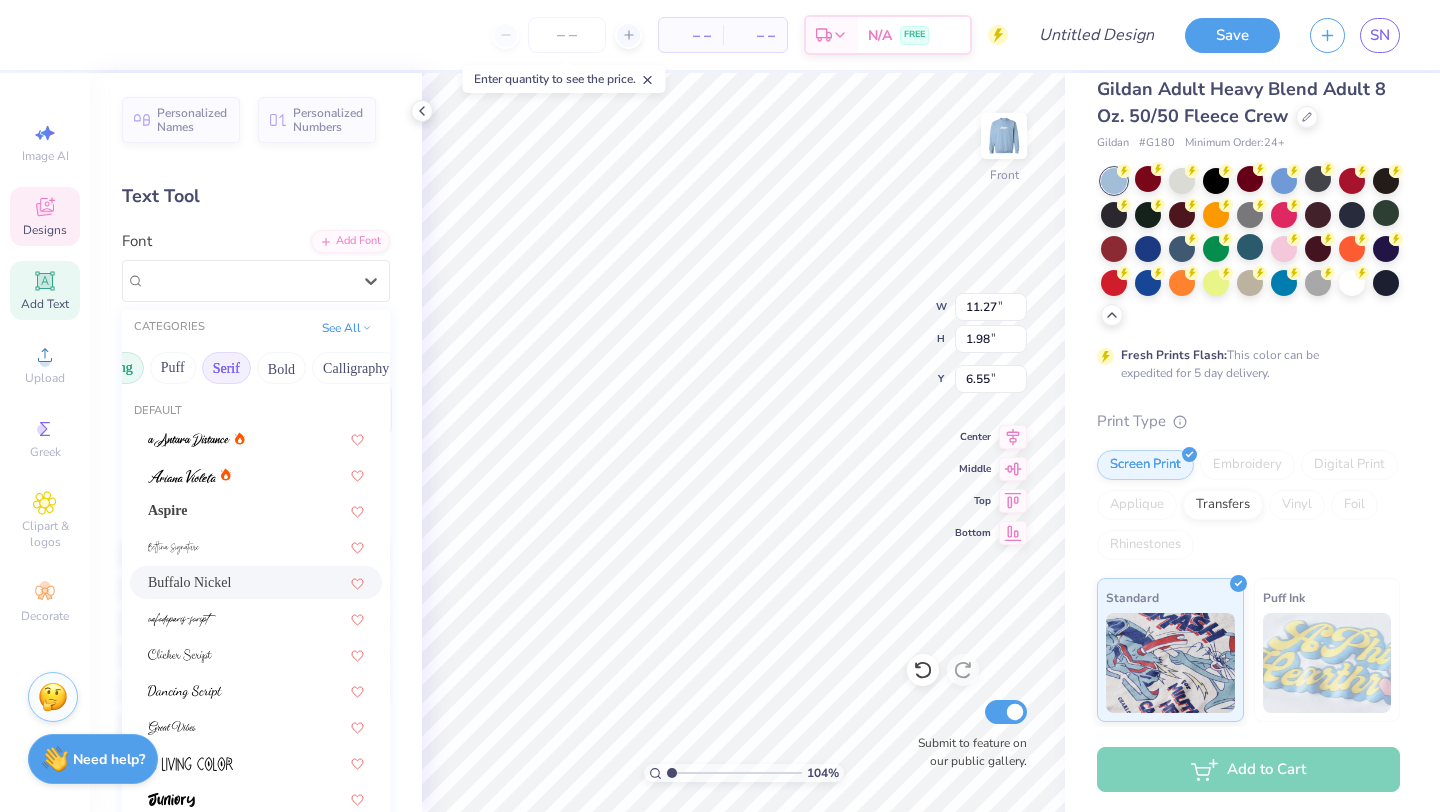 click on "Serif" at bounding box center (226, 368) 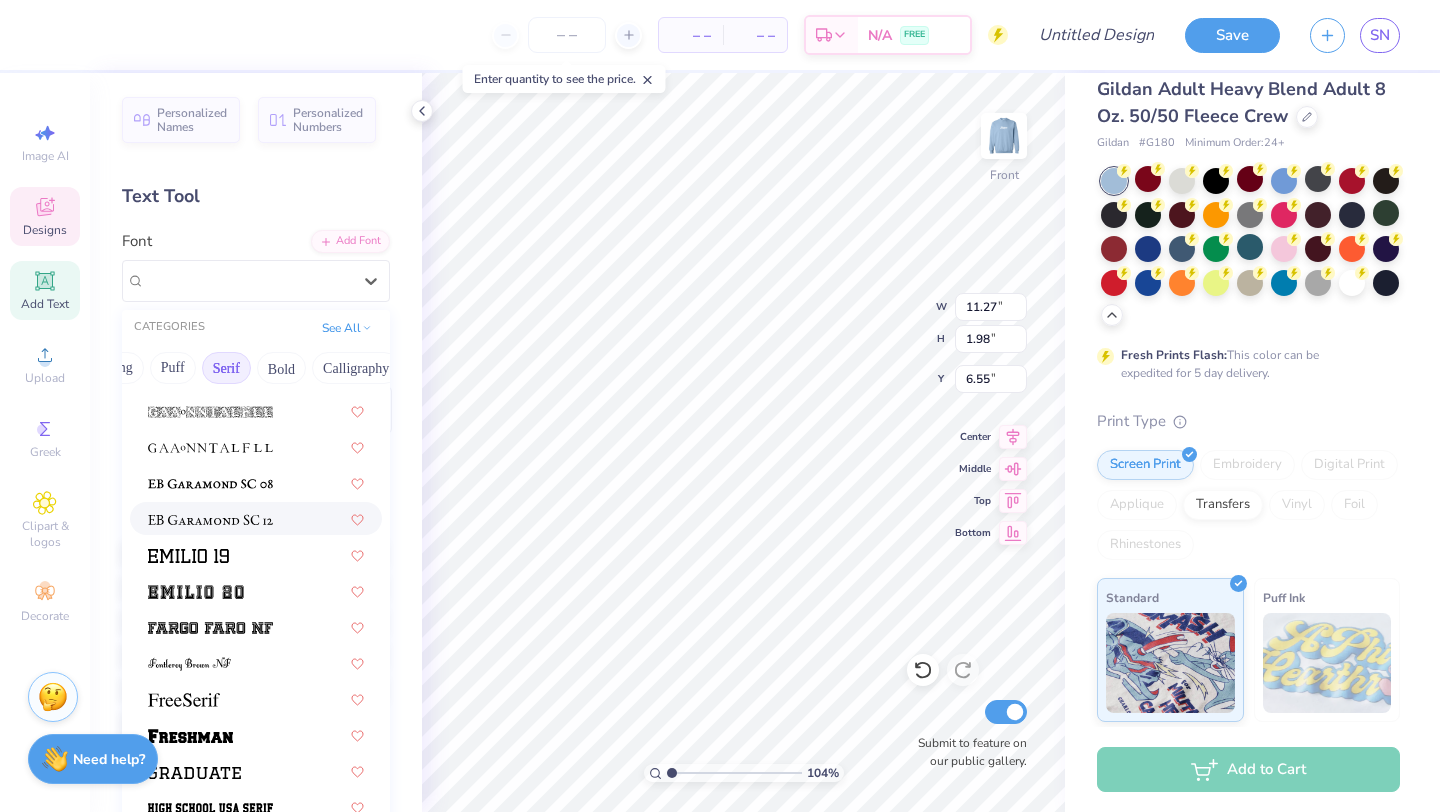 scroll, scrollTop: 1446, scrollLeft: 0, axis: vertical 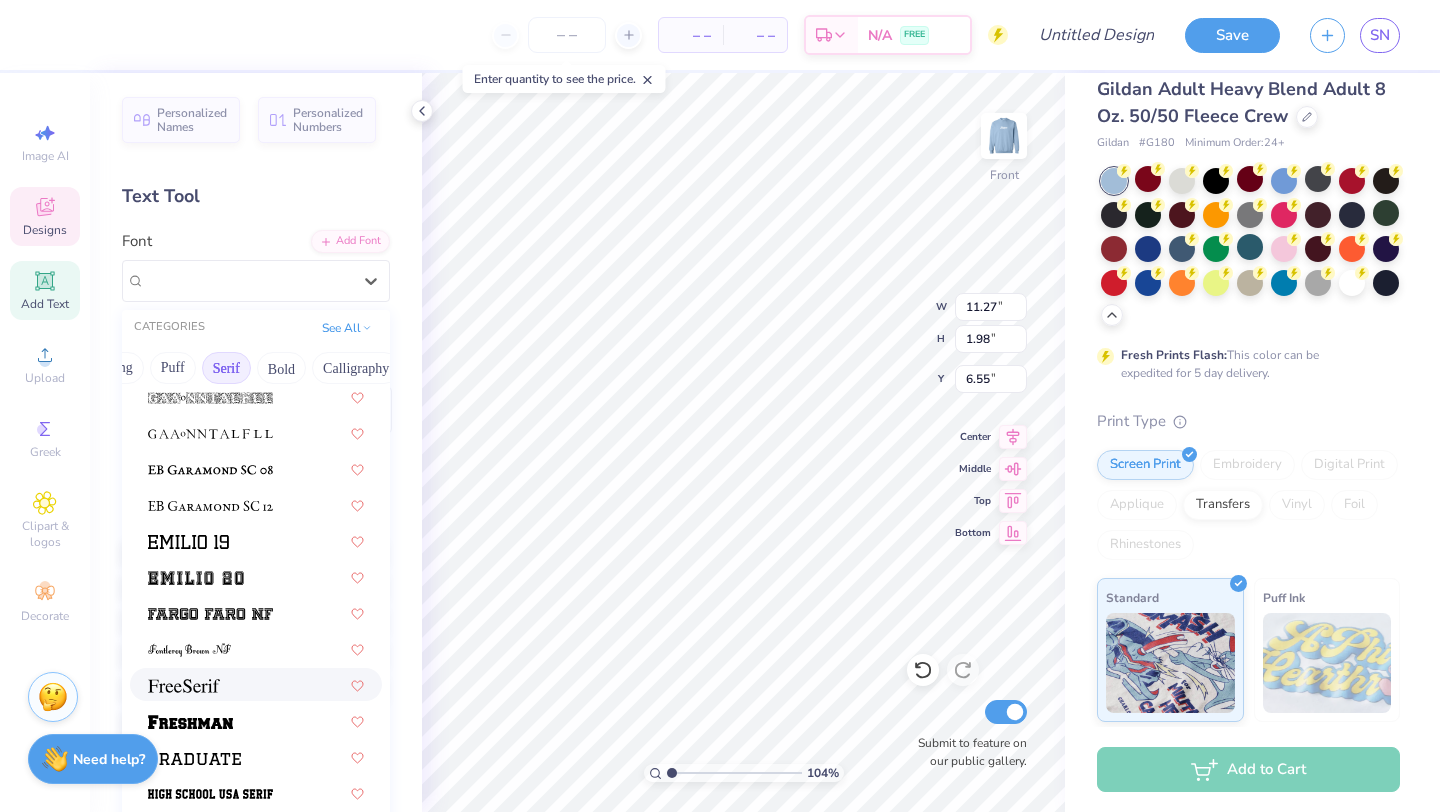 click at bounding box center (184, 686) 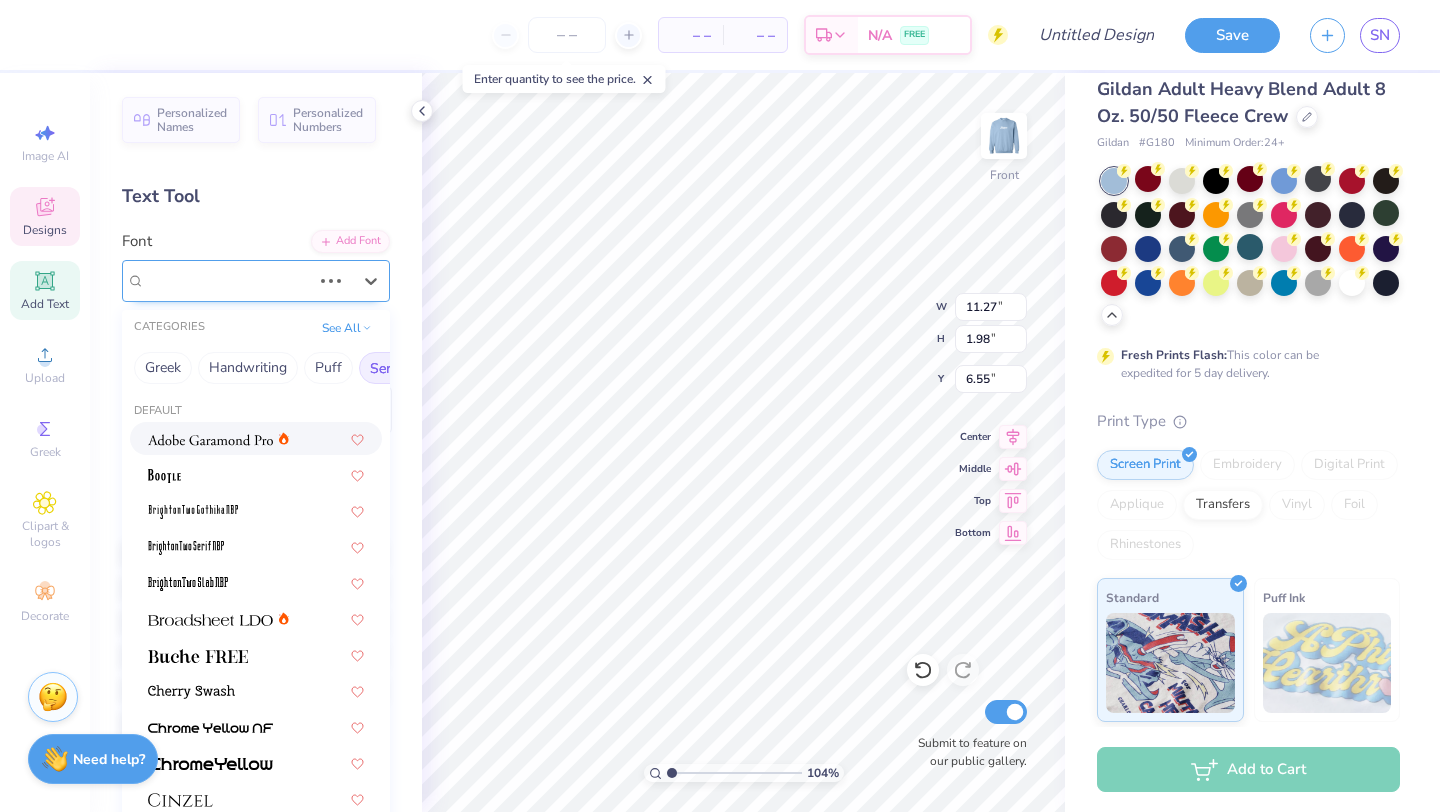 click at bounding box center [228, 280] 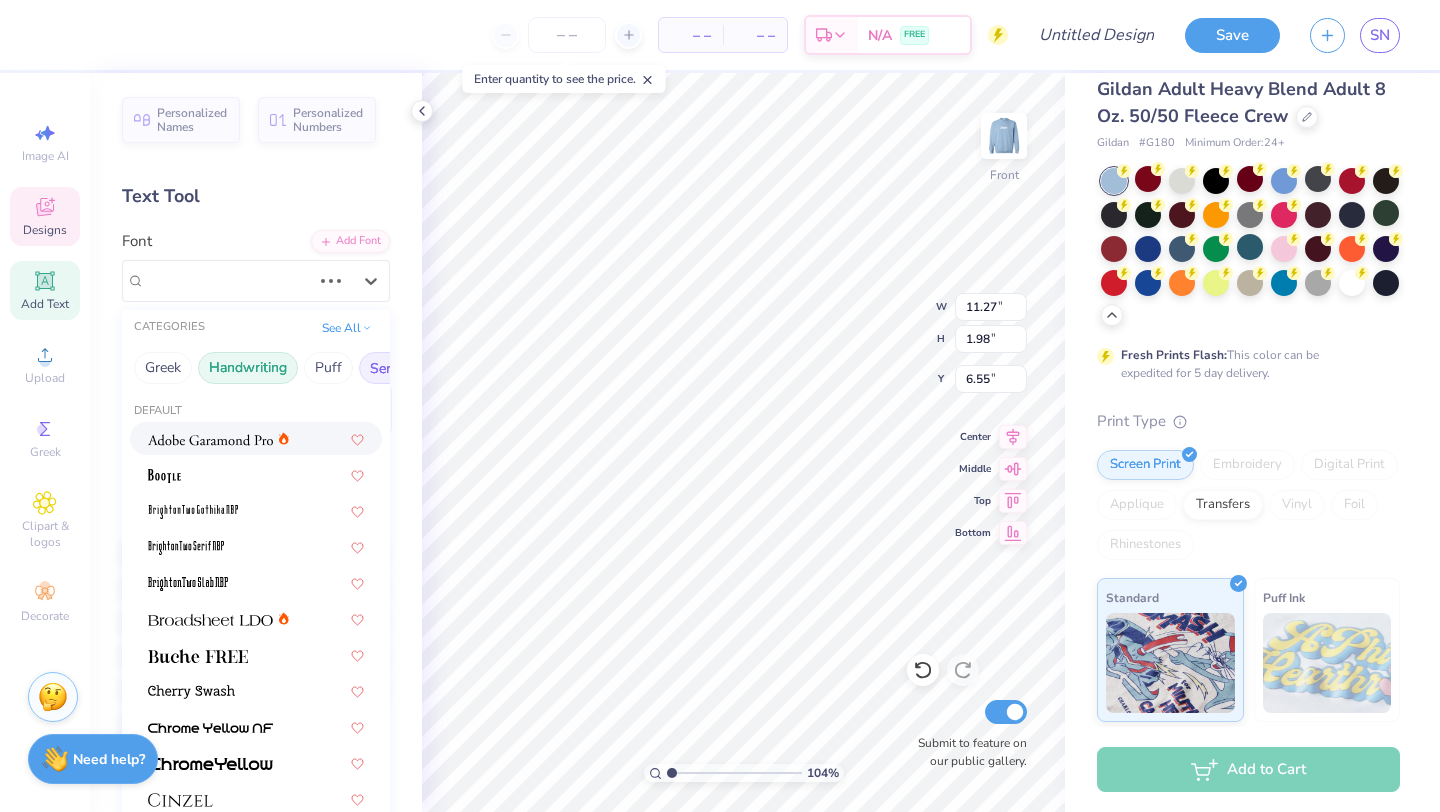 scroll, scrollTop: 2, scrollLeft: 0, axis: vertical 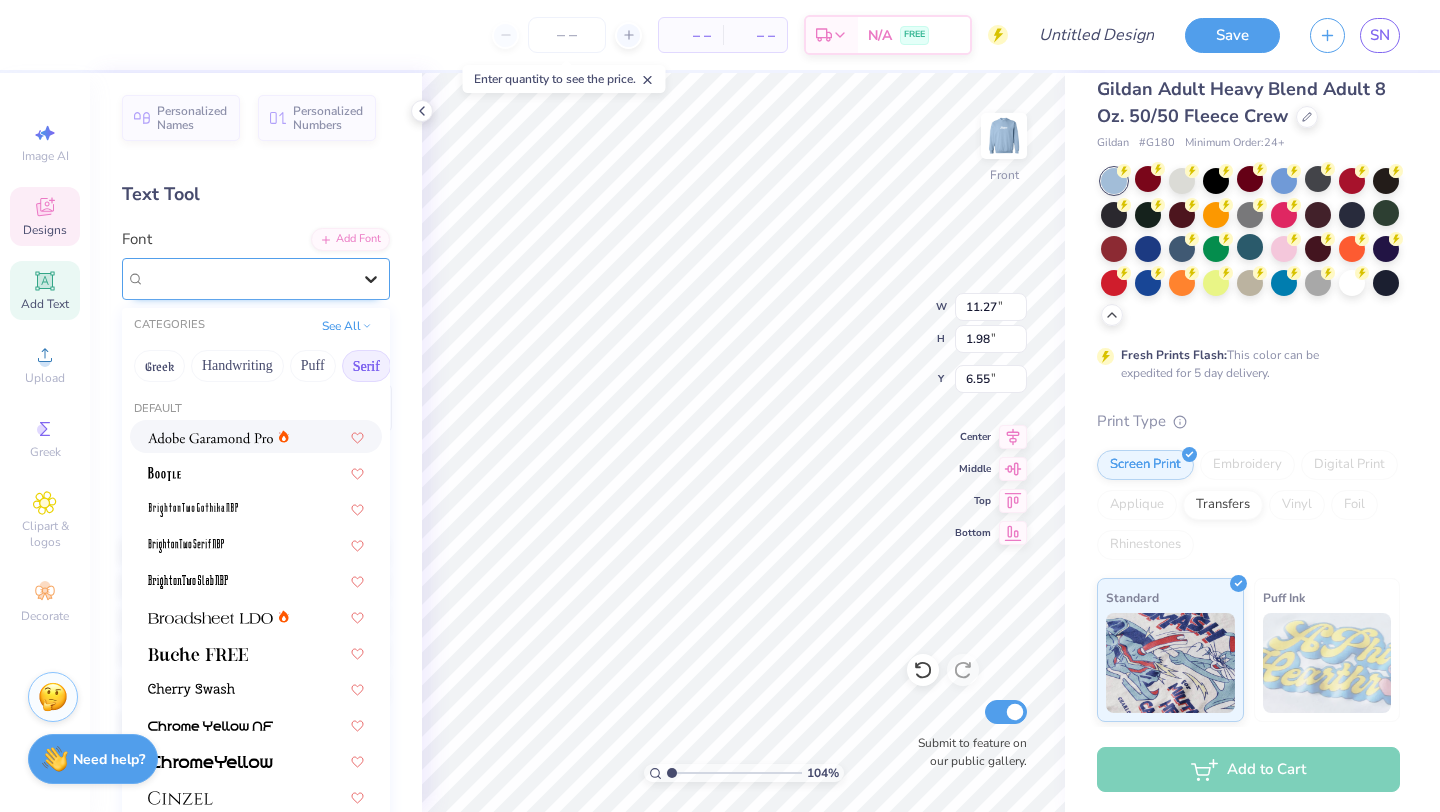 type on "10.23" 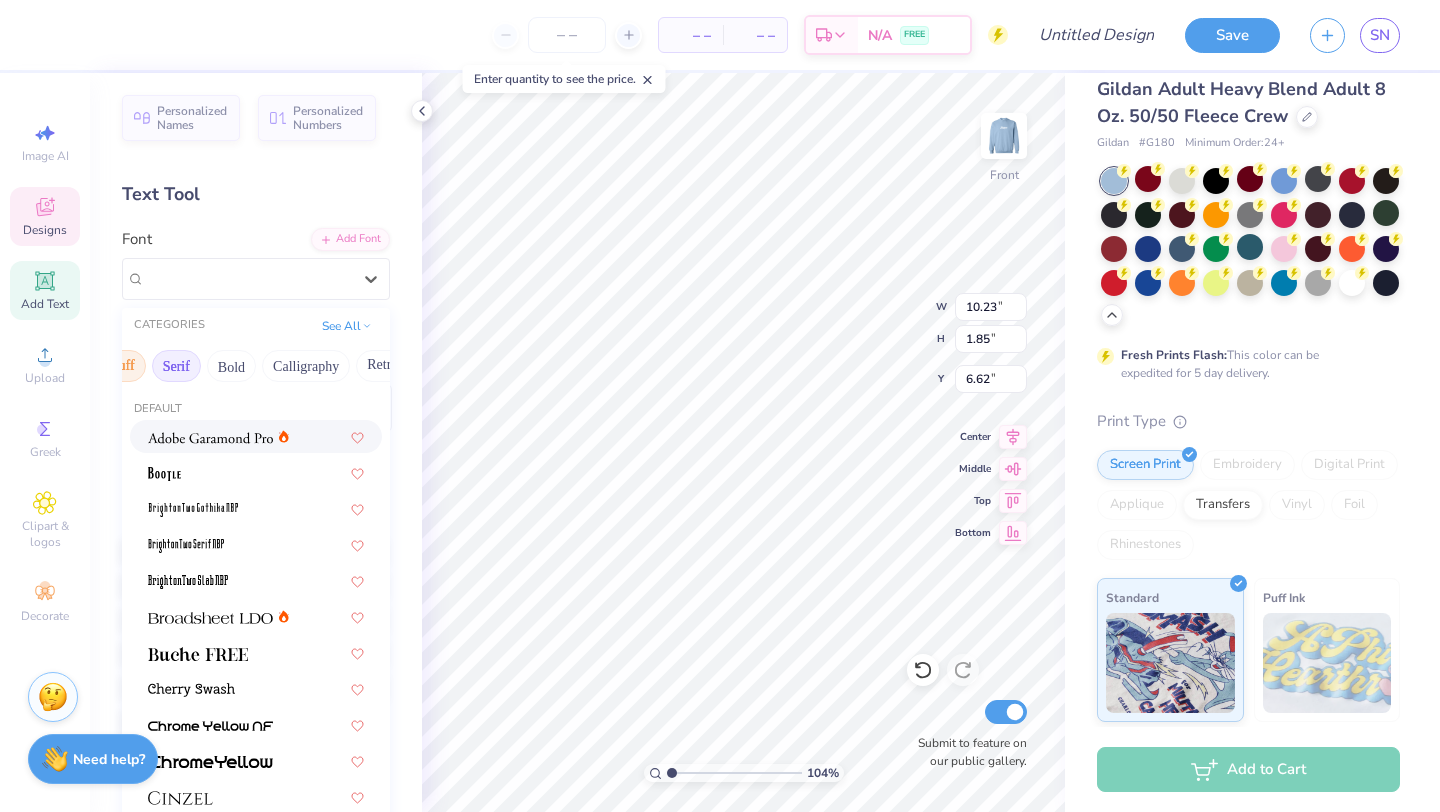 scroll, scrollTop: 0, scrollLeft: 215, axis: horizontal 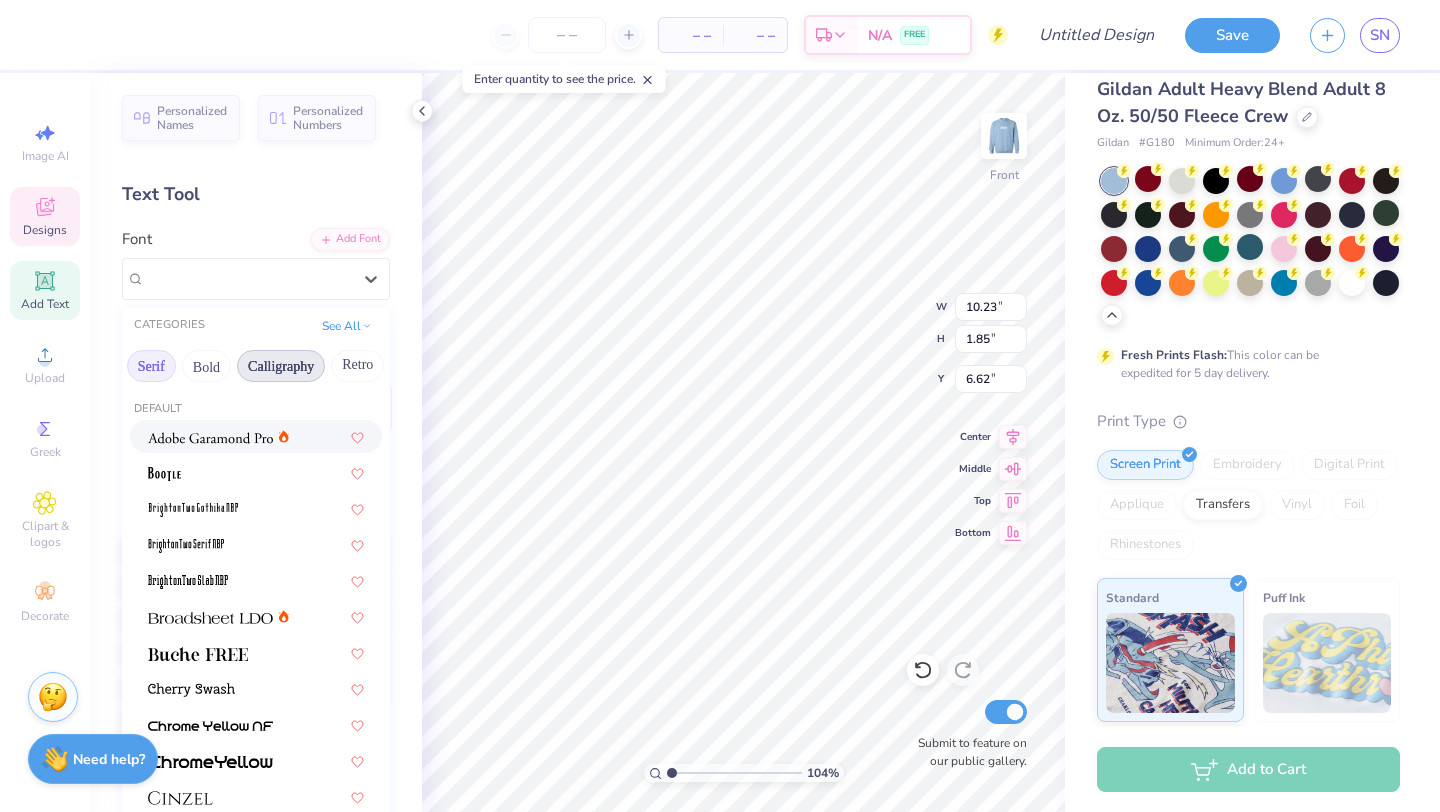 click on "Calligraphy" at bounding box center (281, 366) 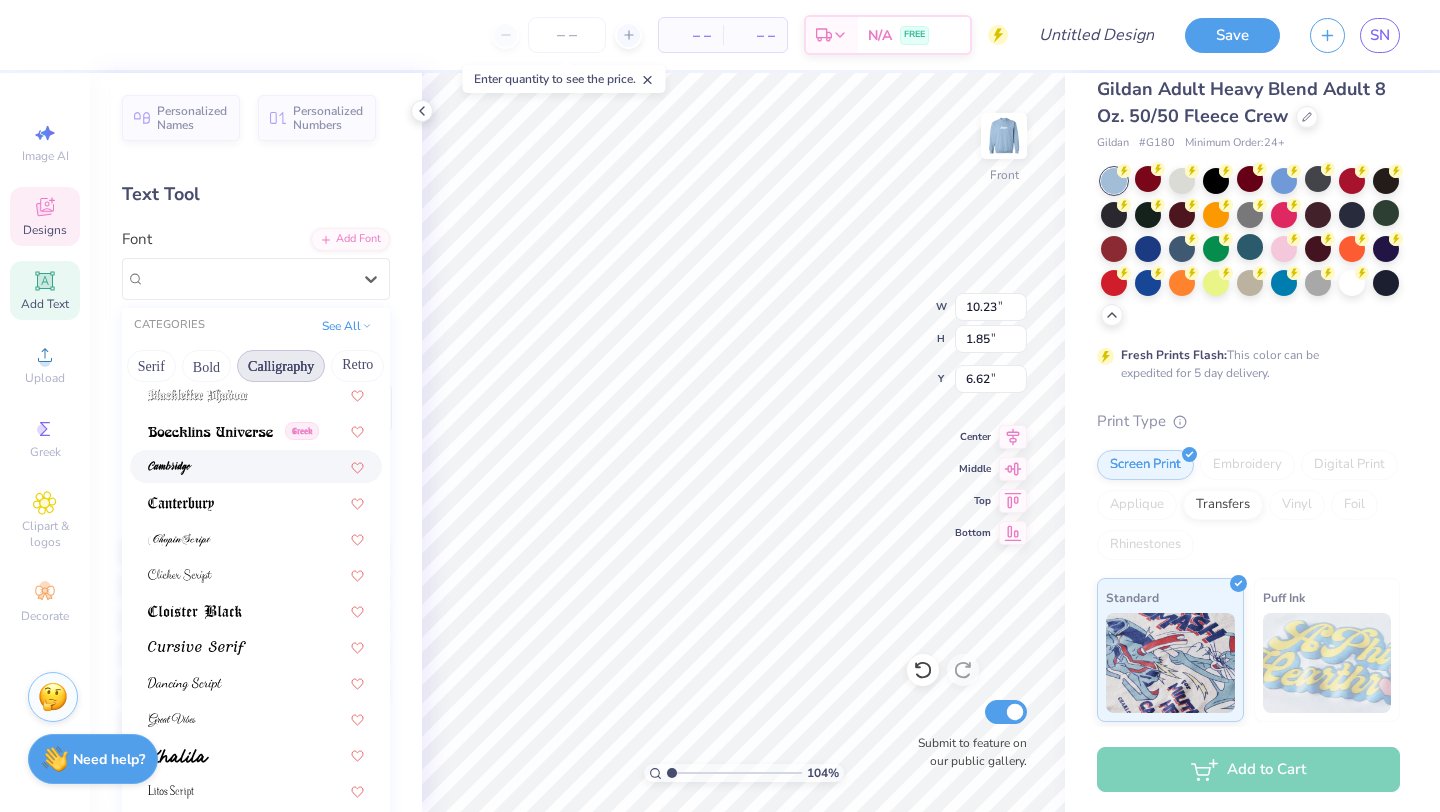 scroll, scrollTop: 225, scrollLeft: 0, axis: vertical 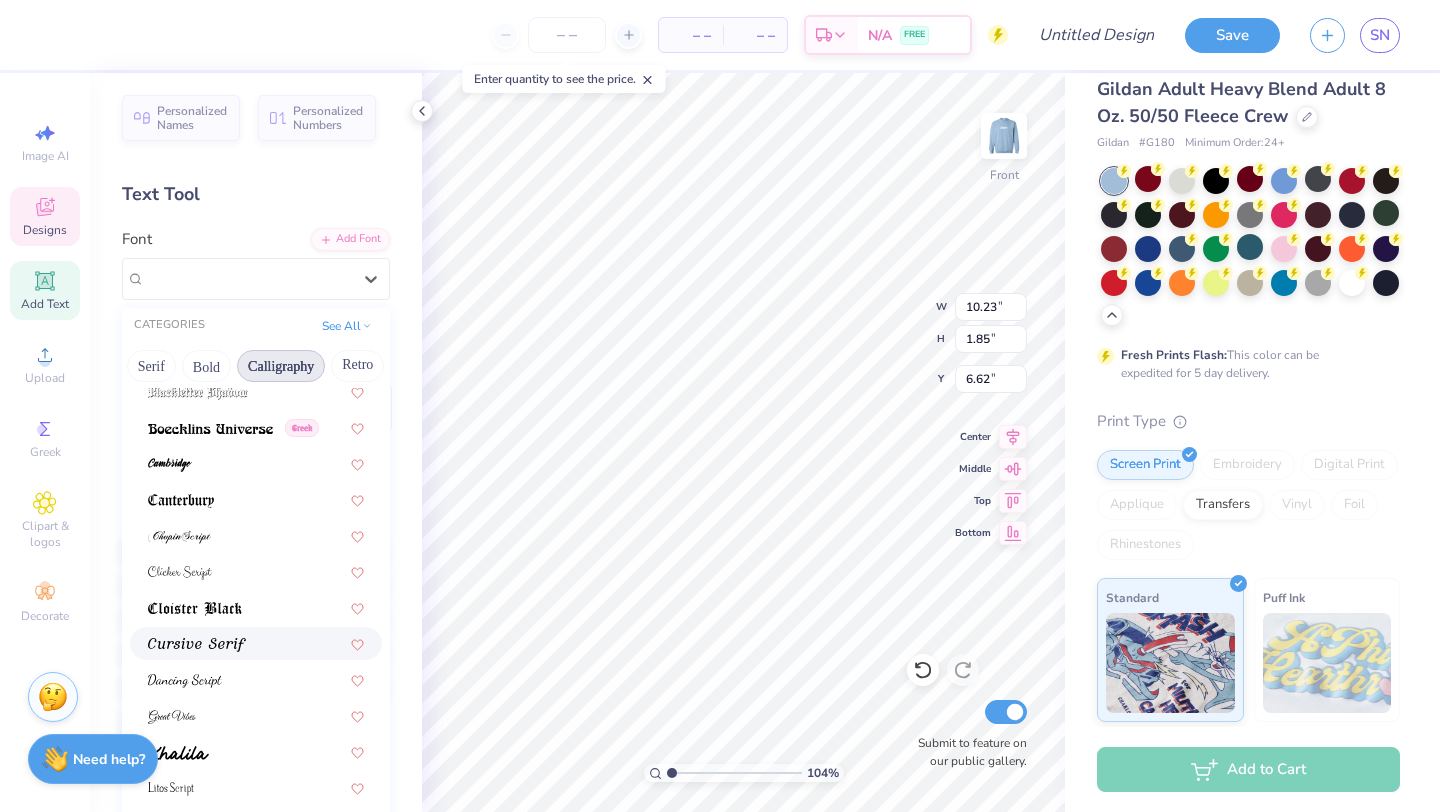 click at bounding box center (197, 643) 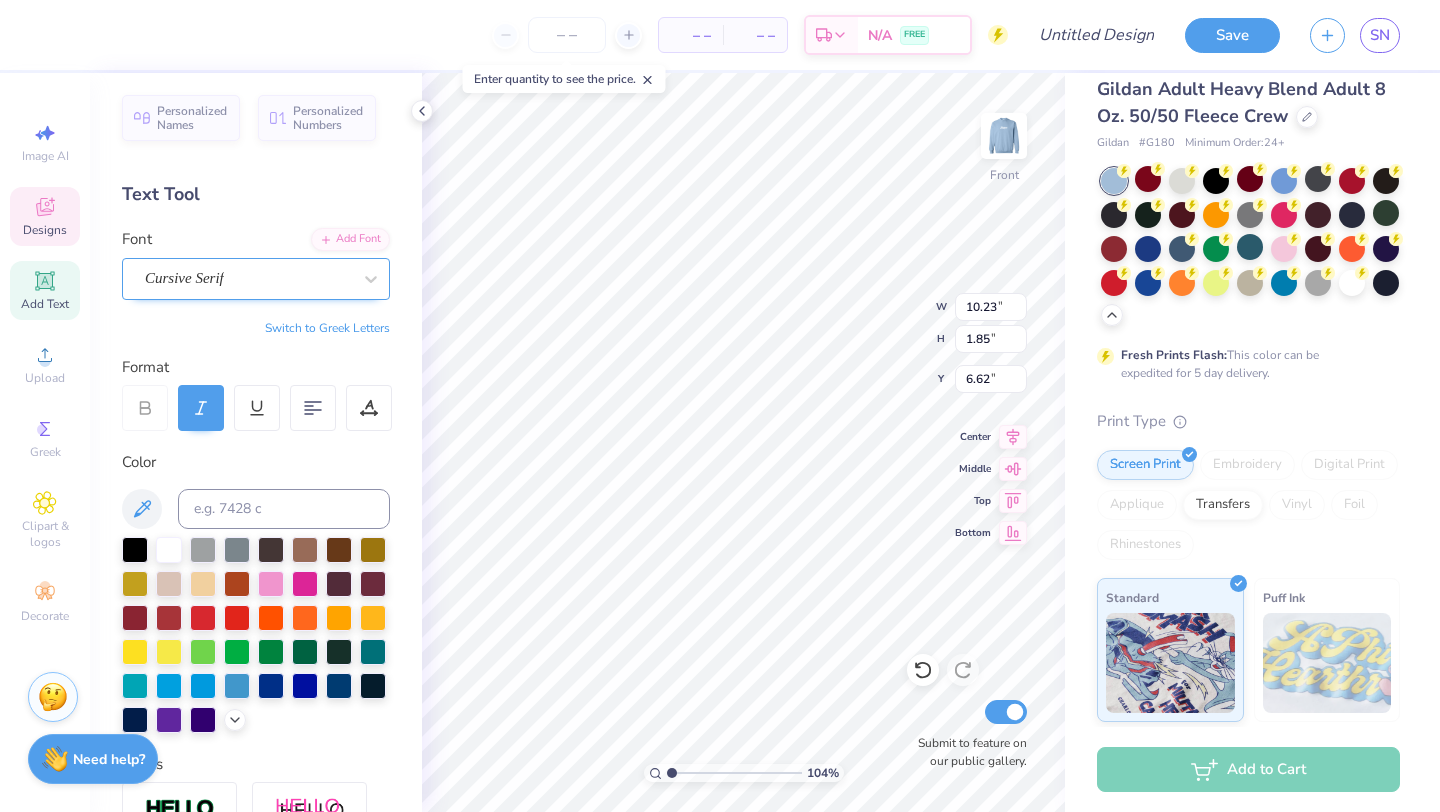type on "12.96" 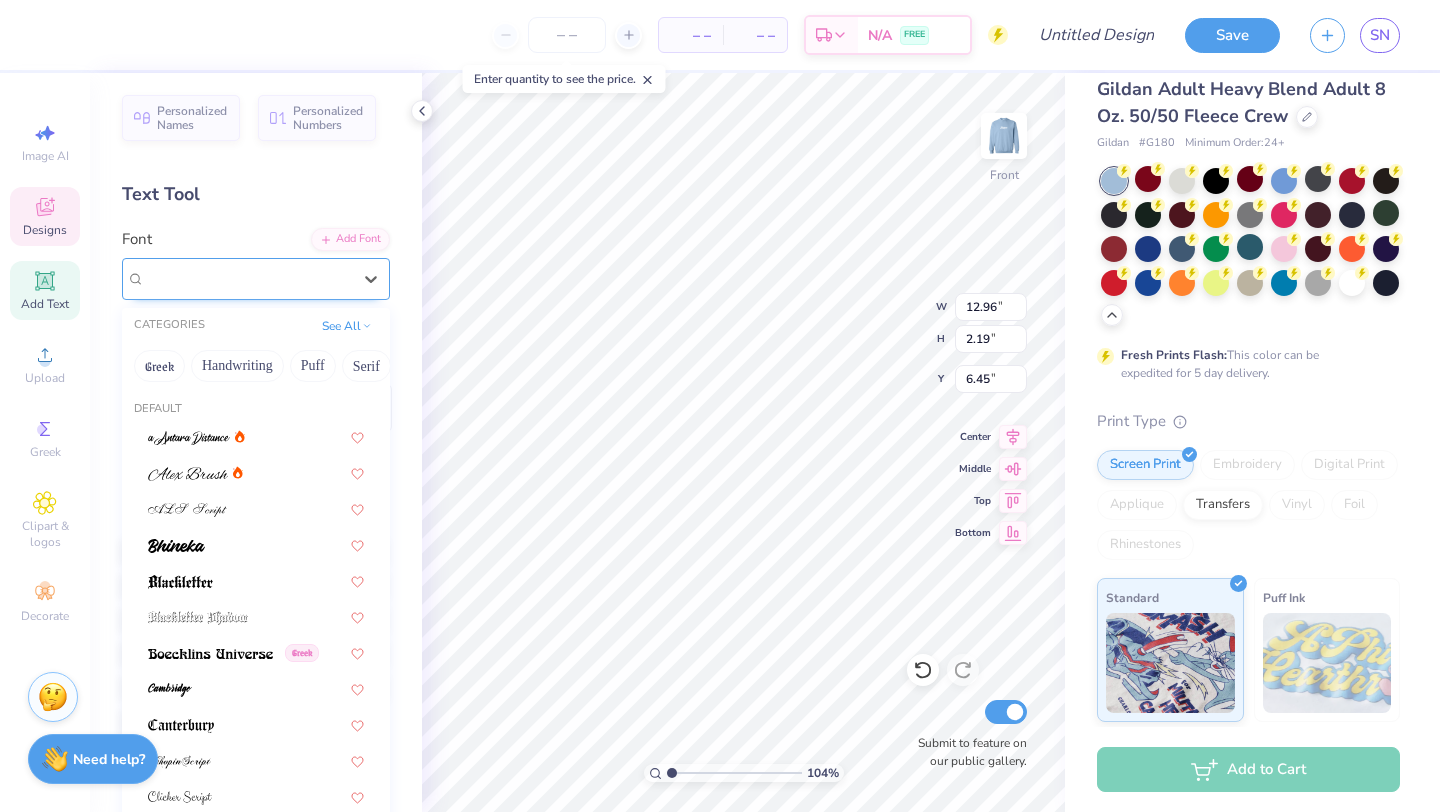 click on "Cursive Serif" at bounding box center [248, 278] 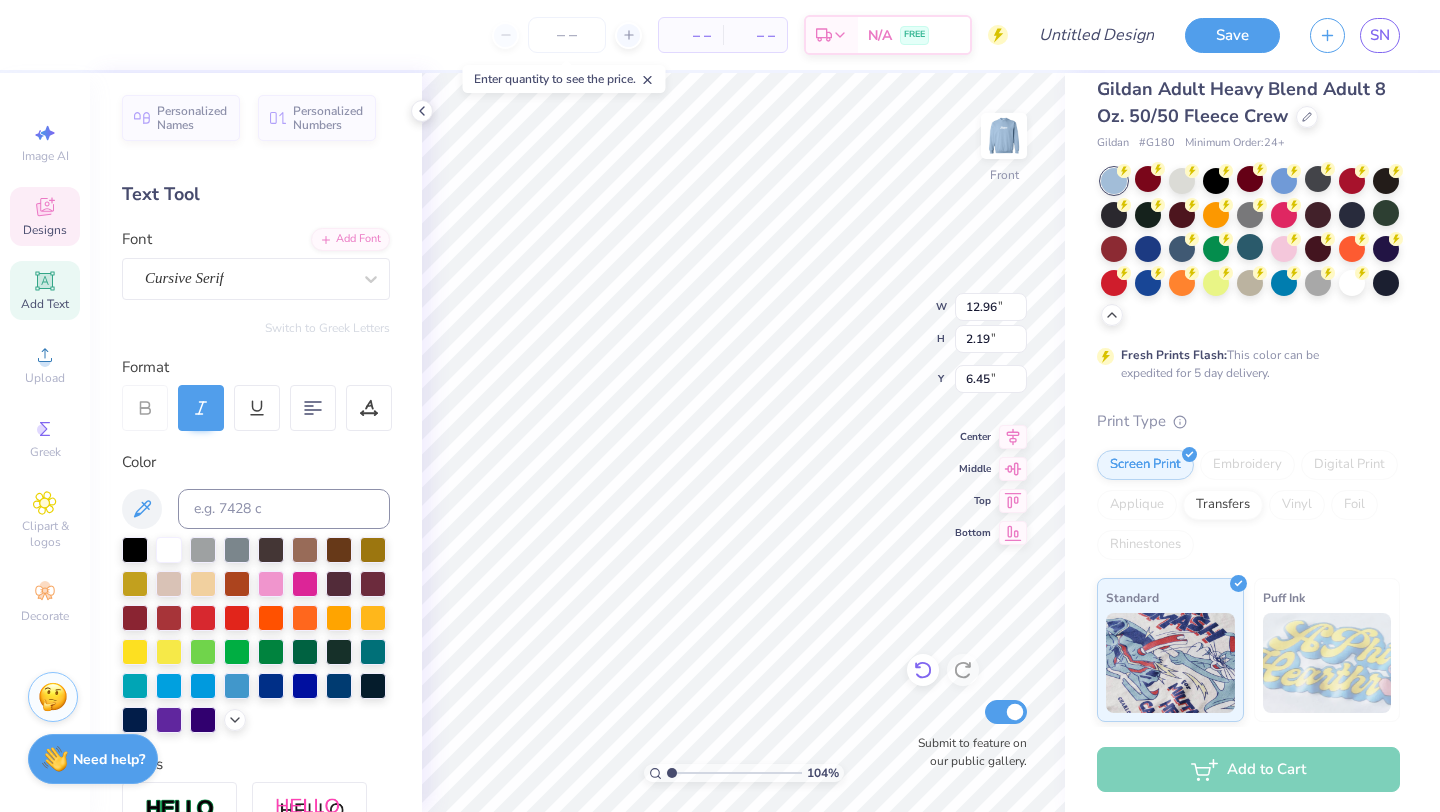 click 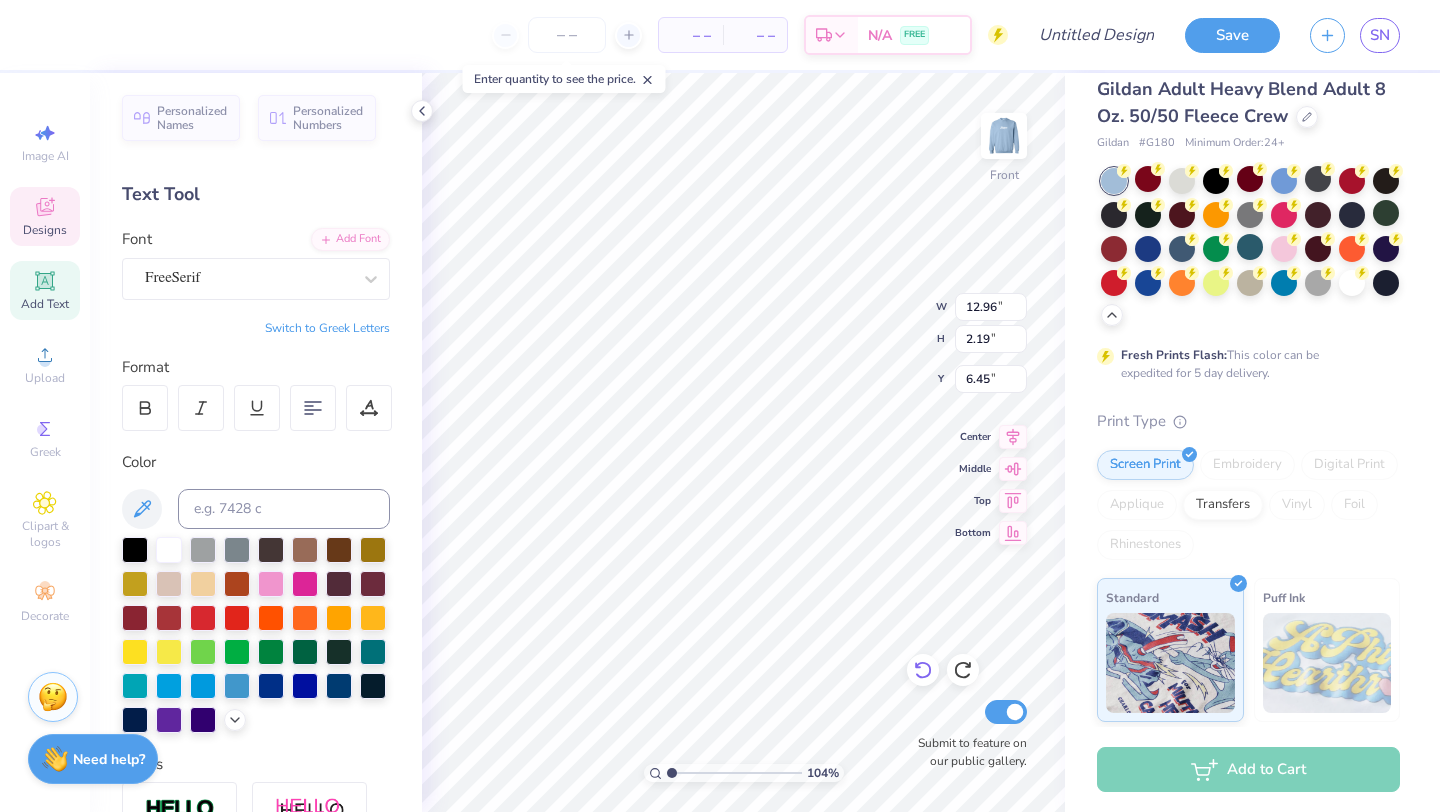 type on "10.23" 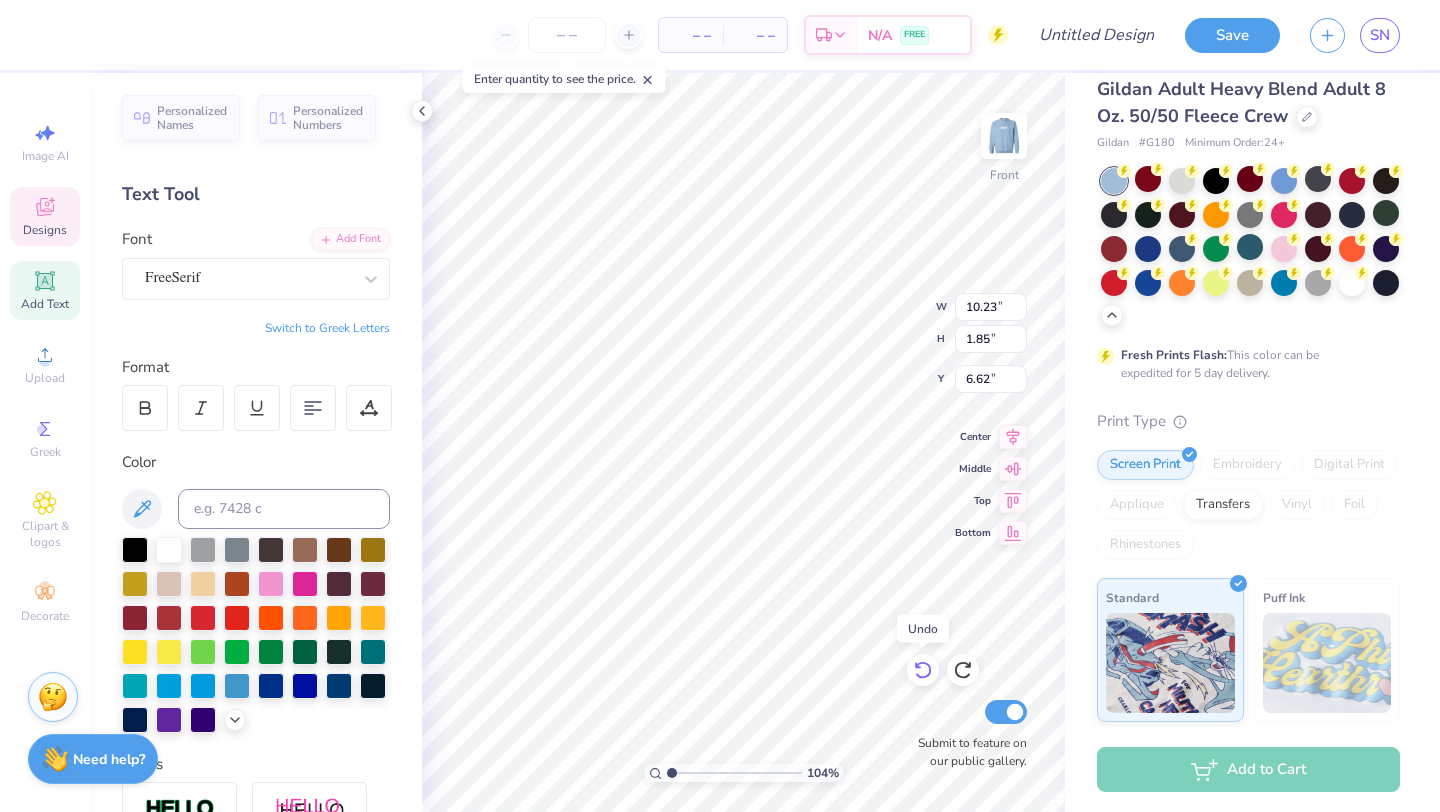 click 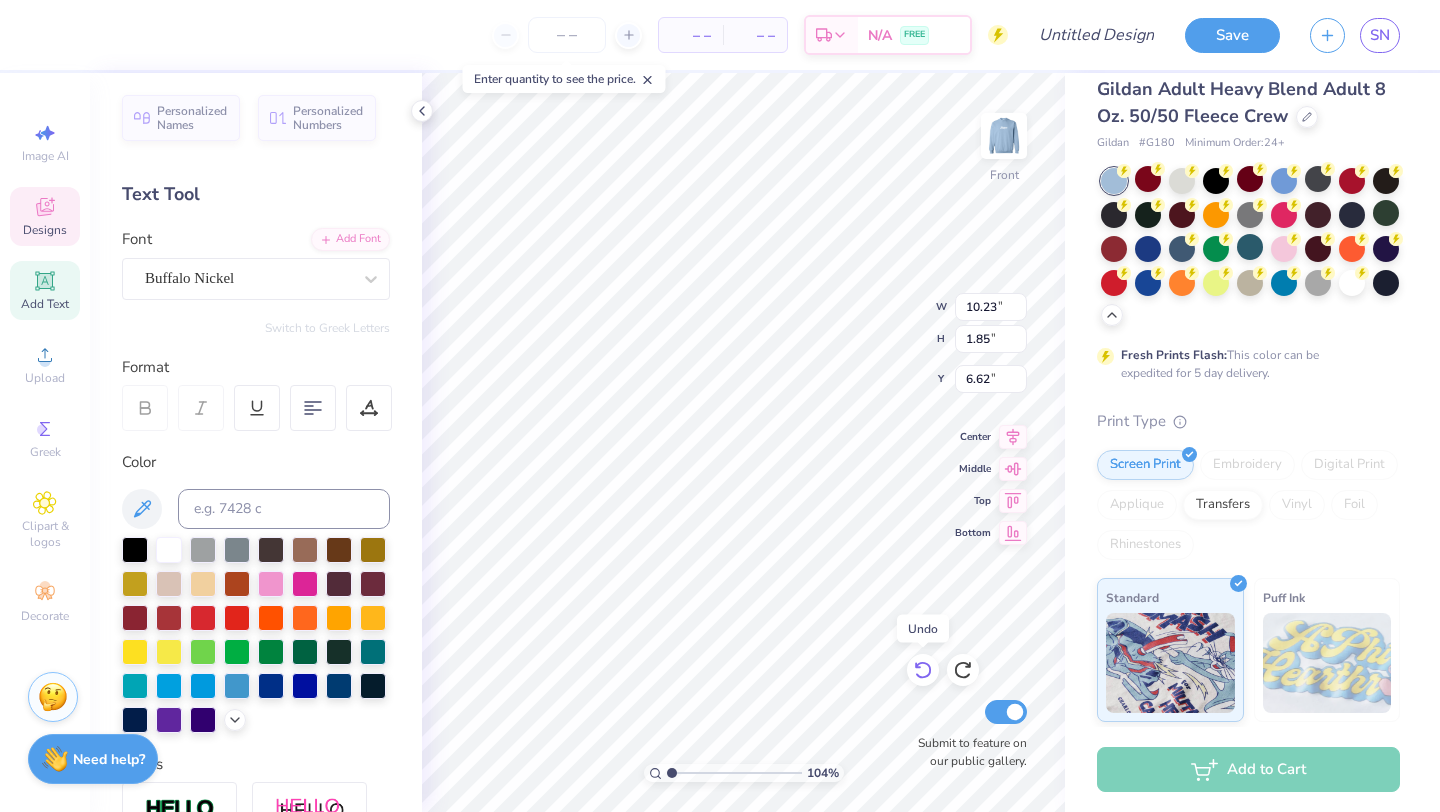 type on "11.27" 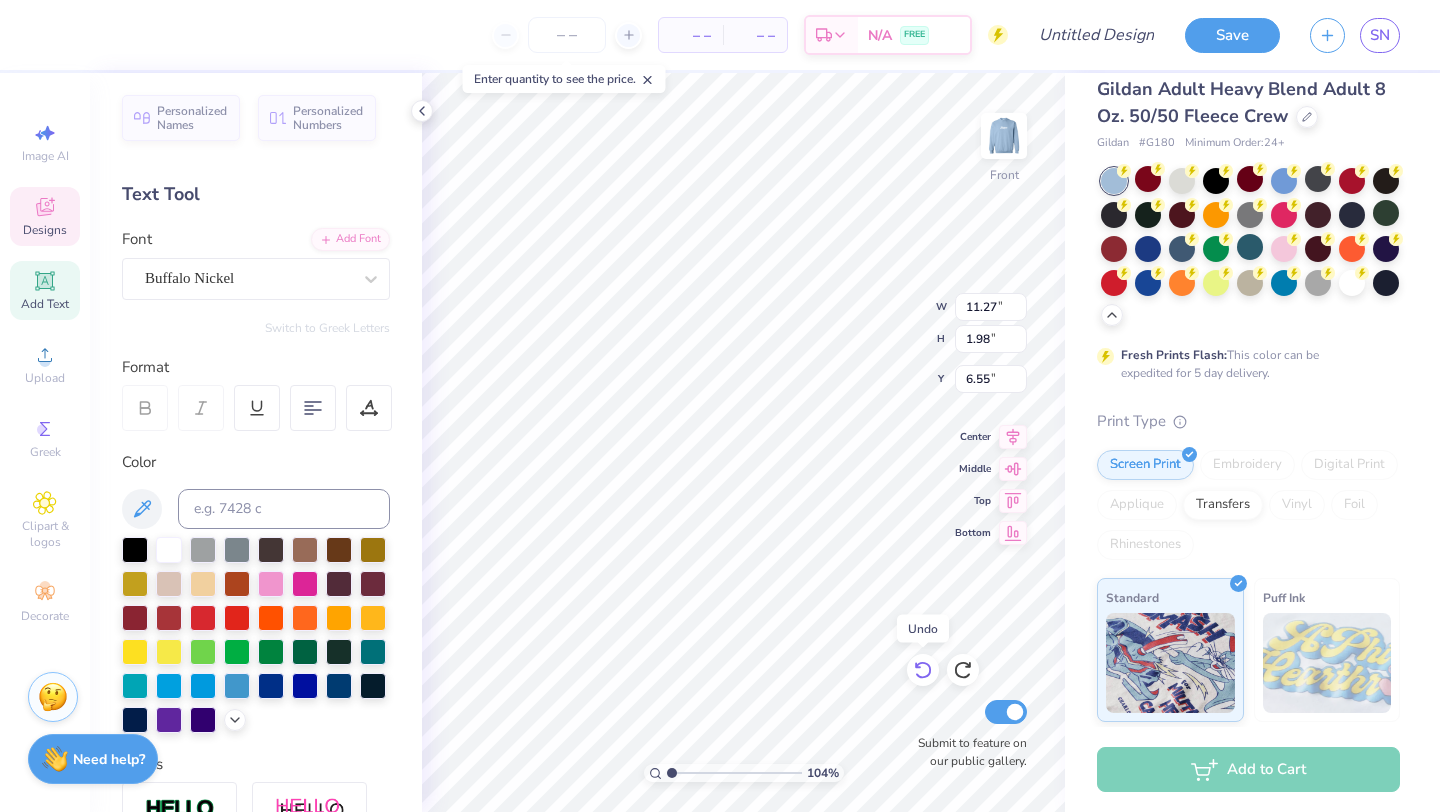 click 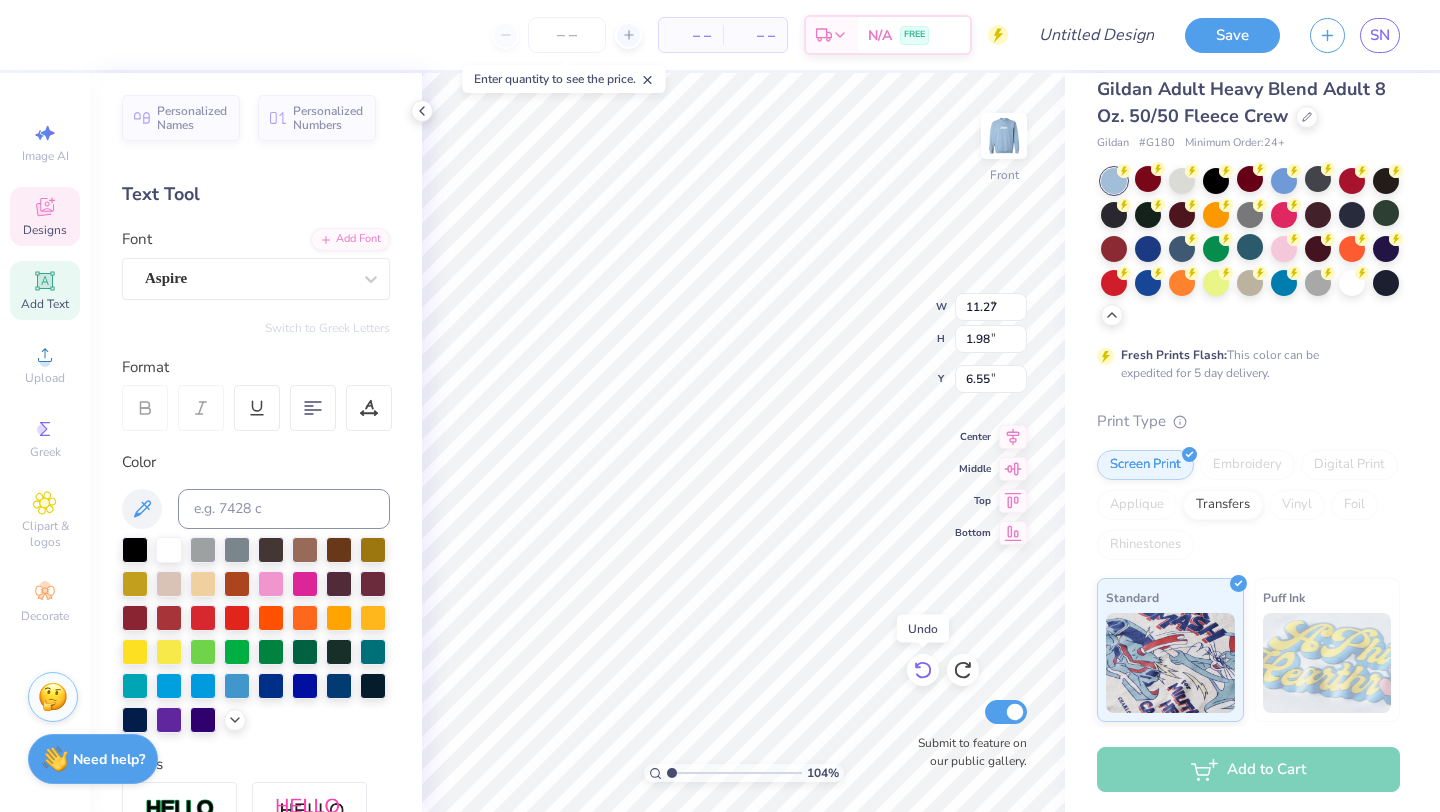 type on "7.26" 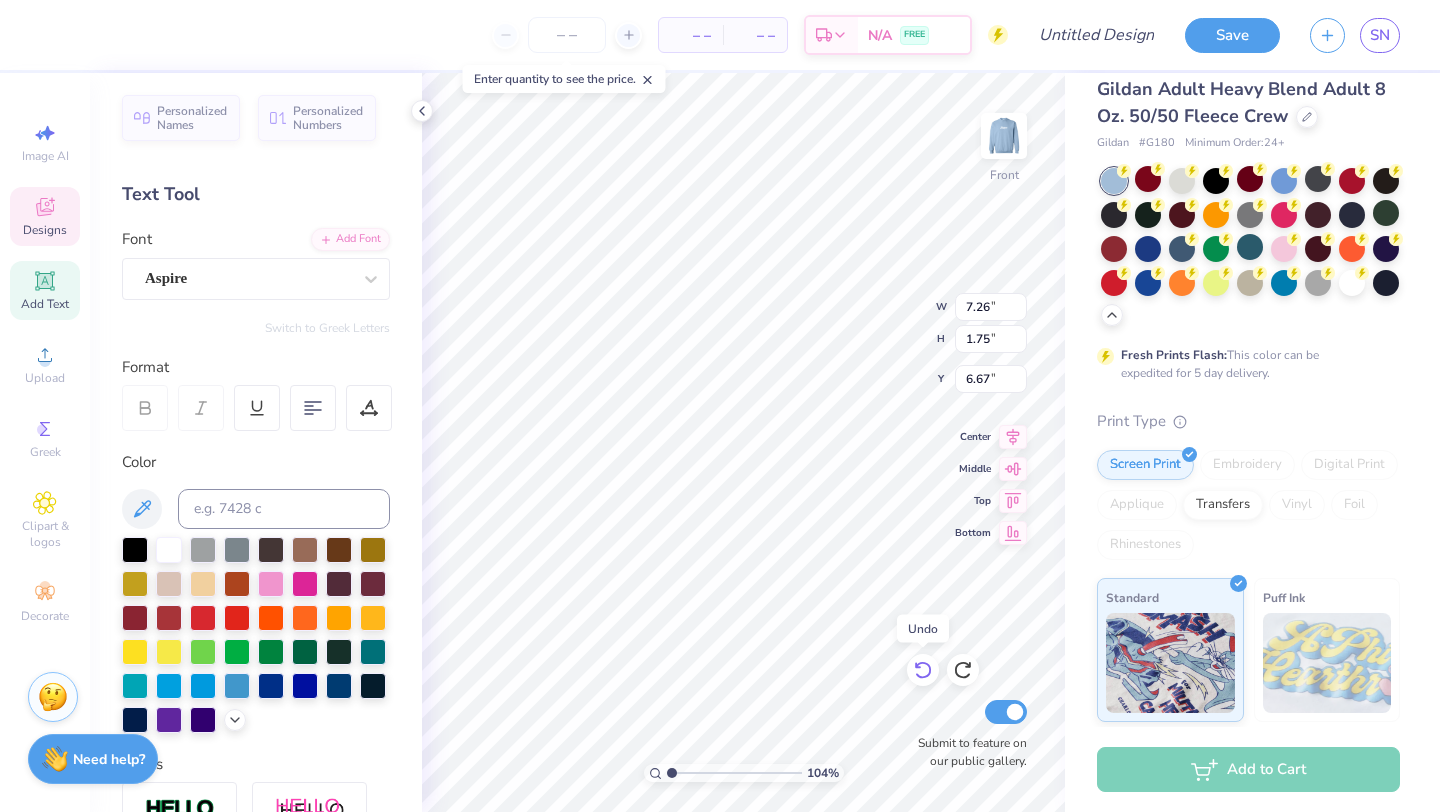 click 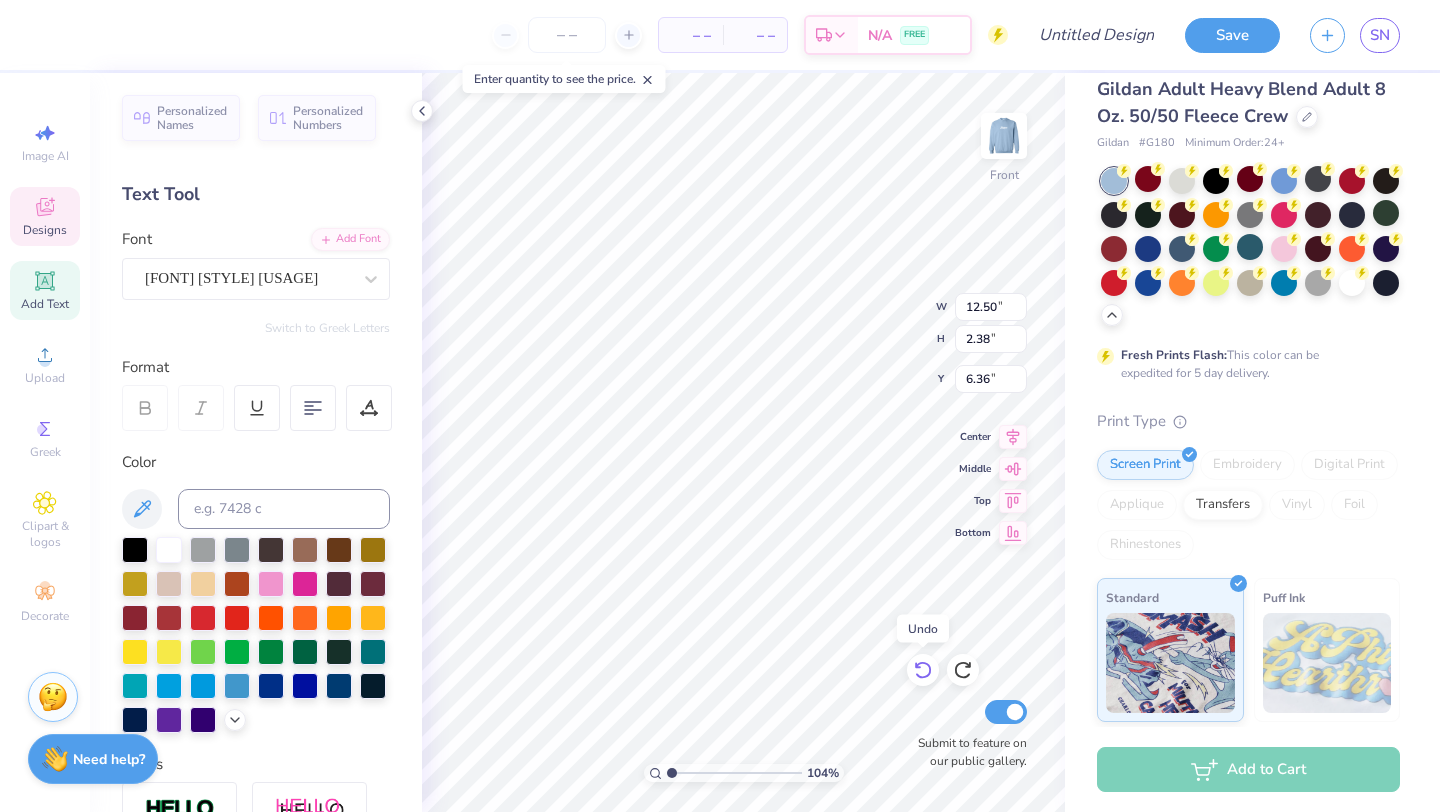 click 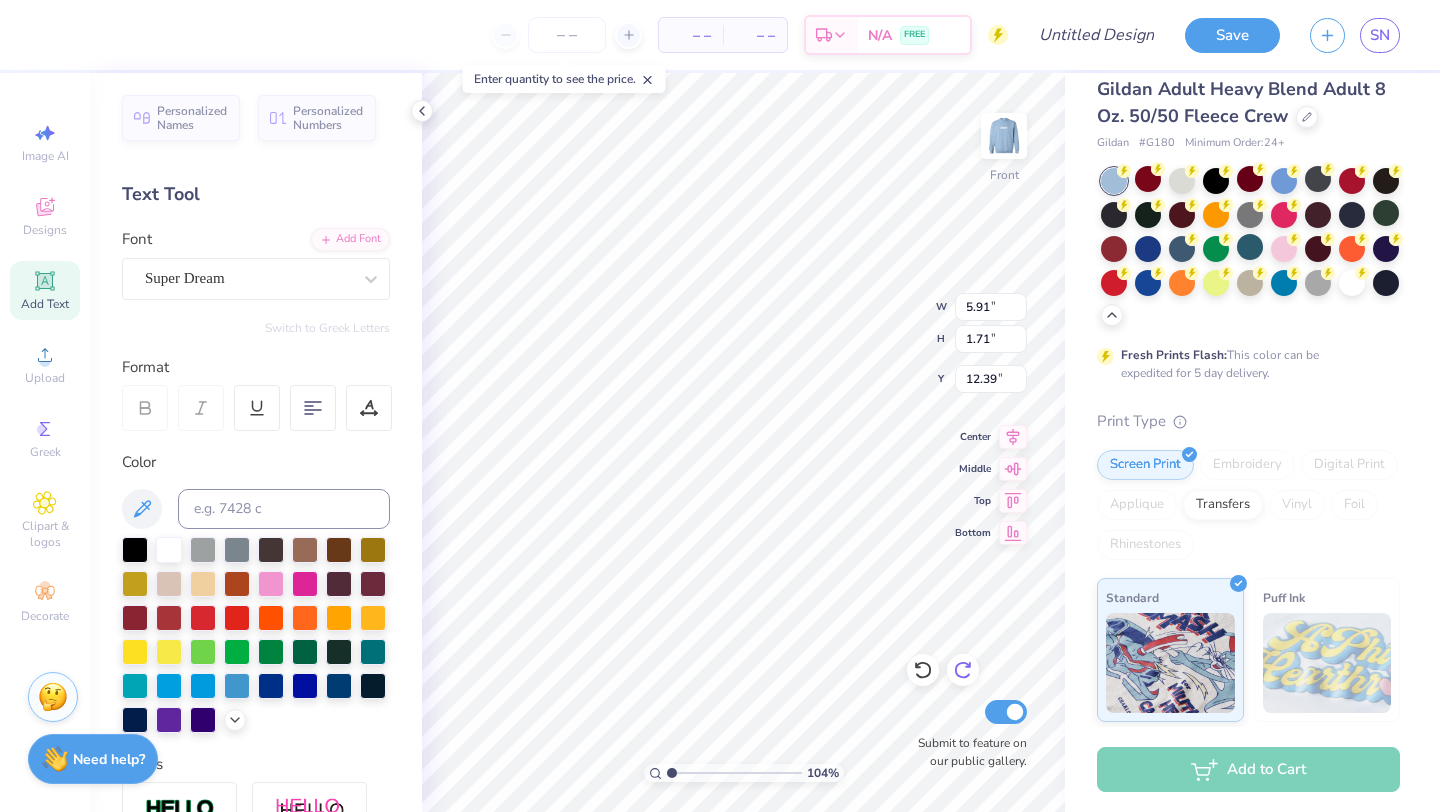 click 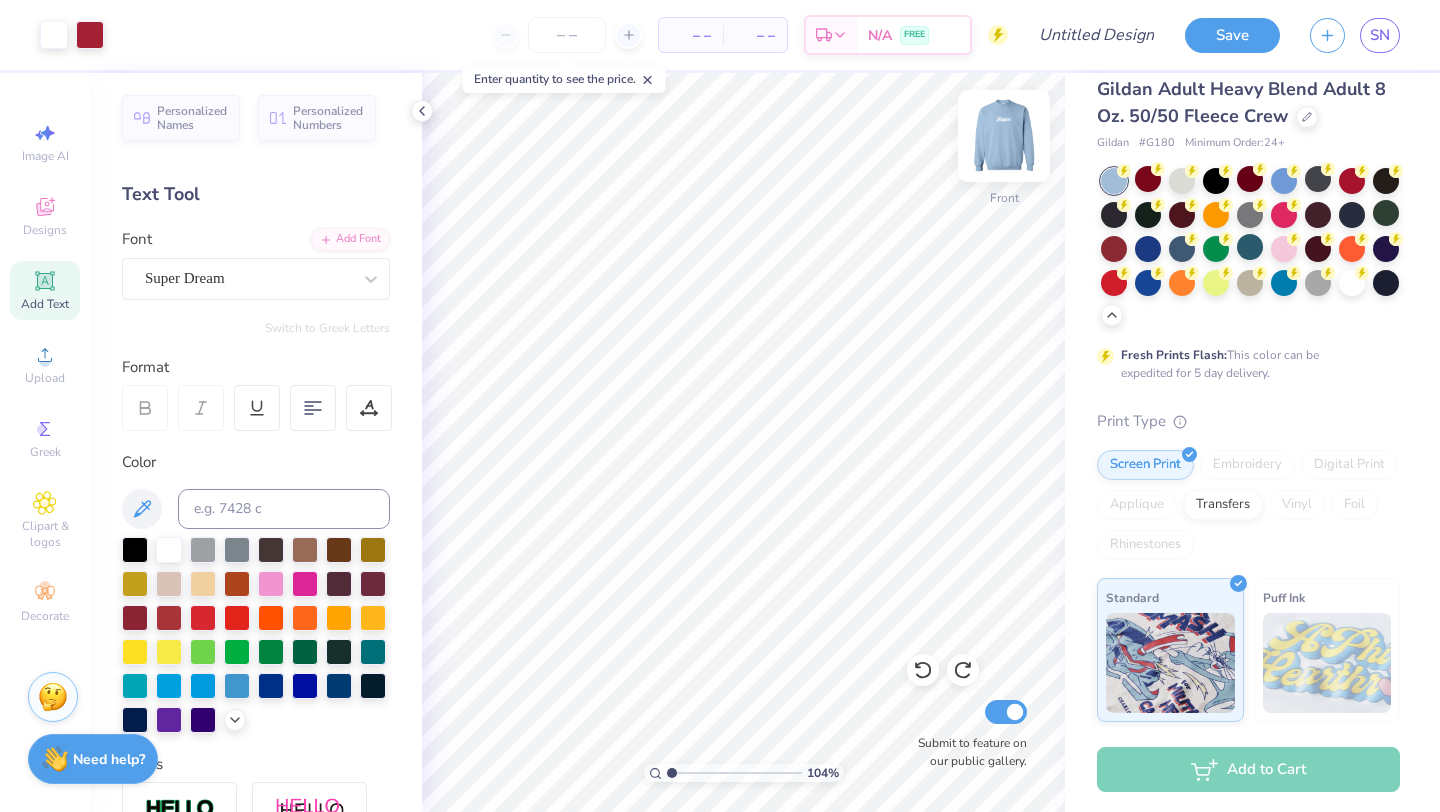 click at bounding box center (1004, 136) 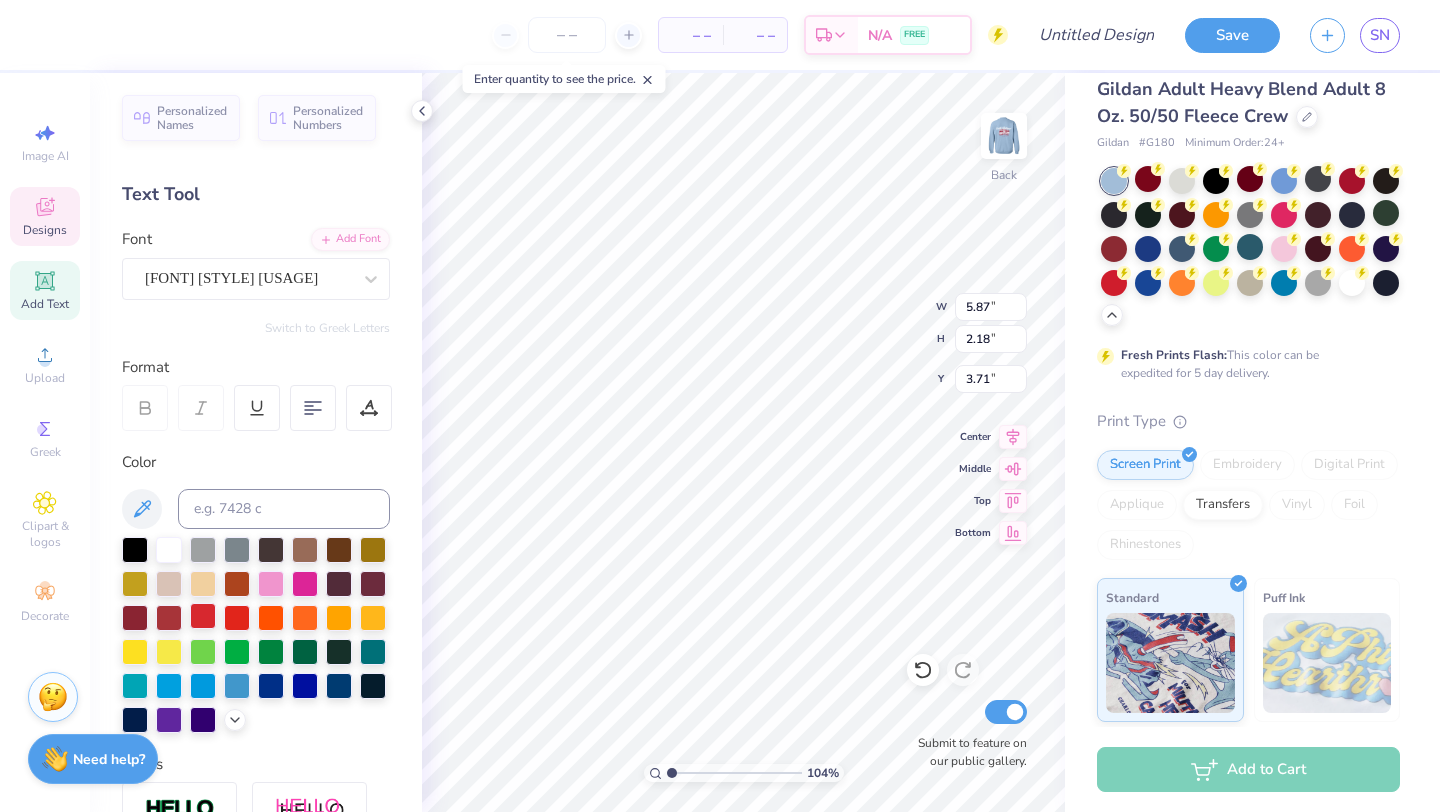click at bounding box center [203, 616] 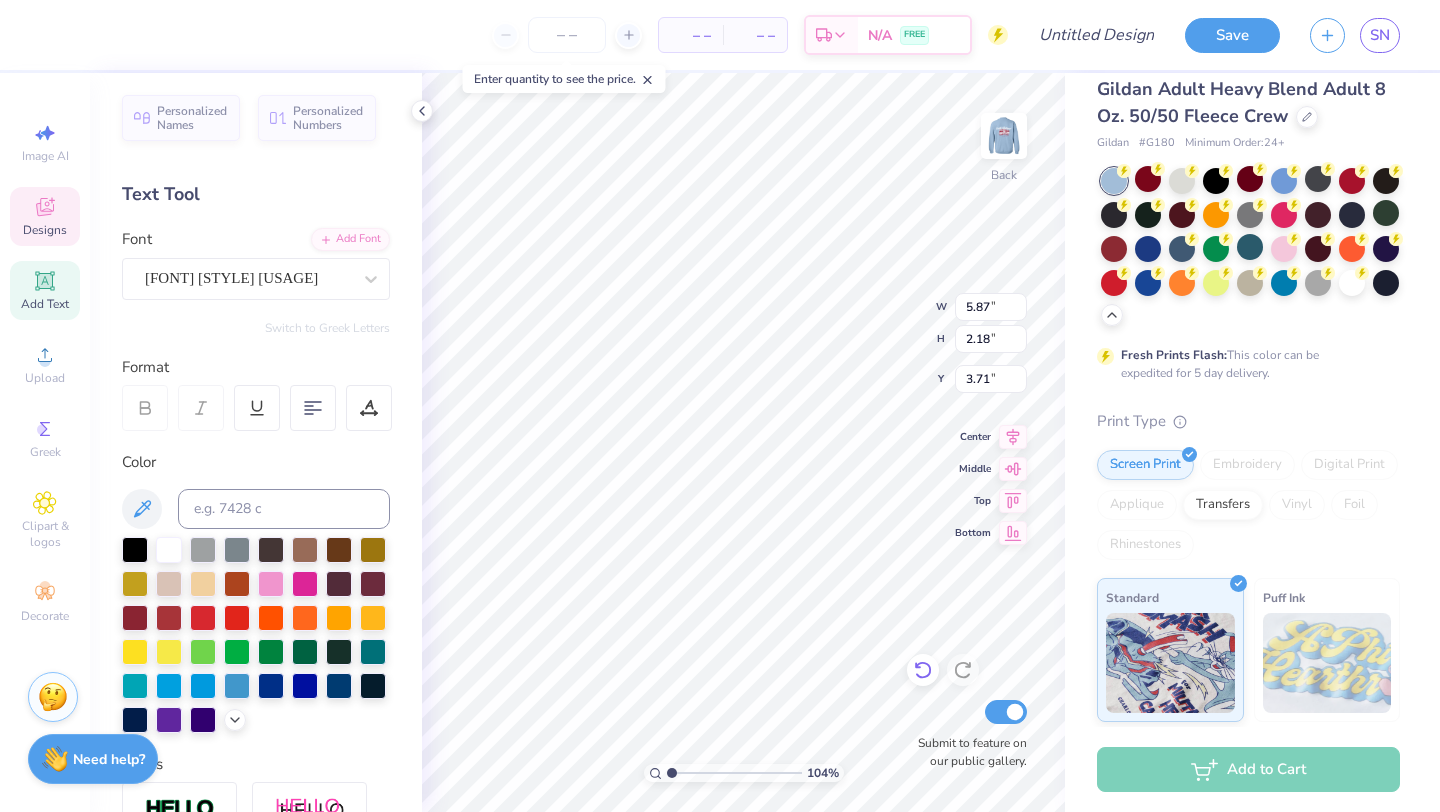 click 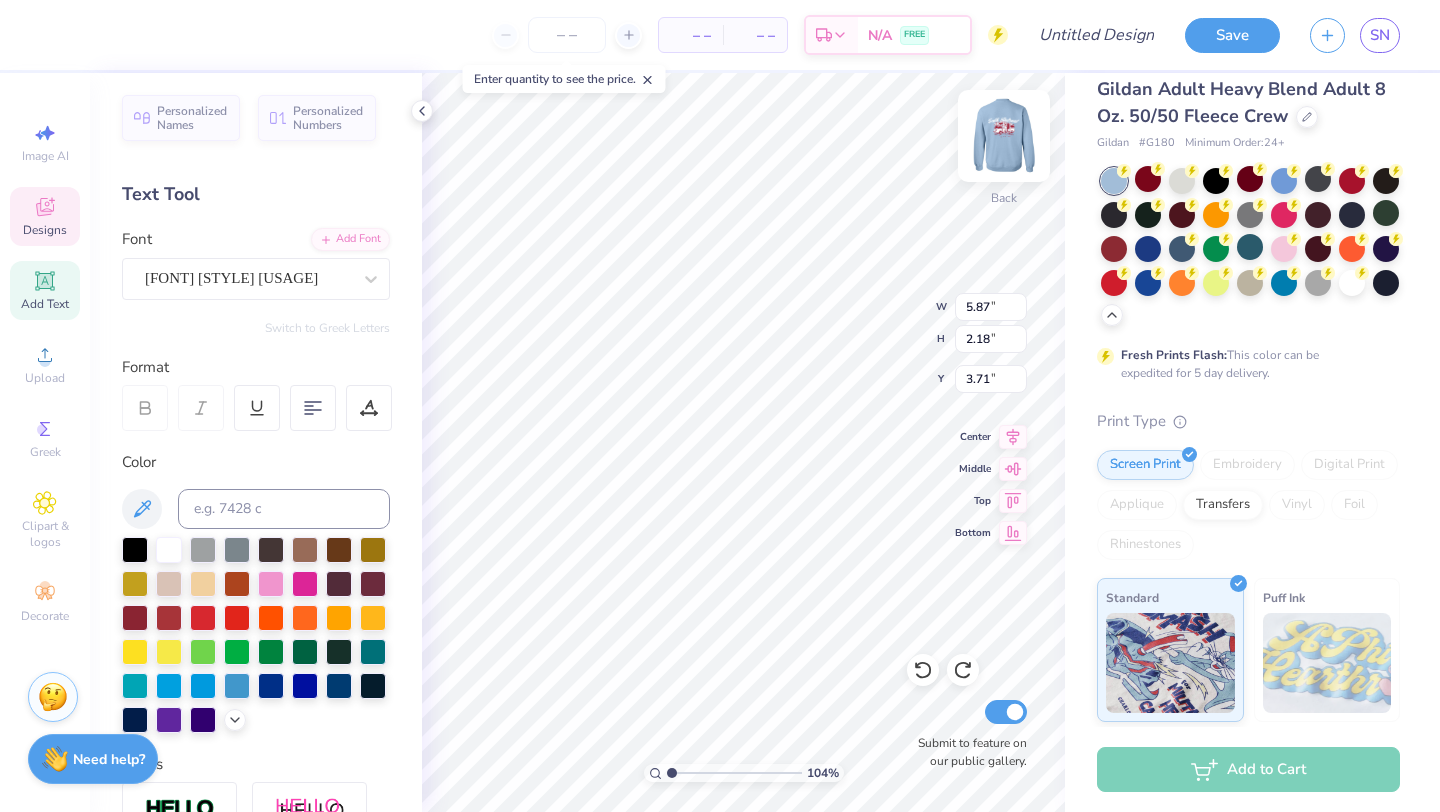 click at bounding box center (1004, 136) 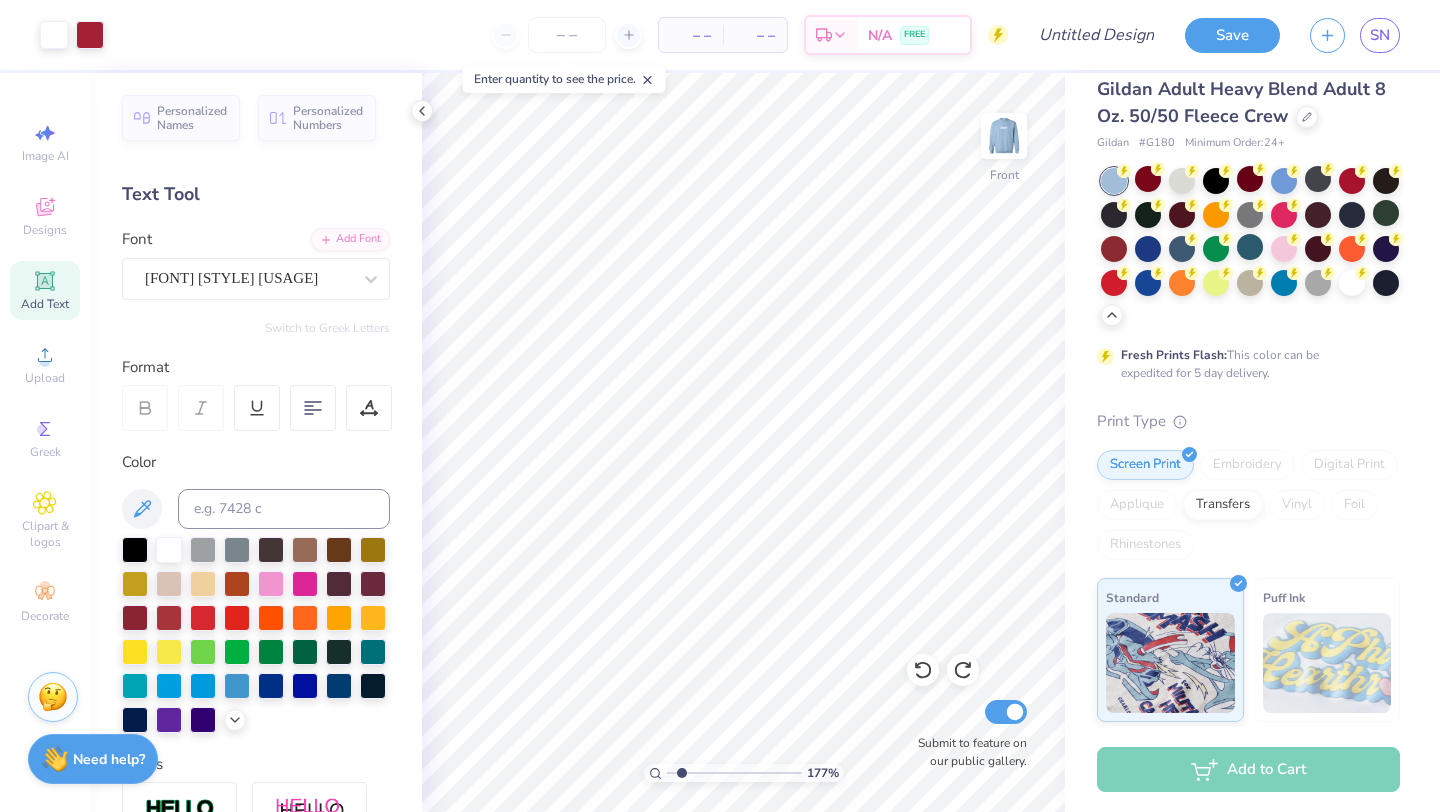 drag, startPoint x: 670, startPoint y: 769, endPoint x: 681, endPoint y: 767, distance: 11.18034 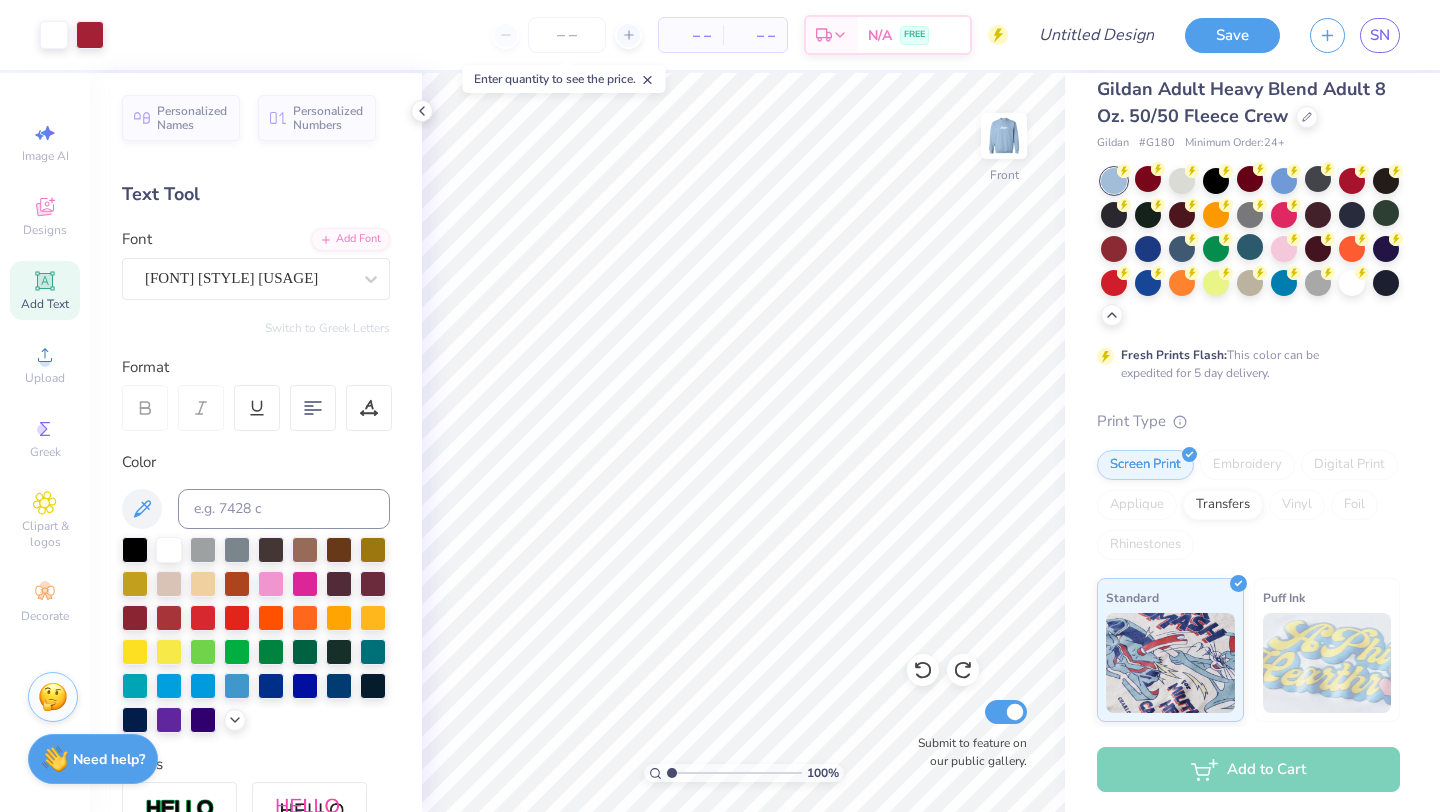 drag, startPoint x: 683, startPoint y: 770, endPoint x: 671, endPoint y: 770, distance: 12 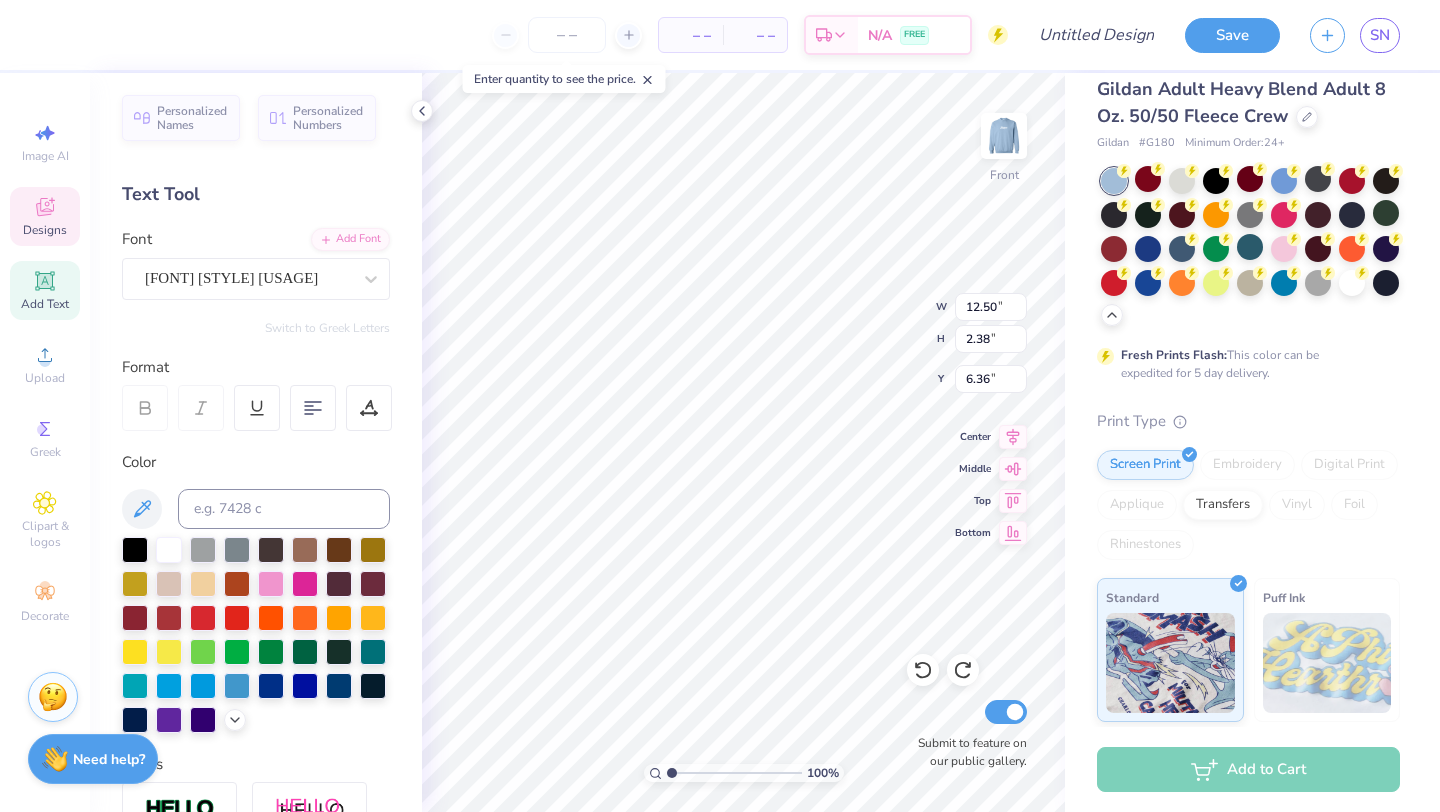 type on "8.49" 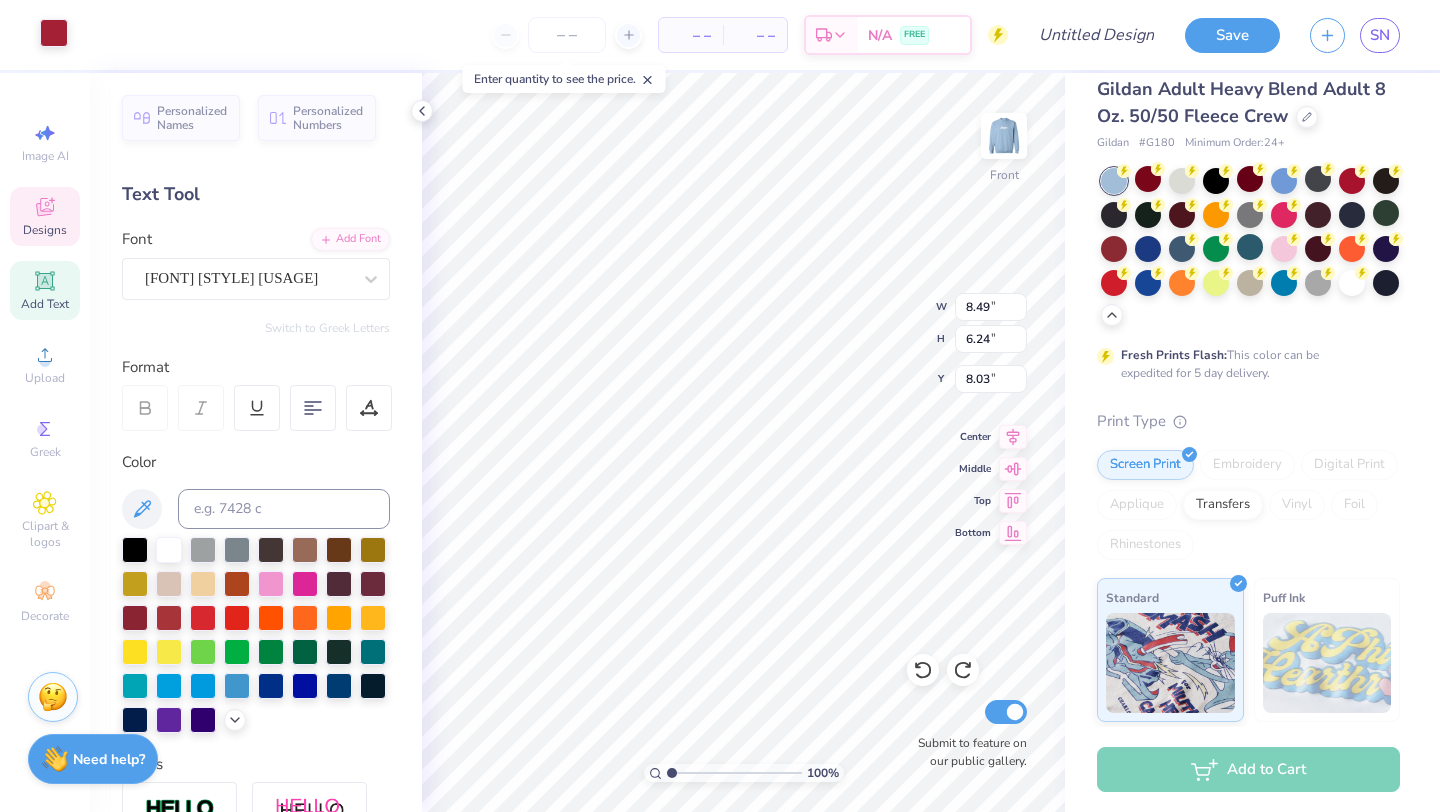 click at bounding box center [54, 33] 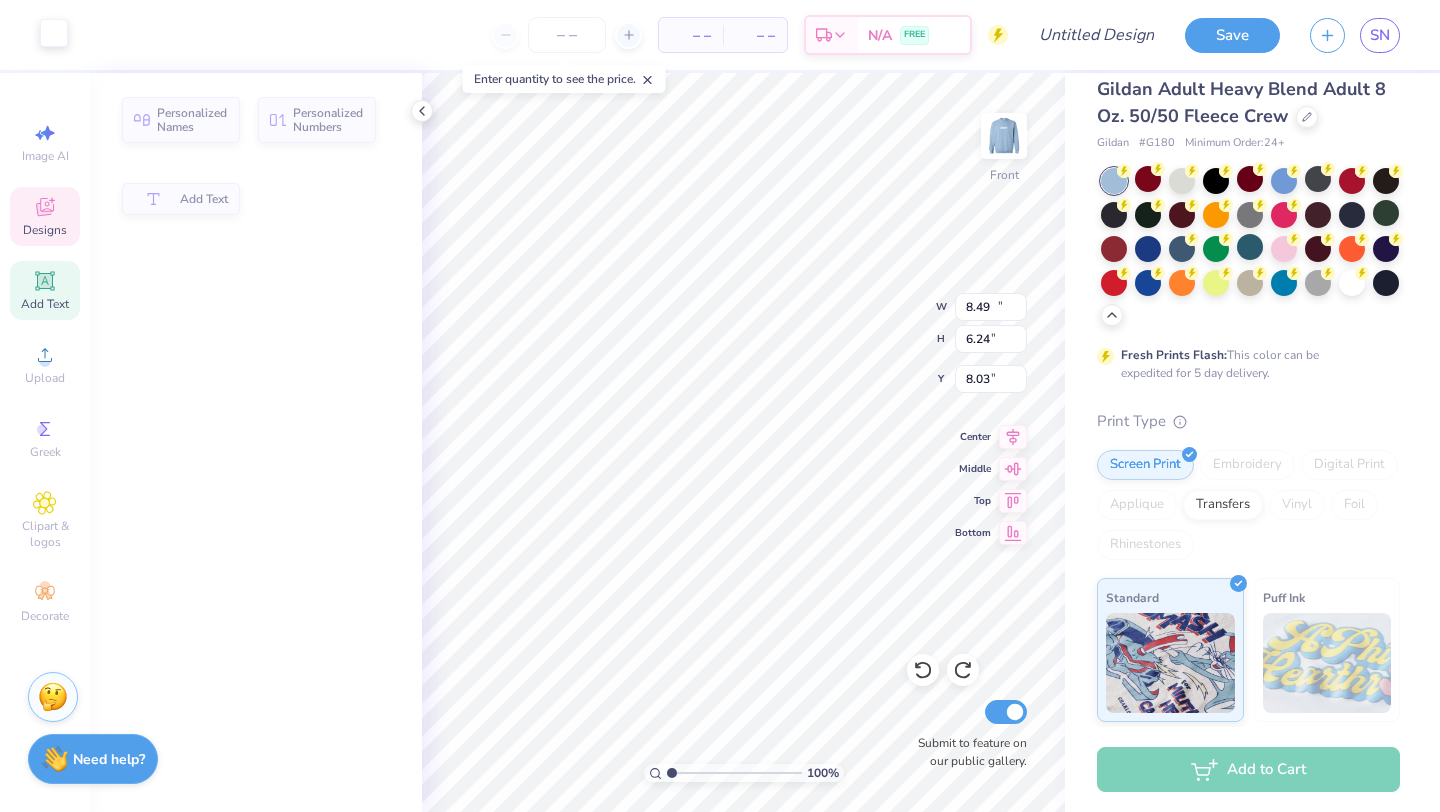 type on "12.50" 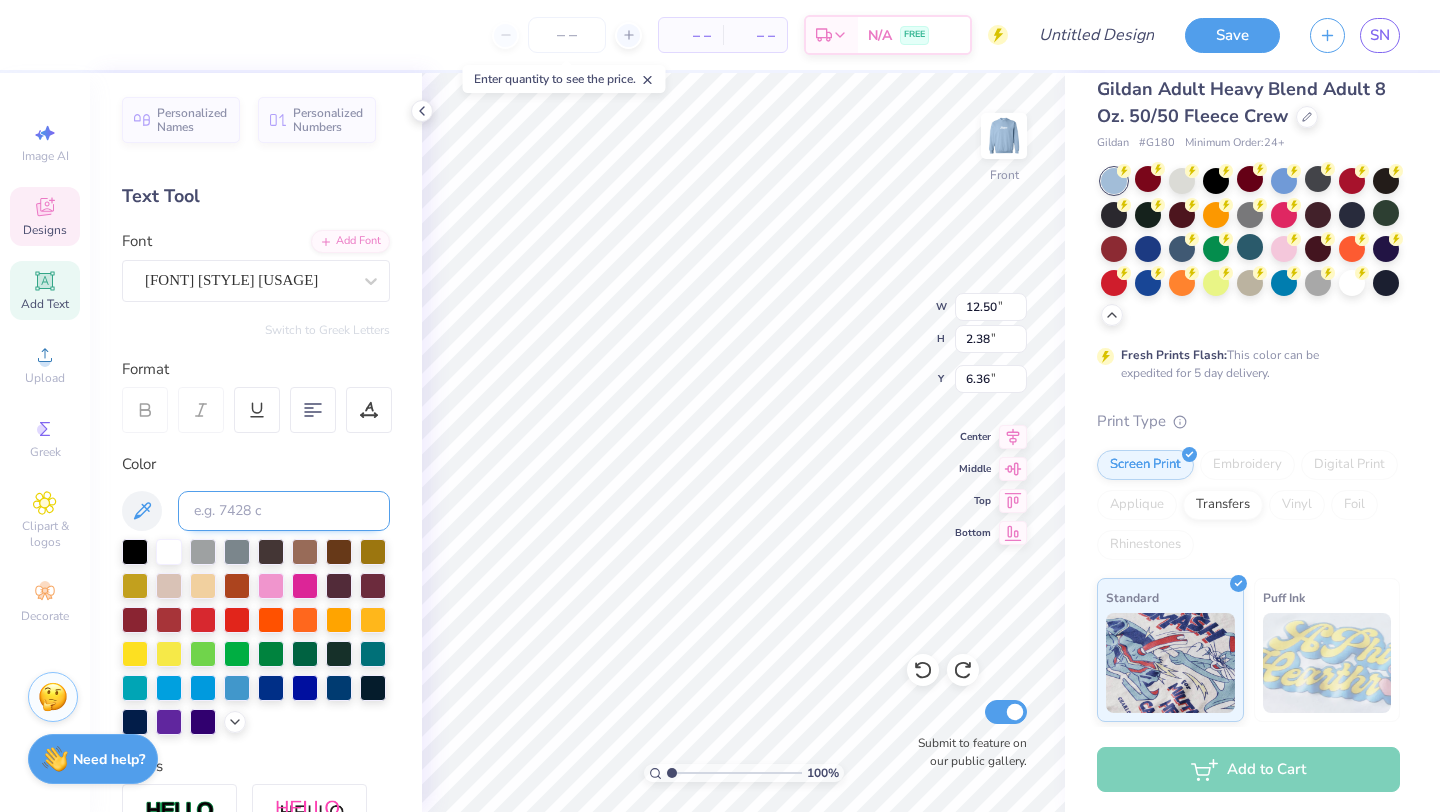 click at bounding box center [284, 511] 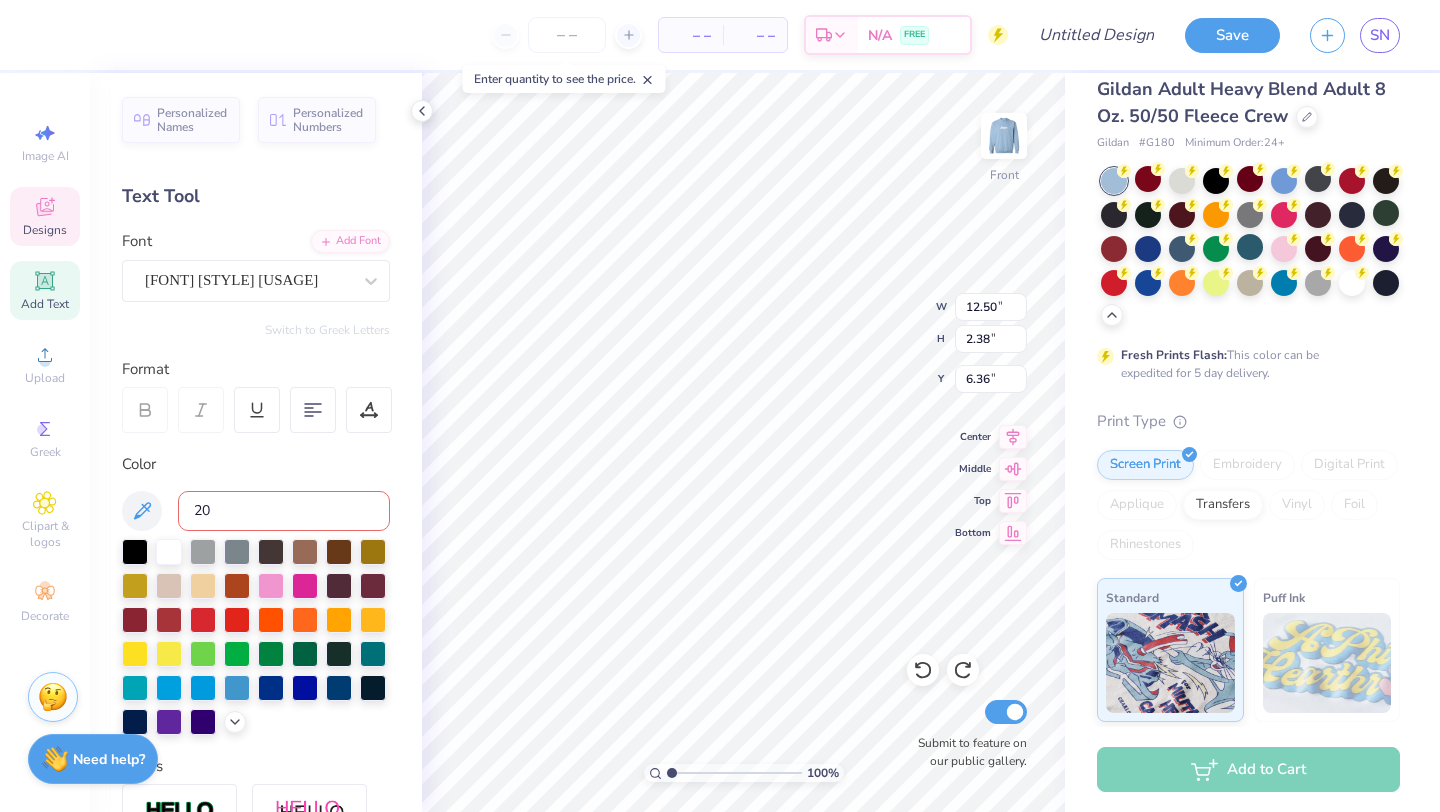 type on "201" 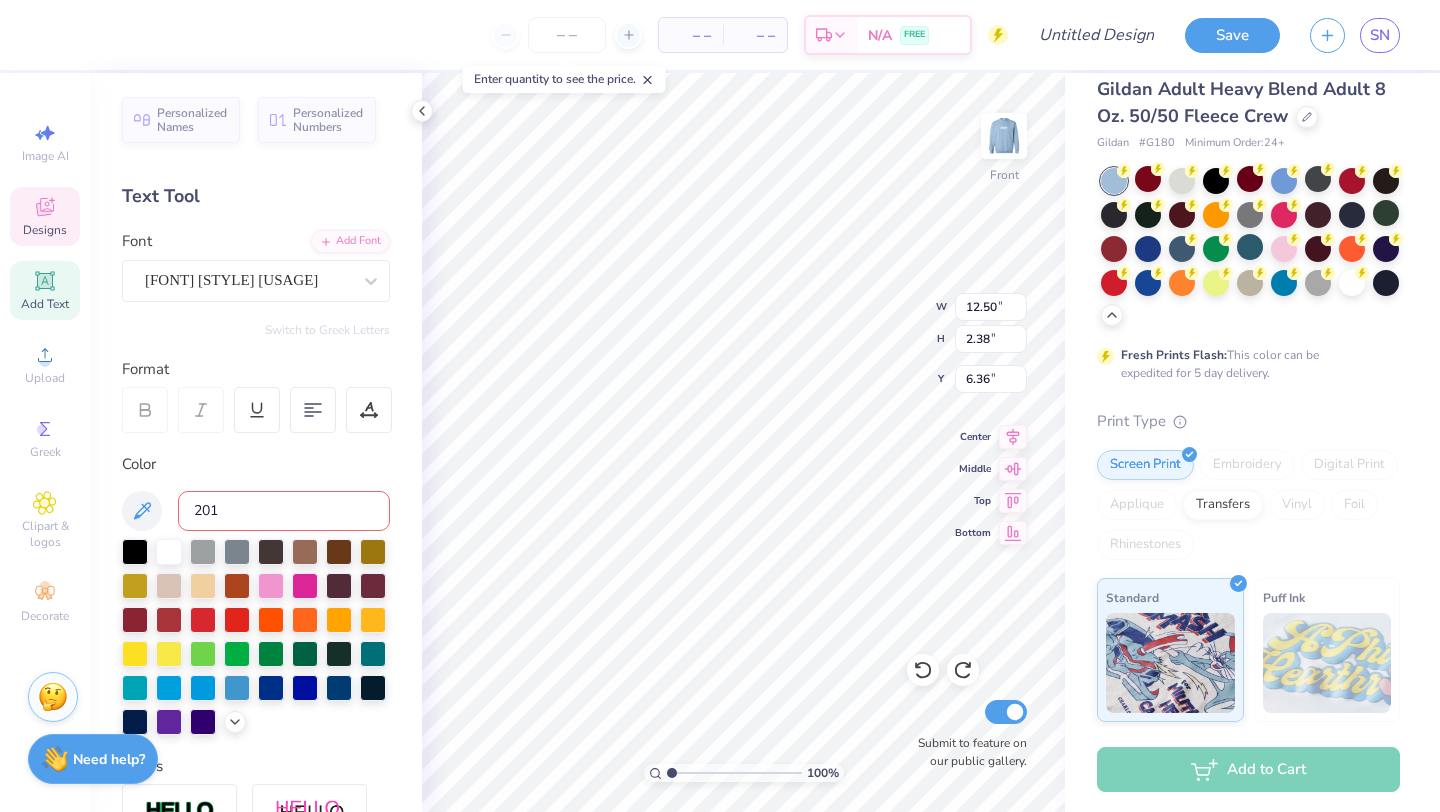 type 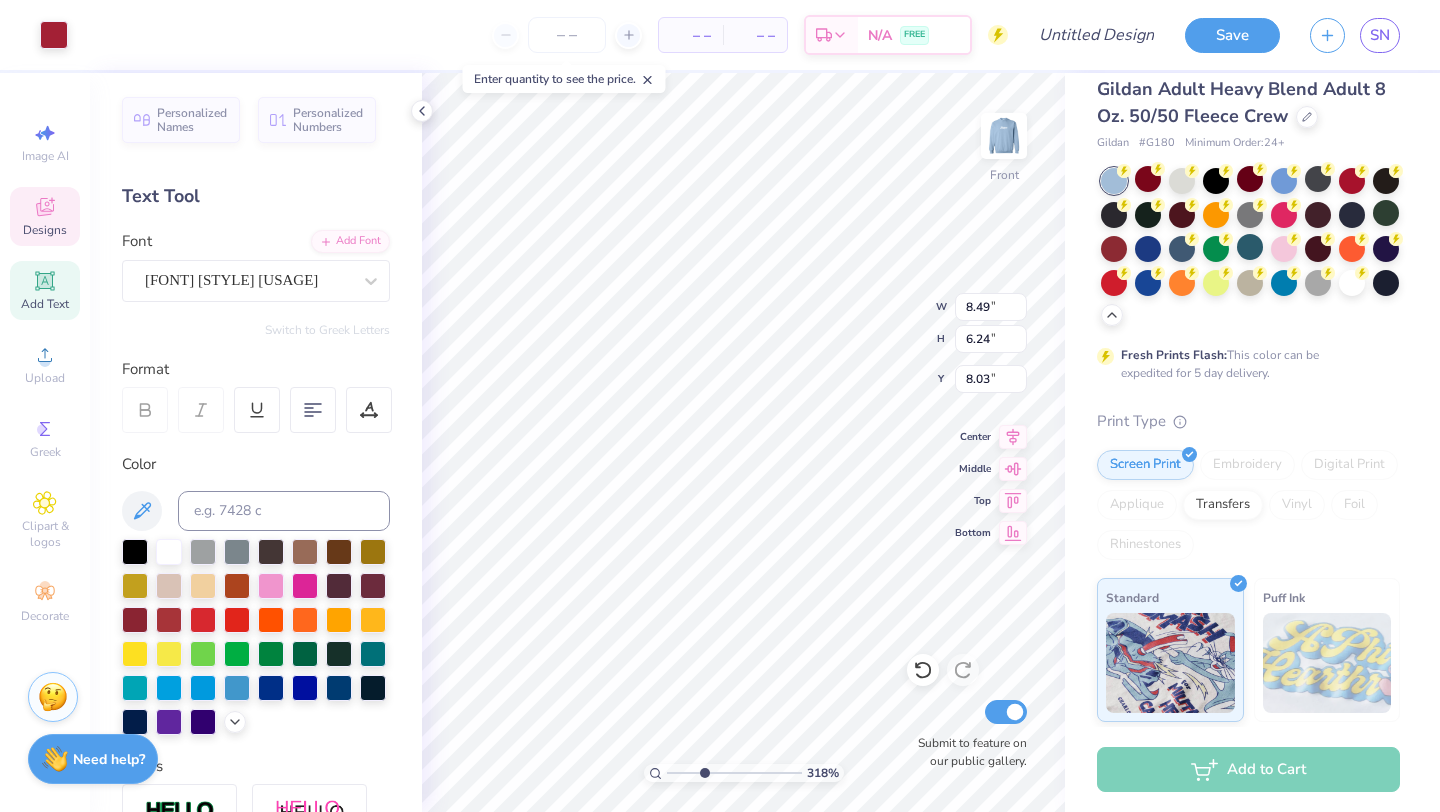 drag, startPoint x: 675, startPoint y: 767, endPoint x: 708, endPoint y: 761, distance: 33.54102 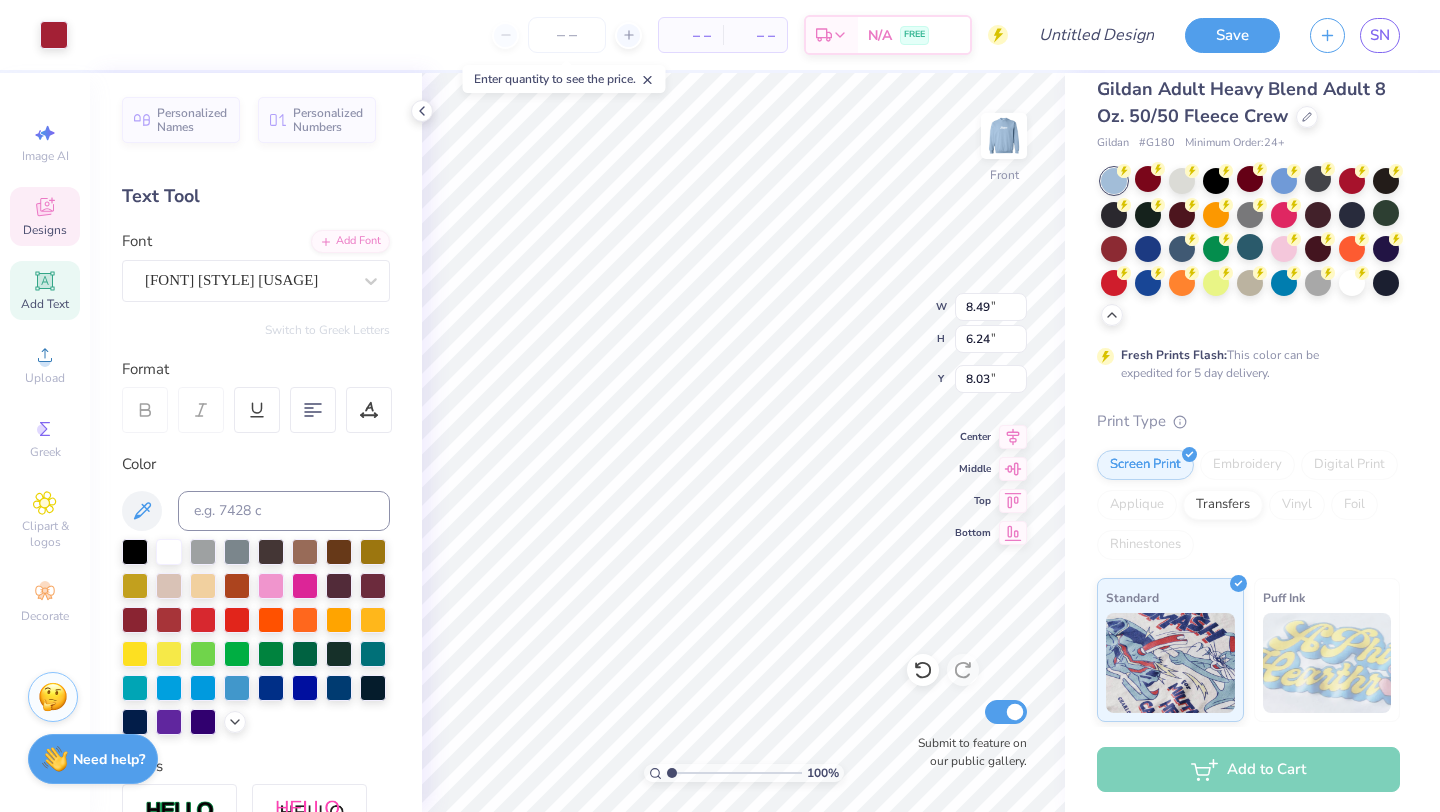 drag, startPoint x: 709, startPoint y: 771, endPoint x: 667, endPoint y: 770, distance: 42.0119 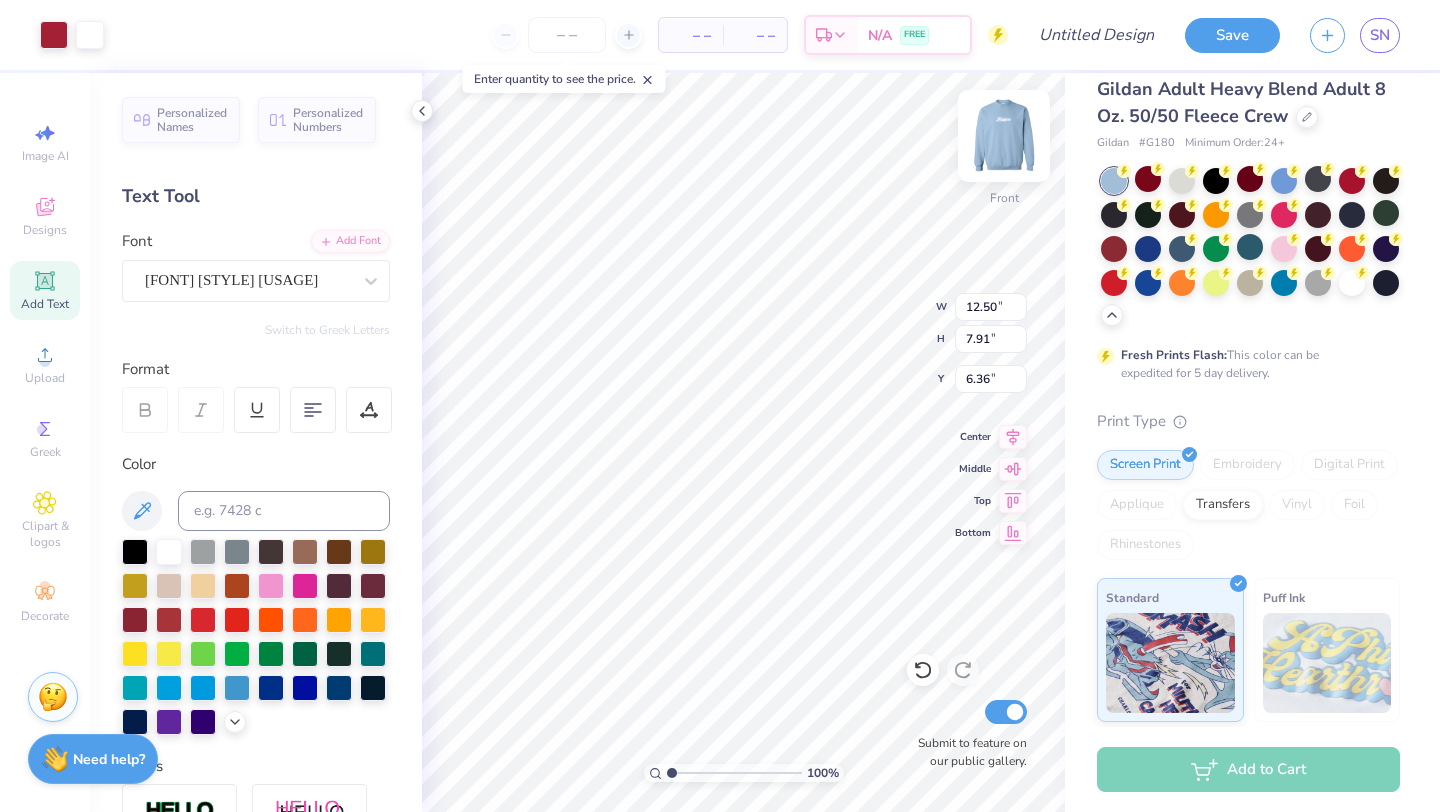 click at bounding box center [1004, 136] 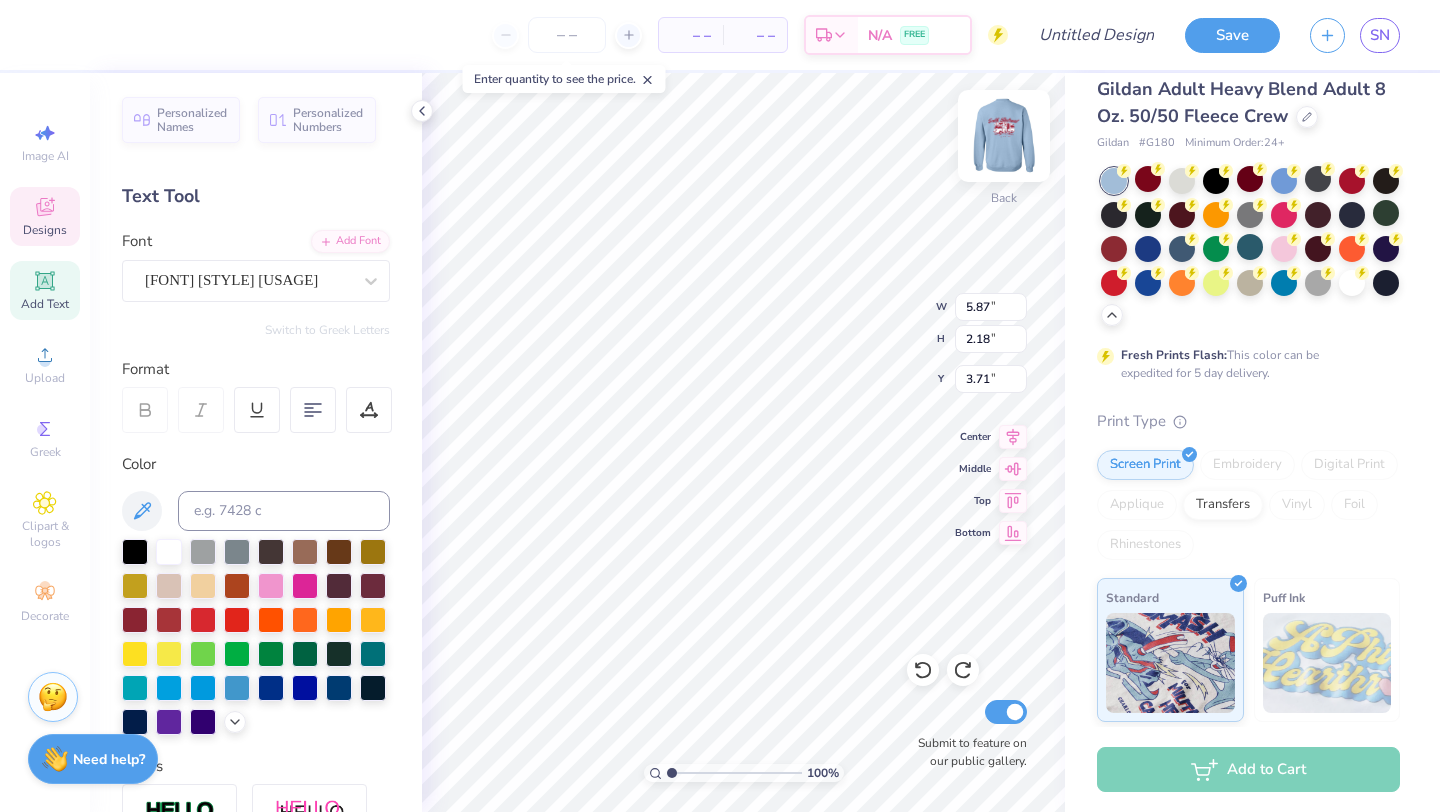 click at bounding box center [1004, 136] 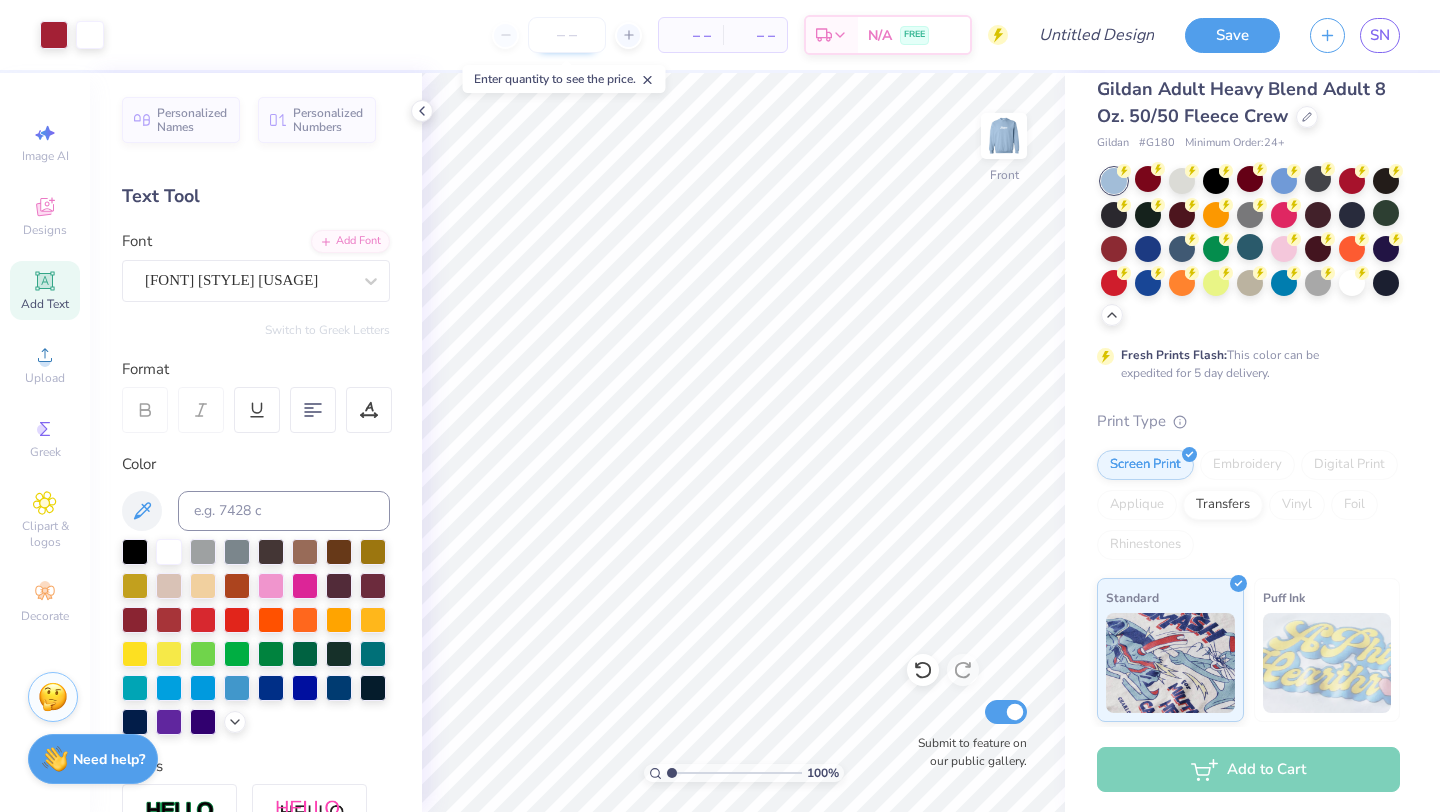 click at bounding box center [567, 35] 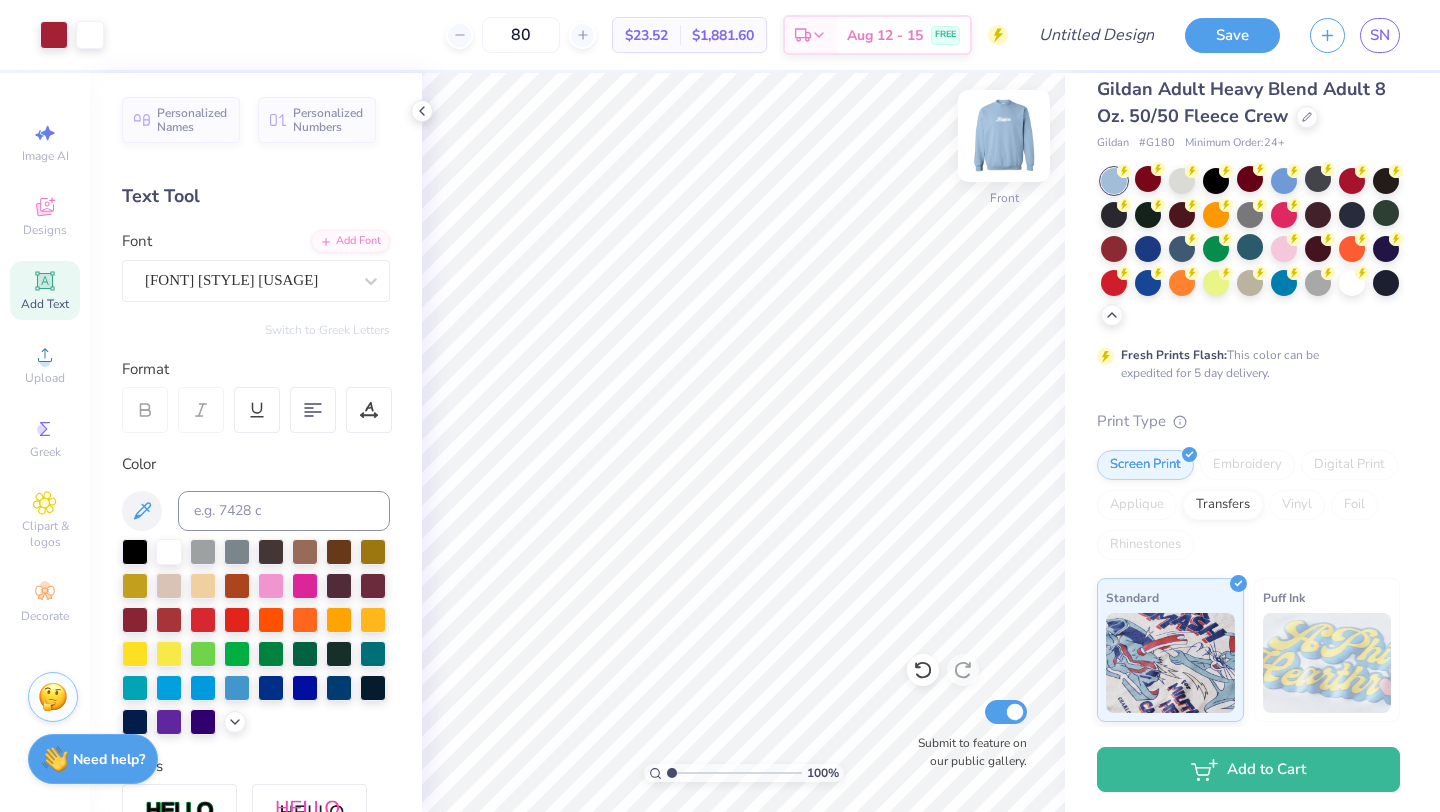 type on "80" 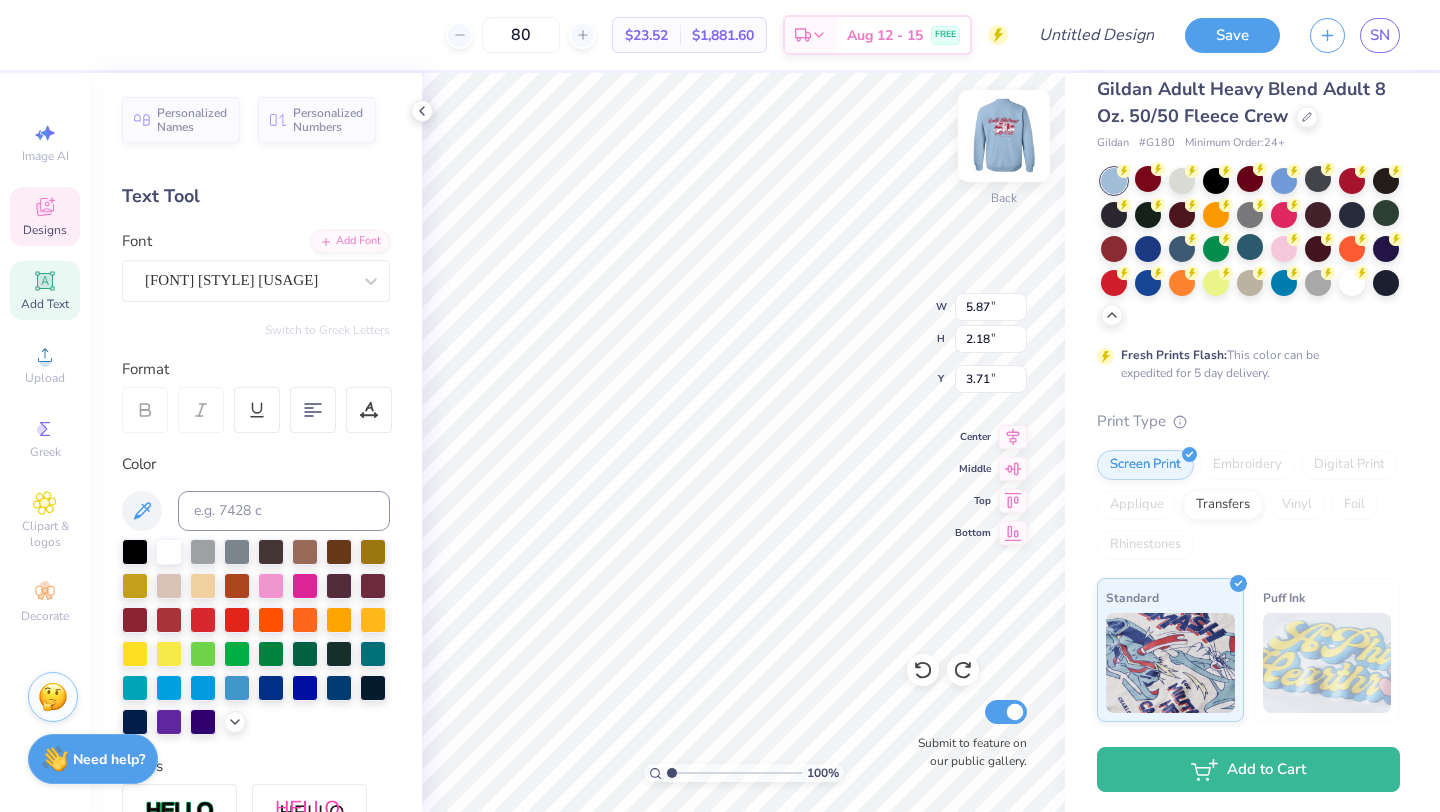 click at bounding box center [1004, 136] 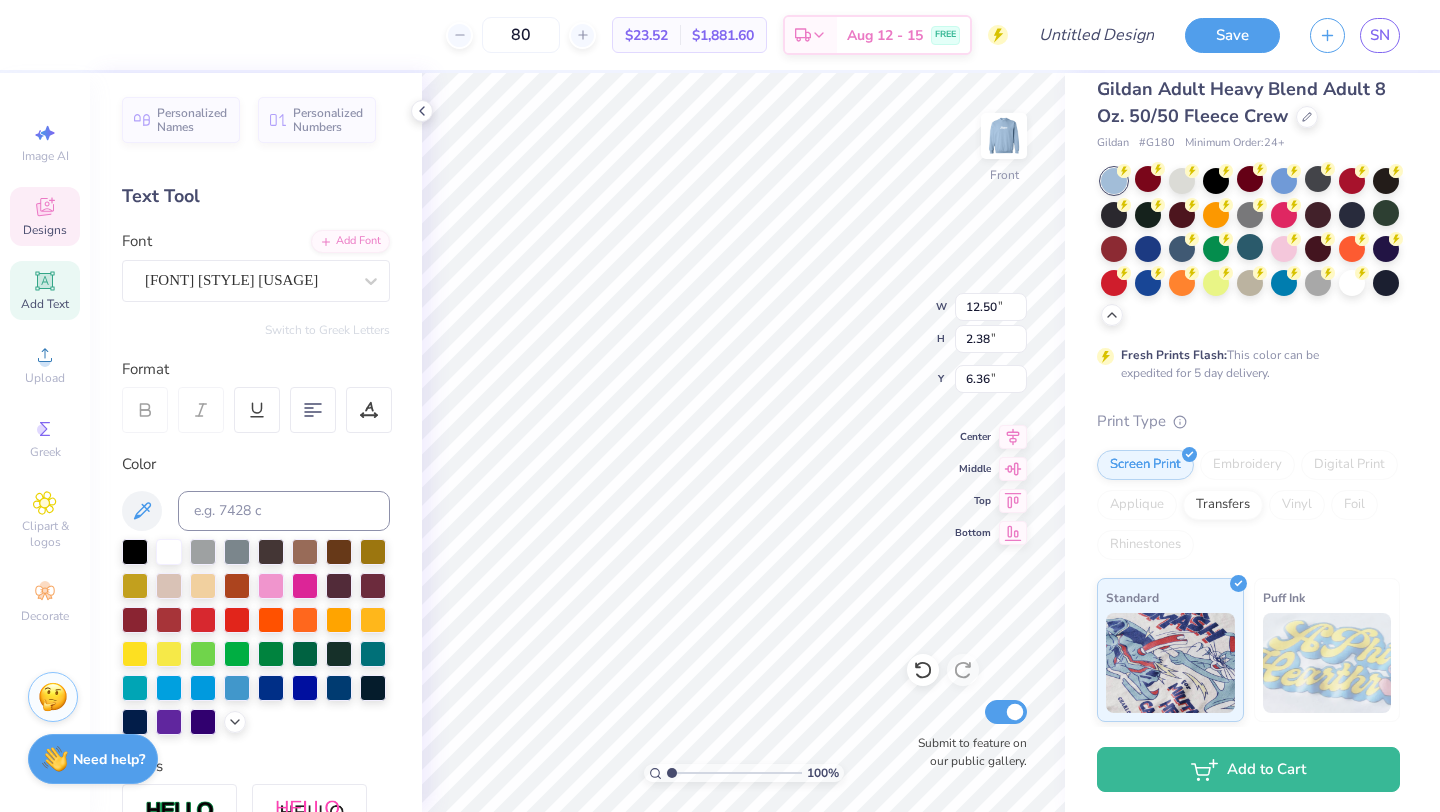 scroll, scrollTop: 0, scrollLeft: 1, axis: horizontal 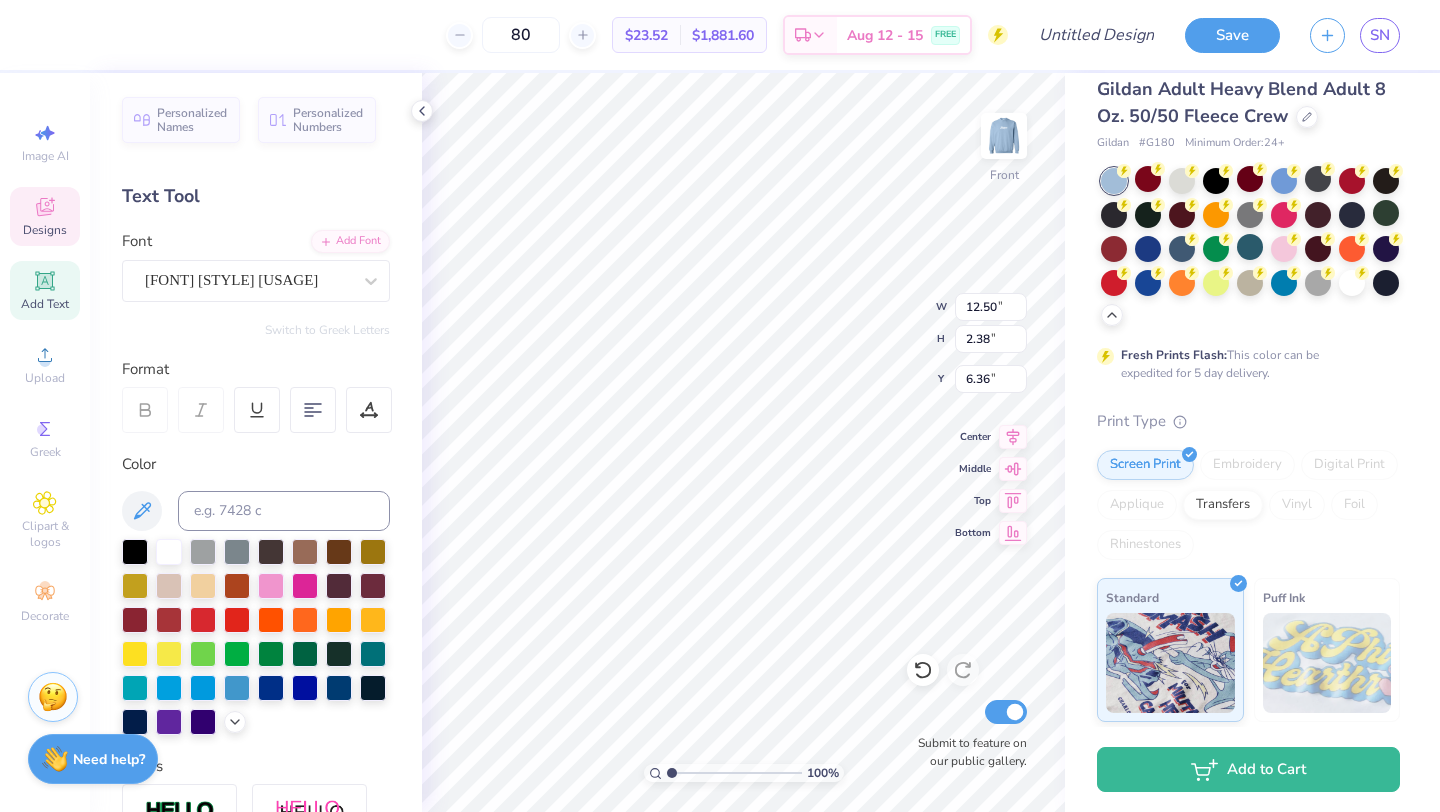 type on "Kamp Kappa" 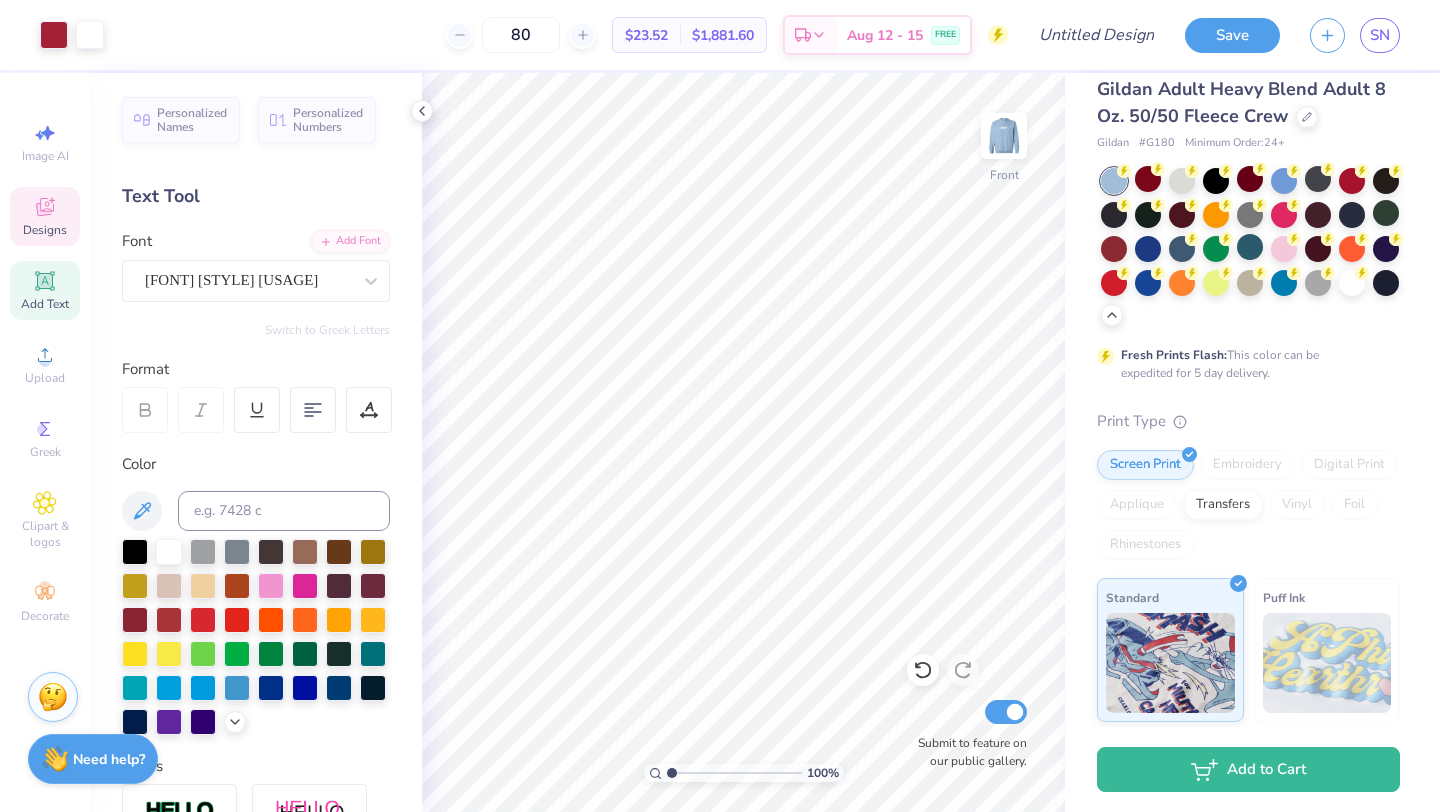 click on "Designs" at bounding box center (45, 216) 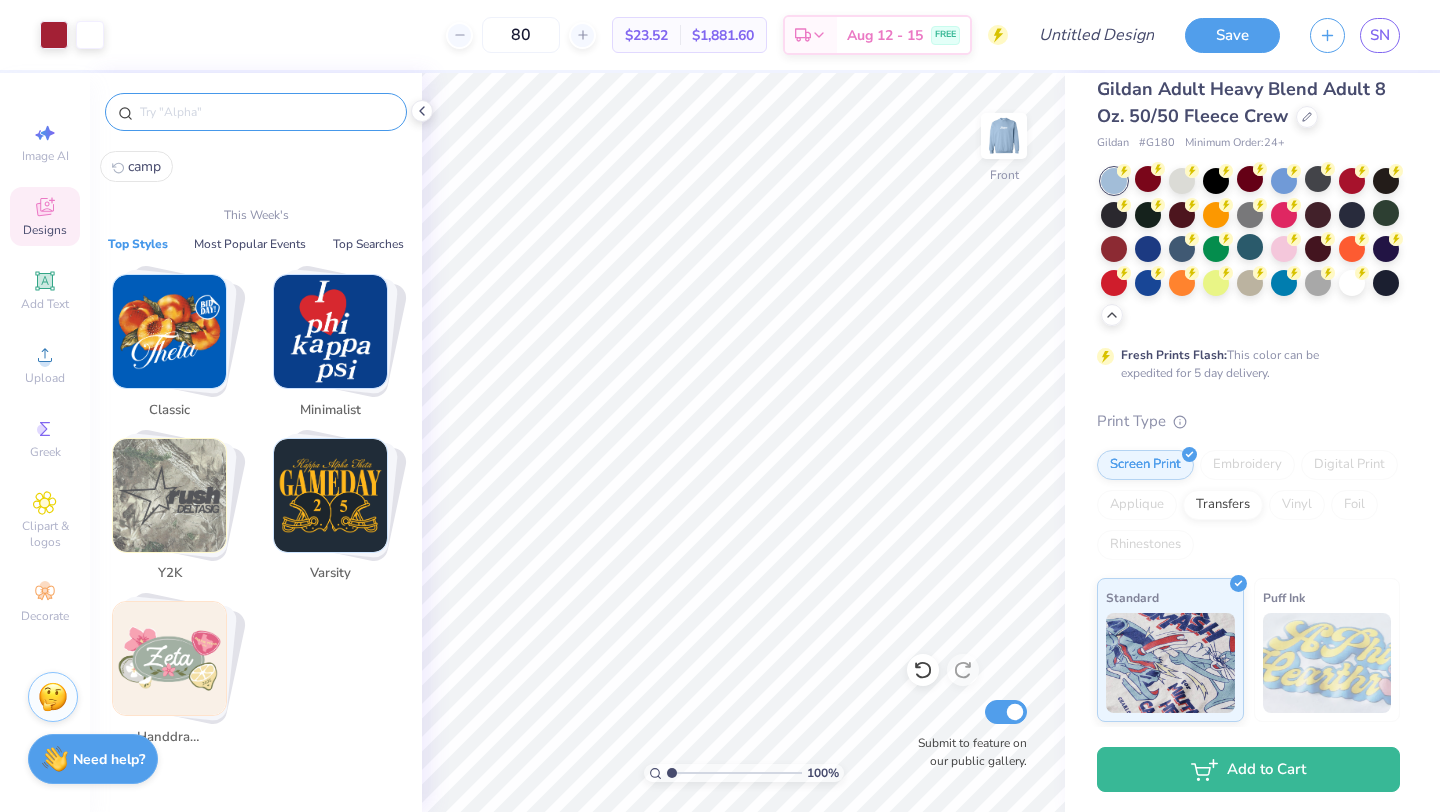 click at bounding box center (266, 112) 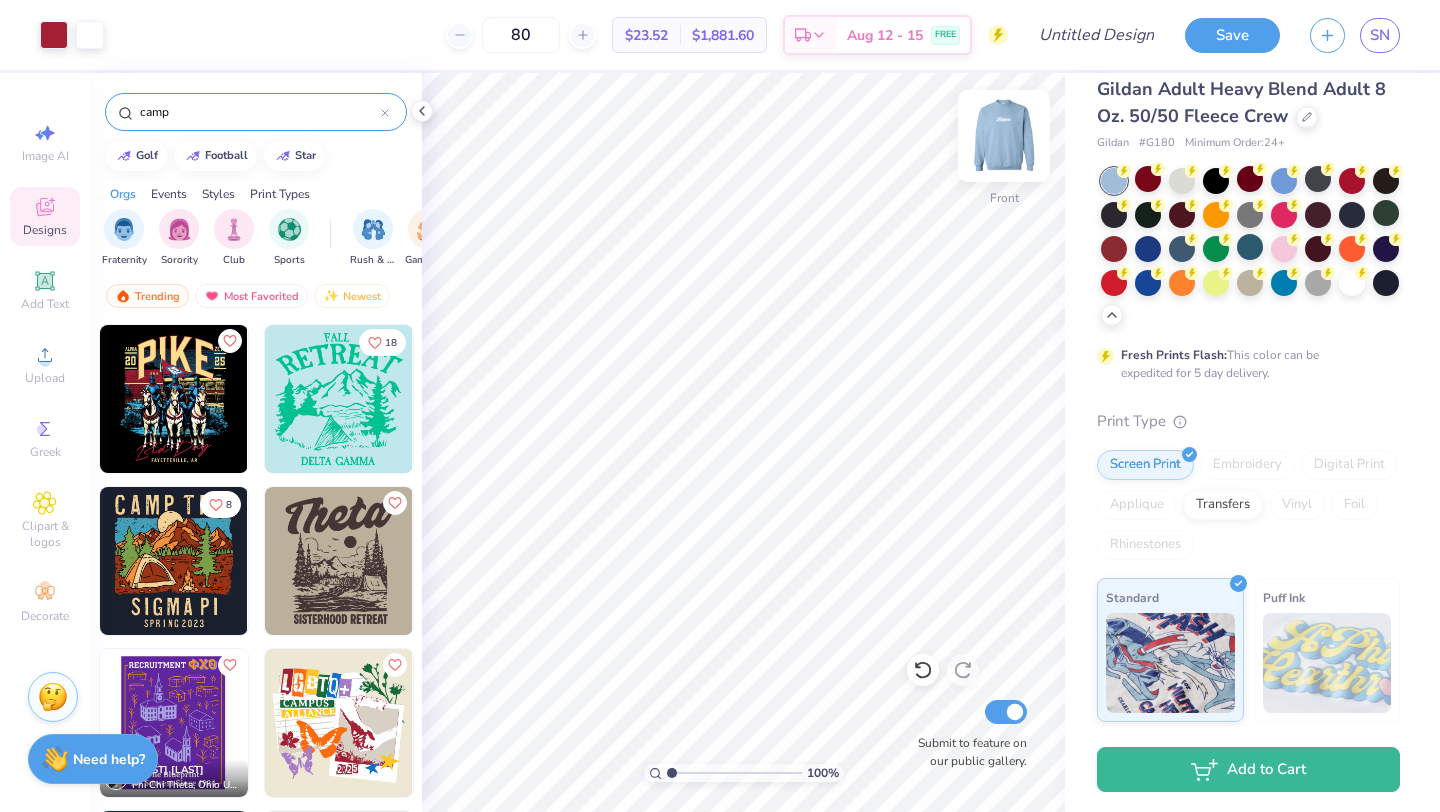 type on "camp" 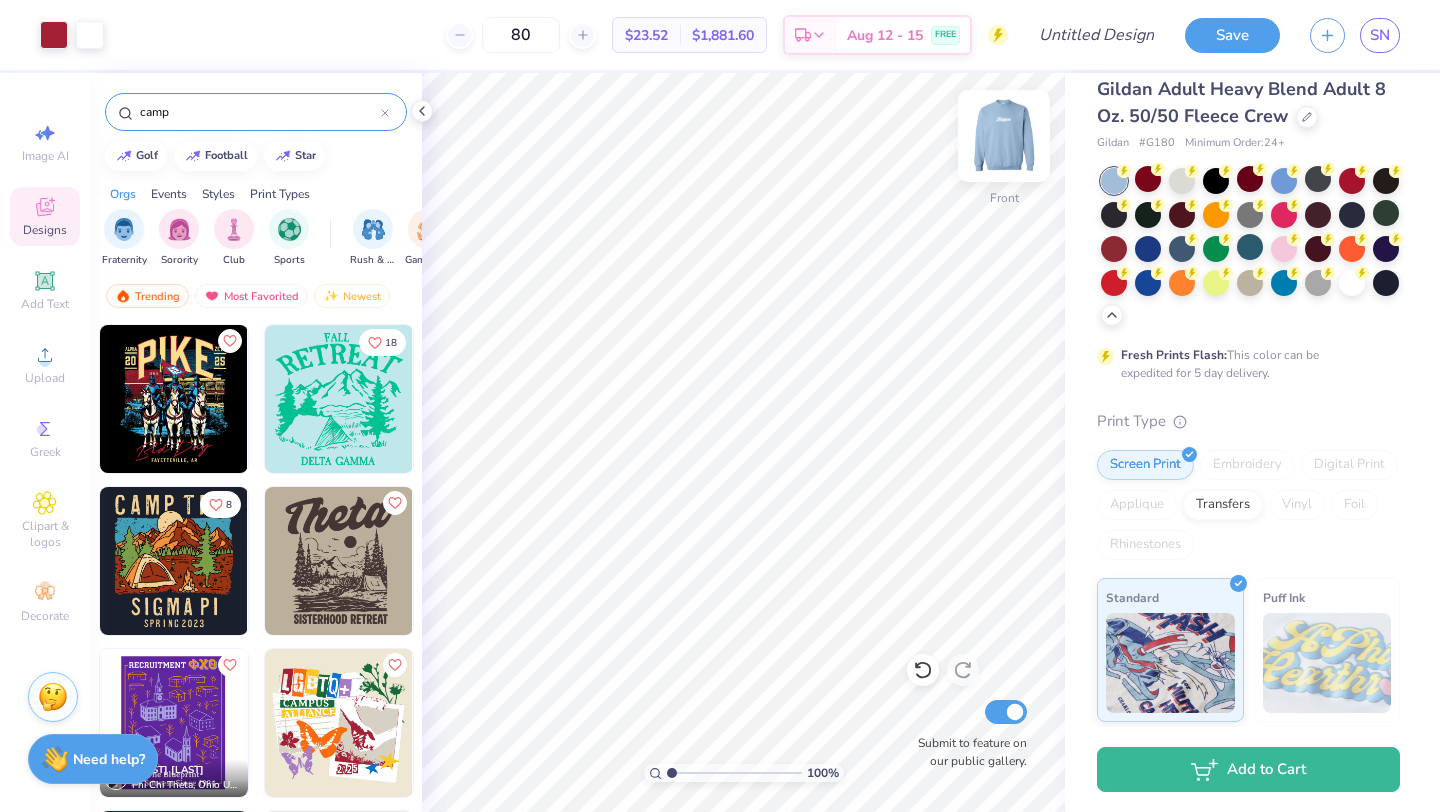 click at bounding box center (1004, 136) 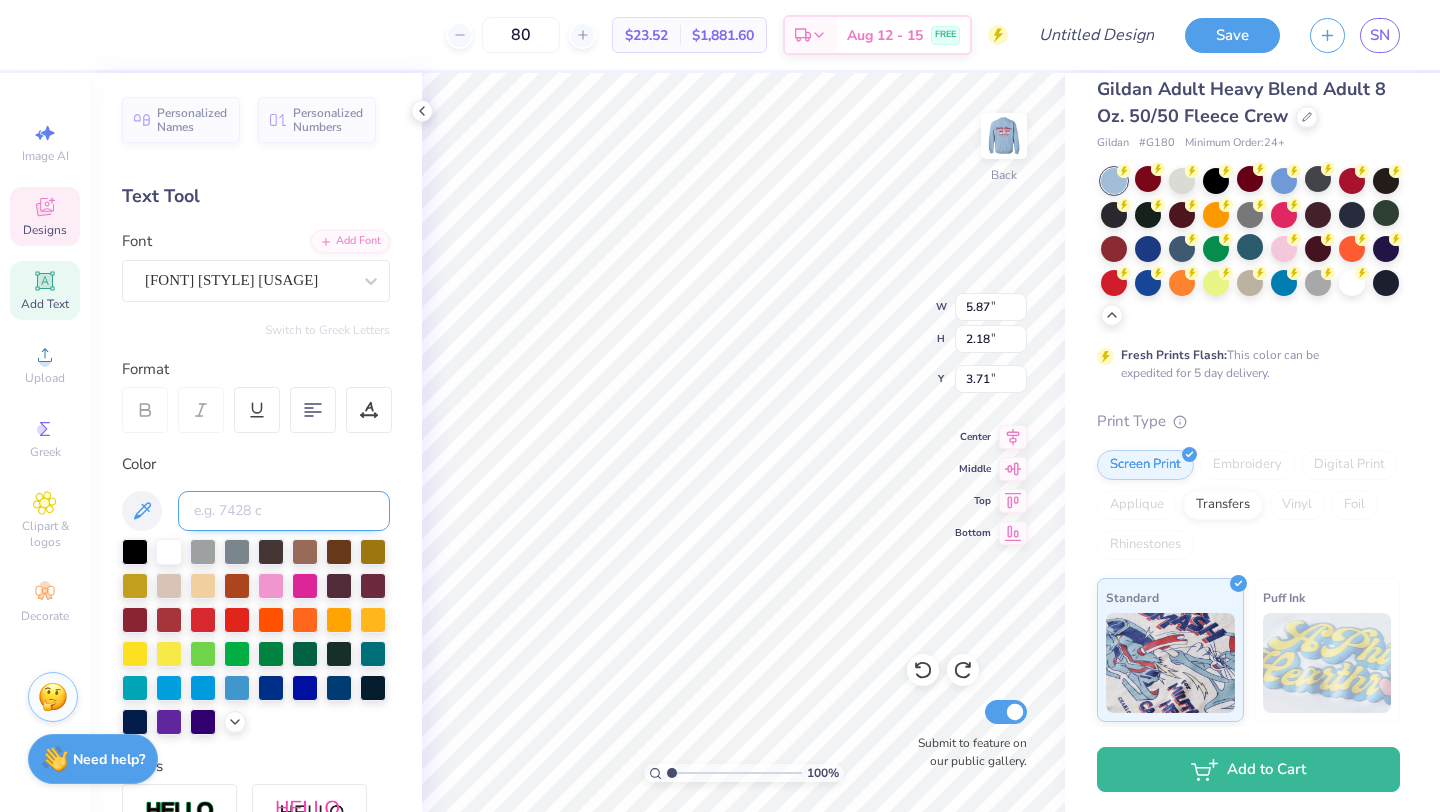 click at bounding box center [284, 511] 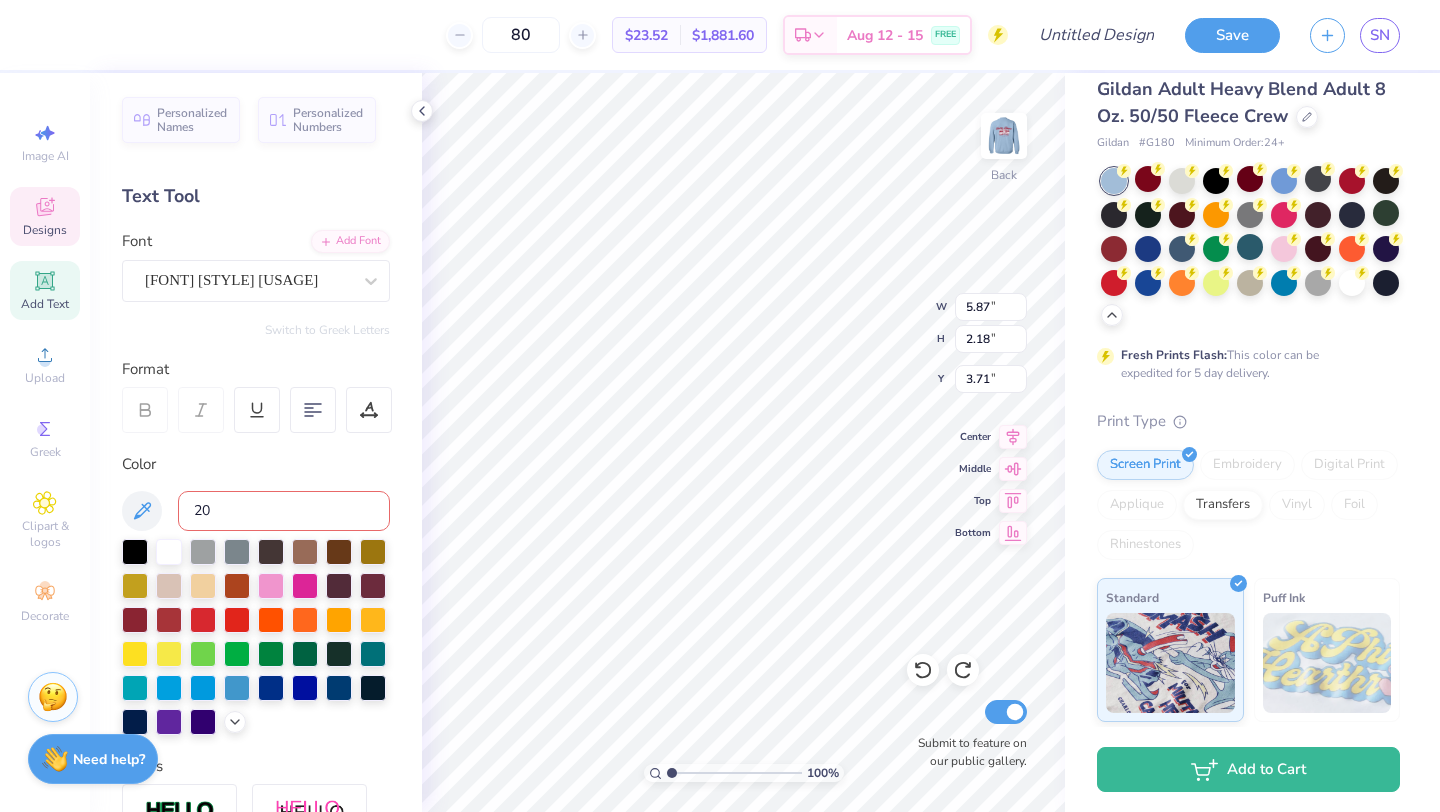 type on "201" 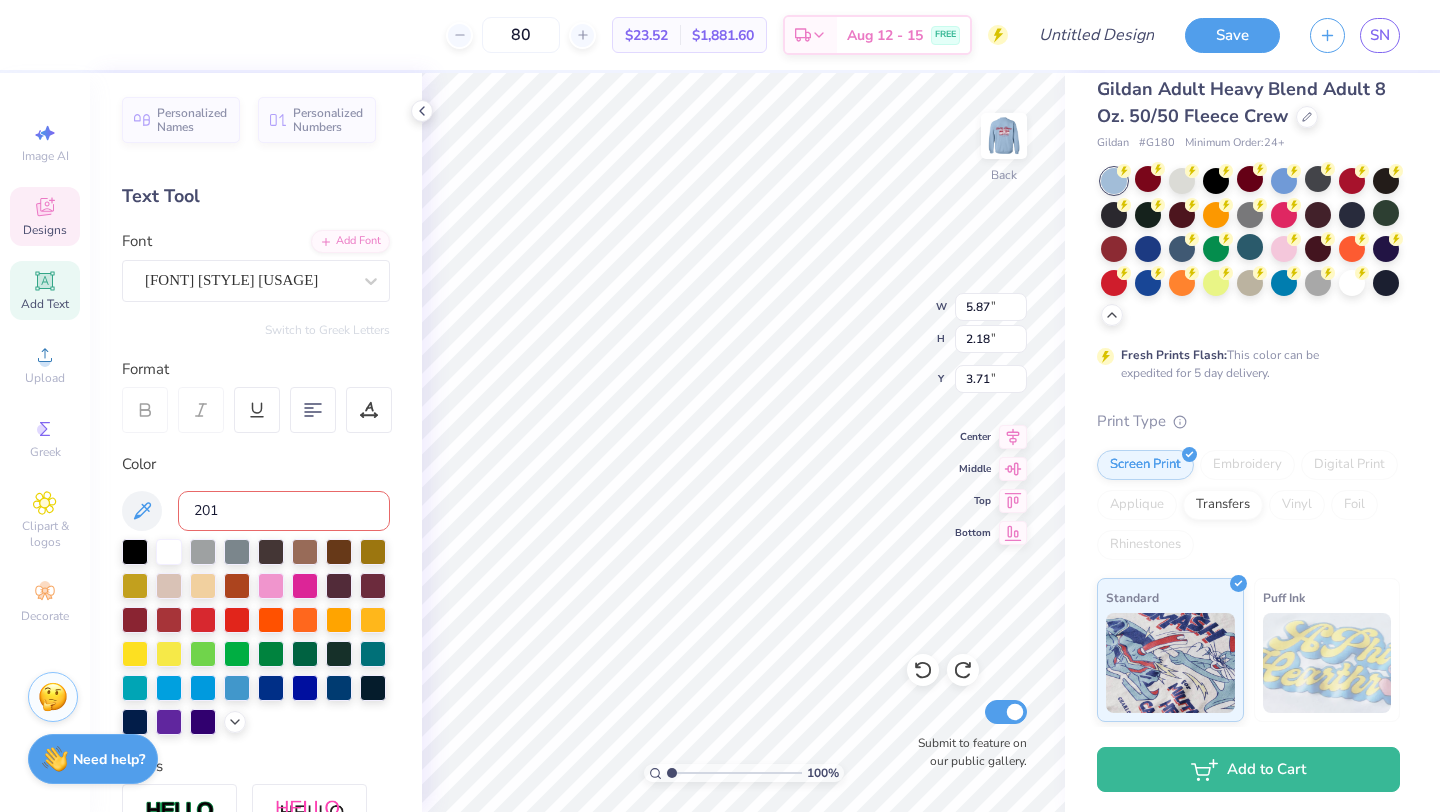 type 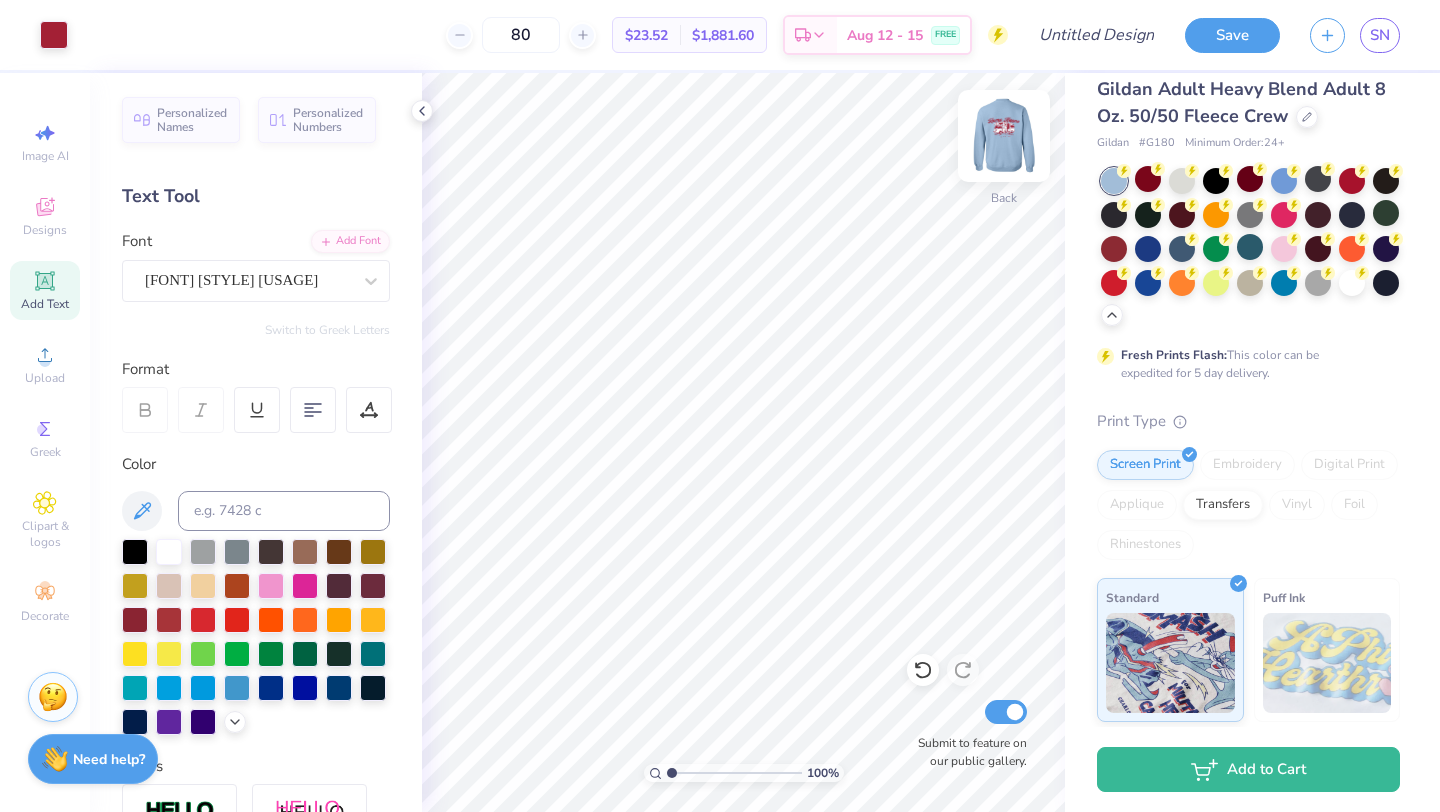 click at bounding box center [1004, 136] 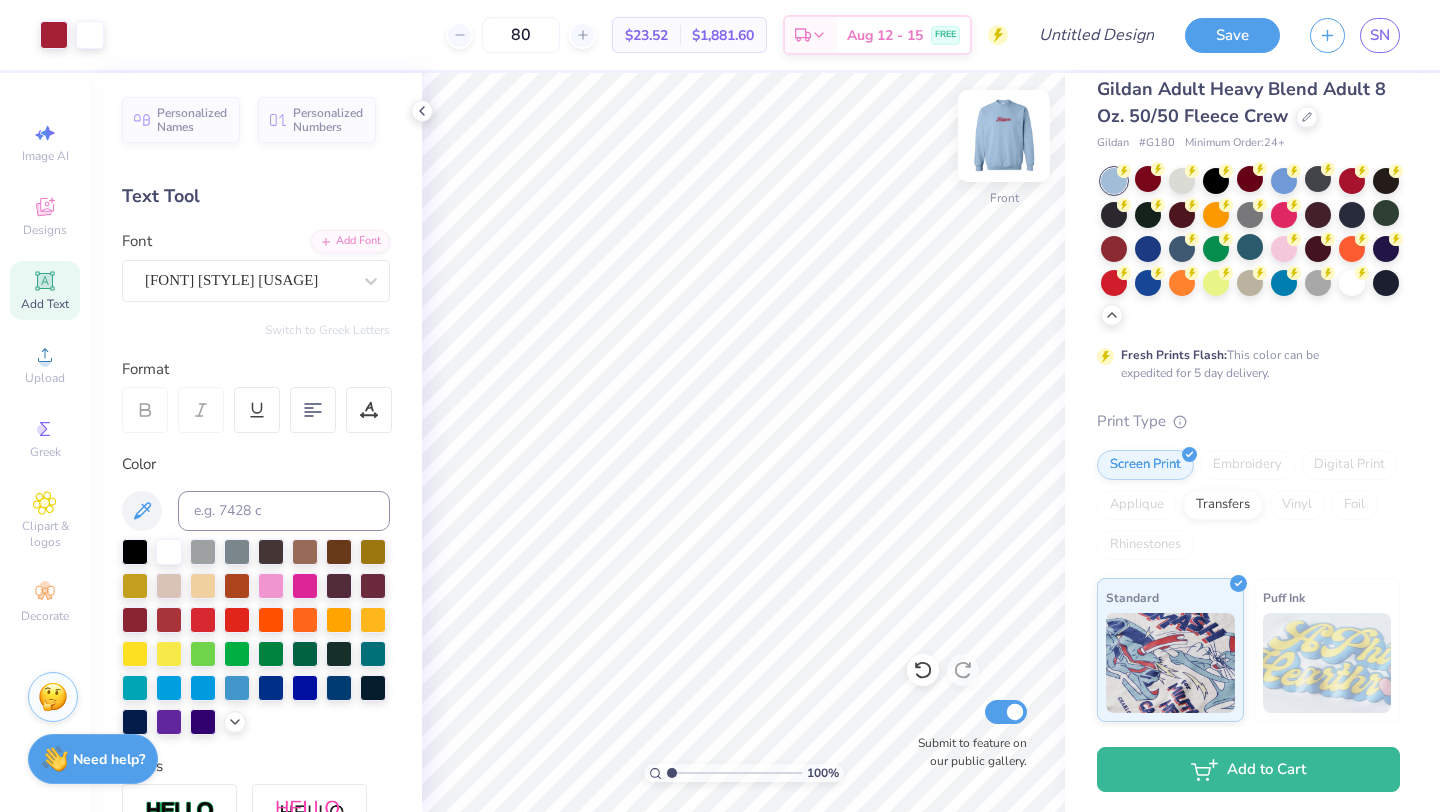 click at bounding box center (1004, 136) 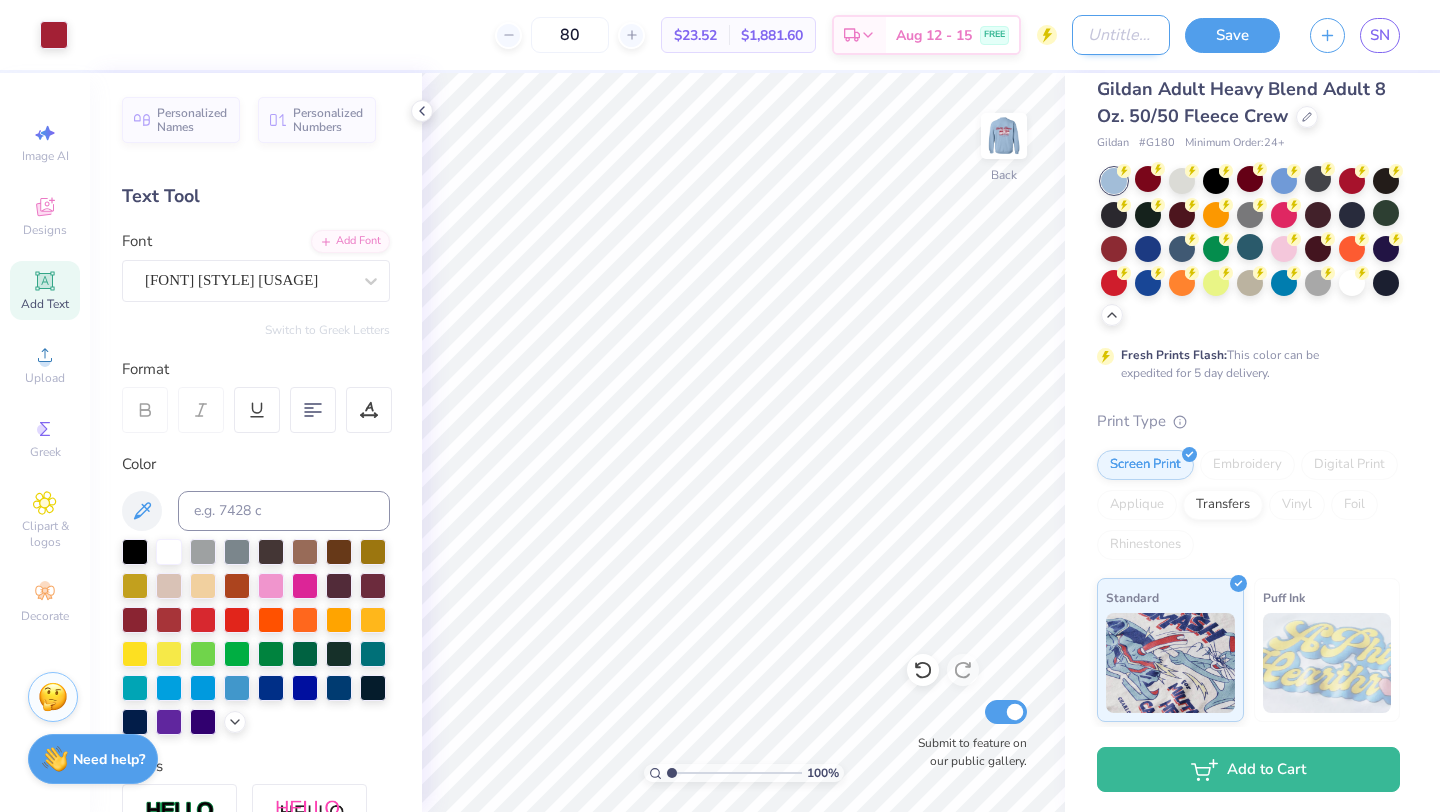 click on "Design Title" at bounding box center (1121, 35) 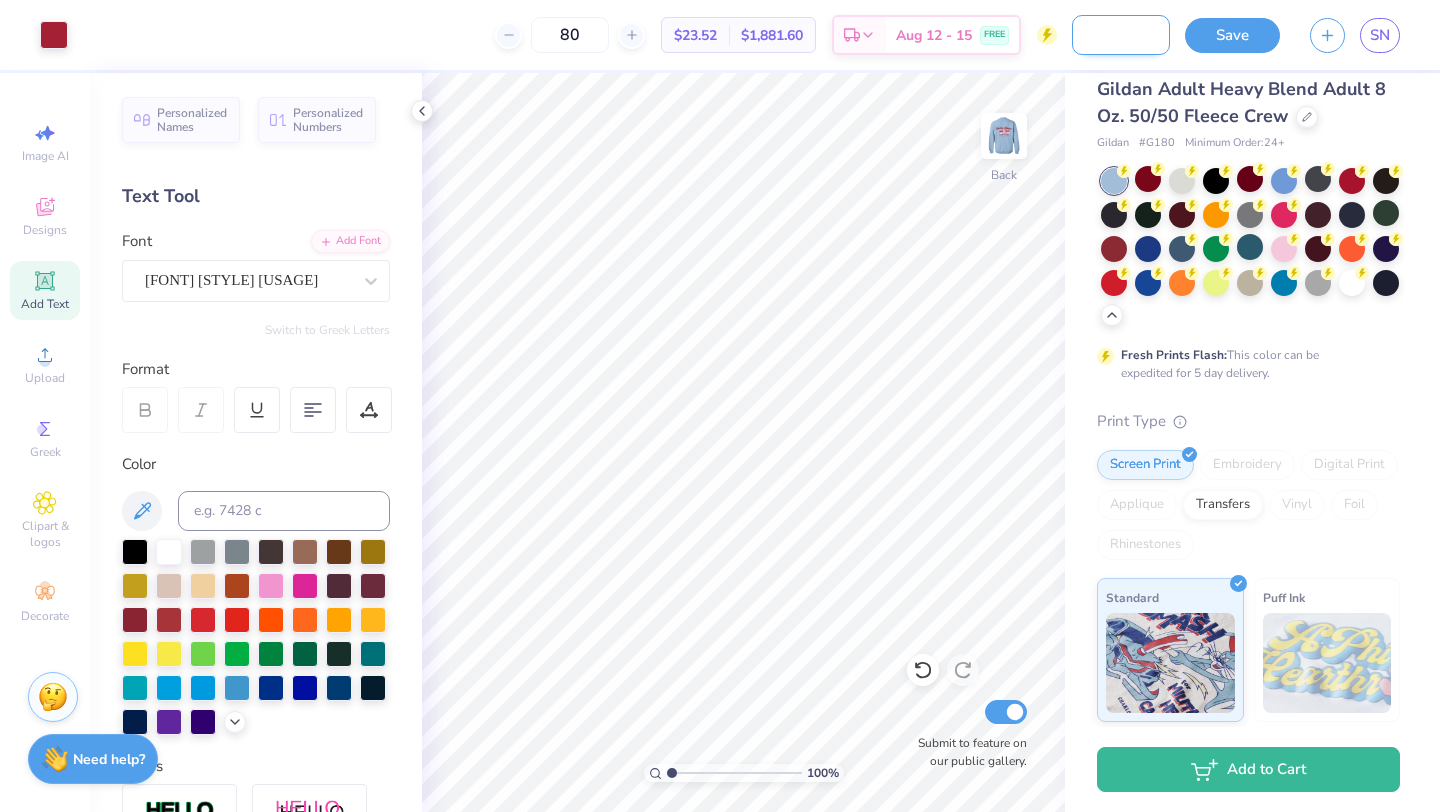 scroll, scrollTop: 0, scrollLeft: 102, axis: horizontal 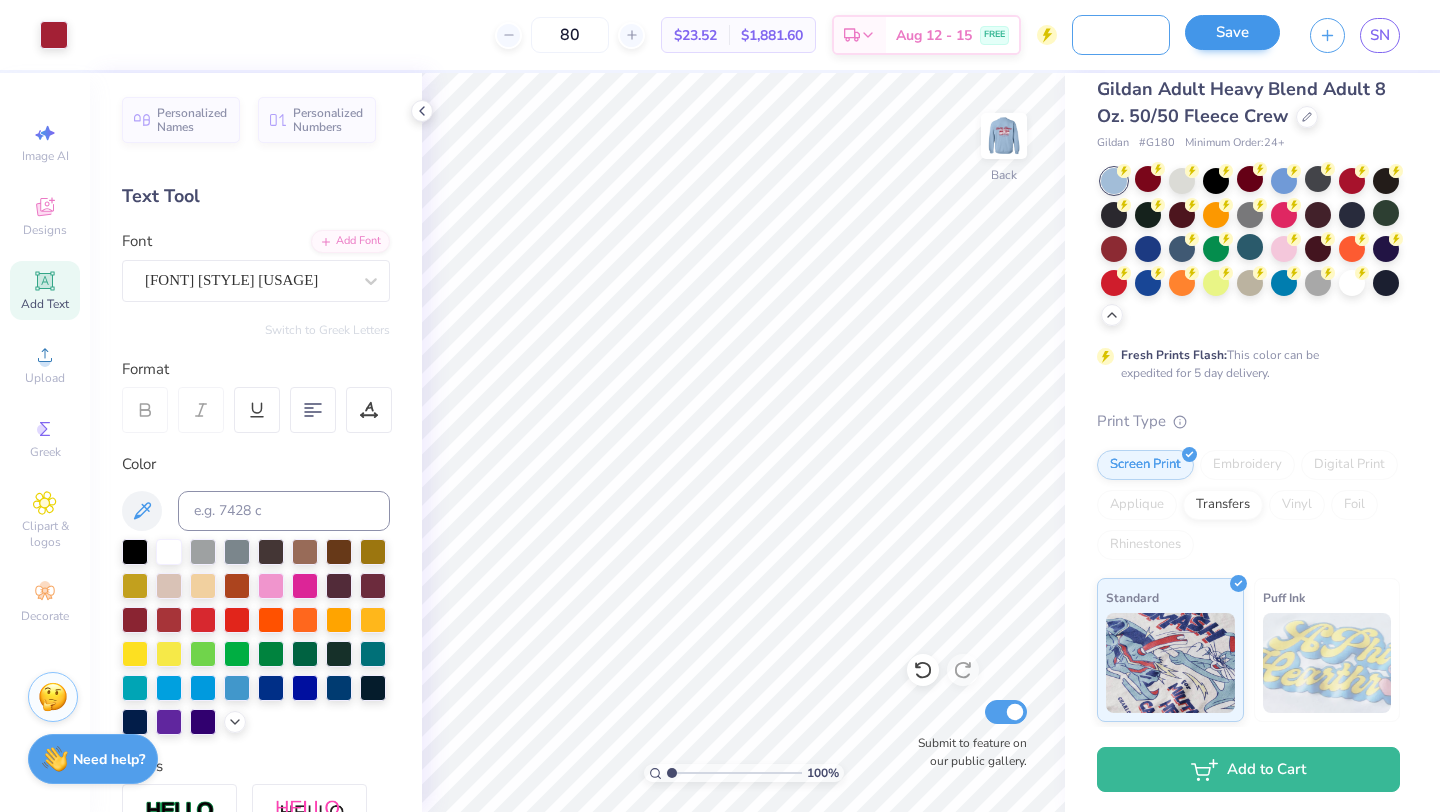 type on "[CITY] [CITY] 2025 idea" 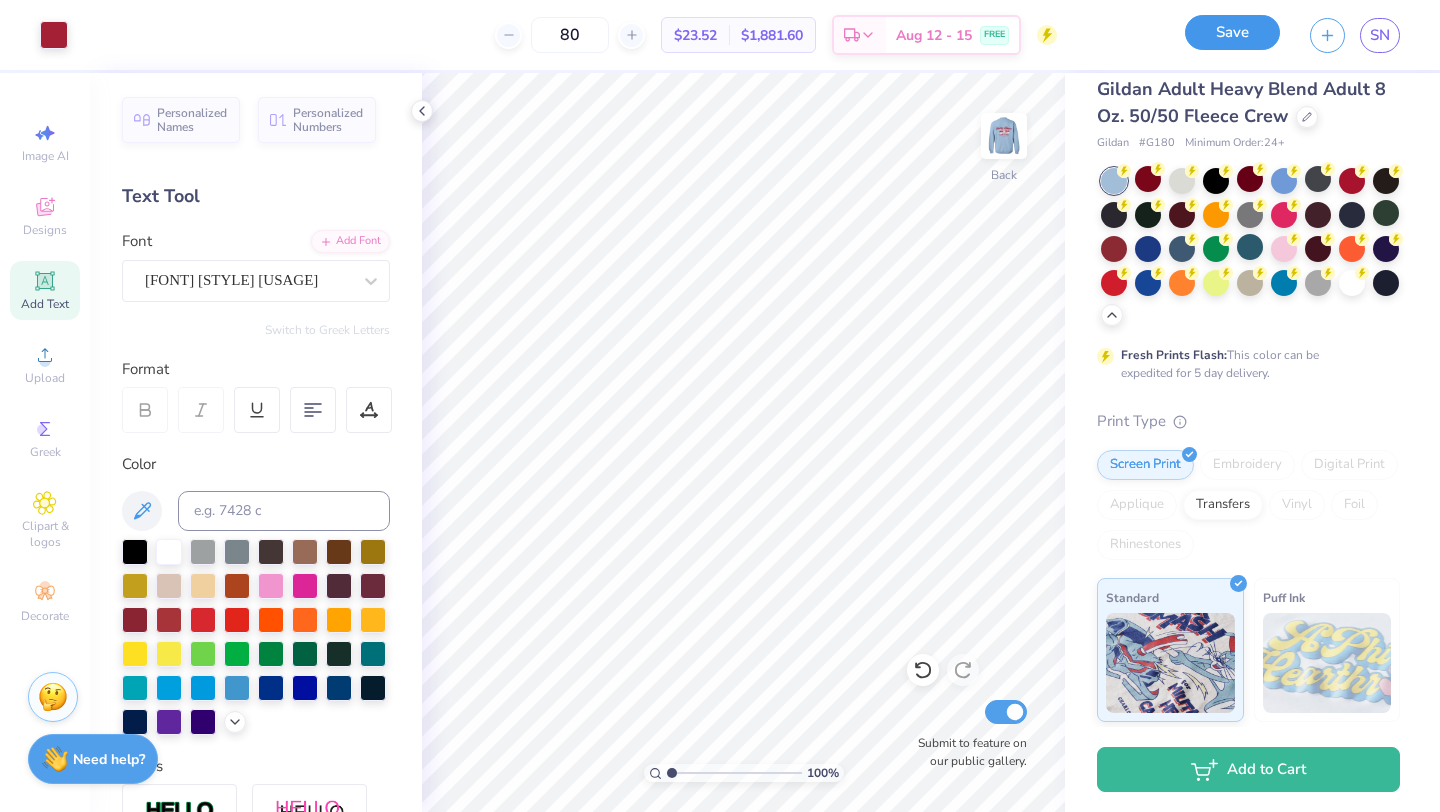 click on "Save" at bounding box center (1232, 32) 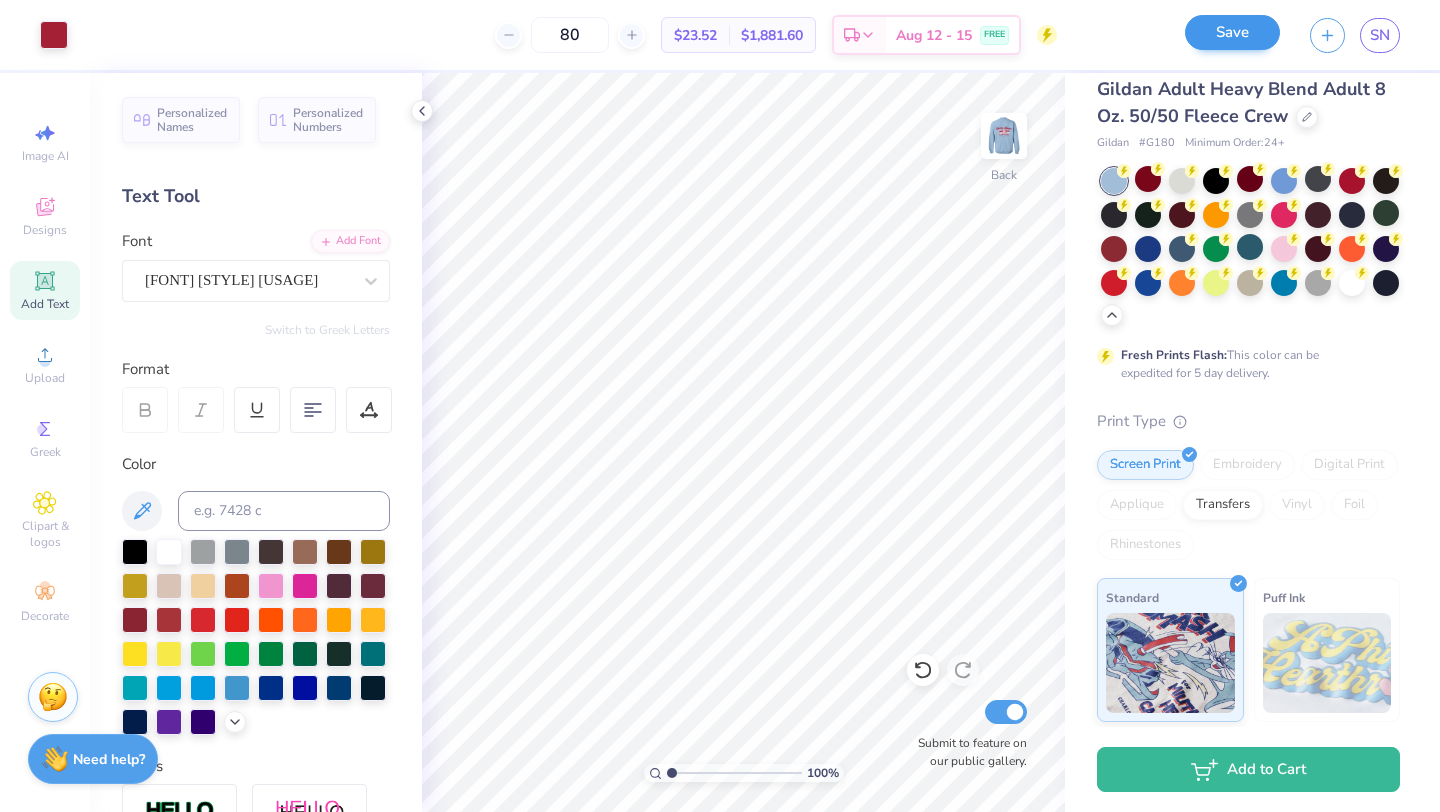 scroll, scrollTop: 0, scrollLeft: 0, axis: both 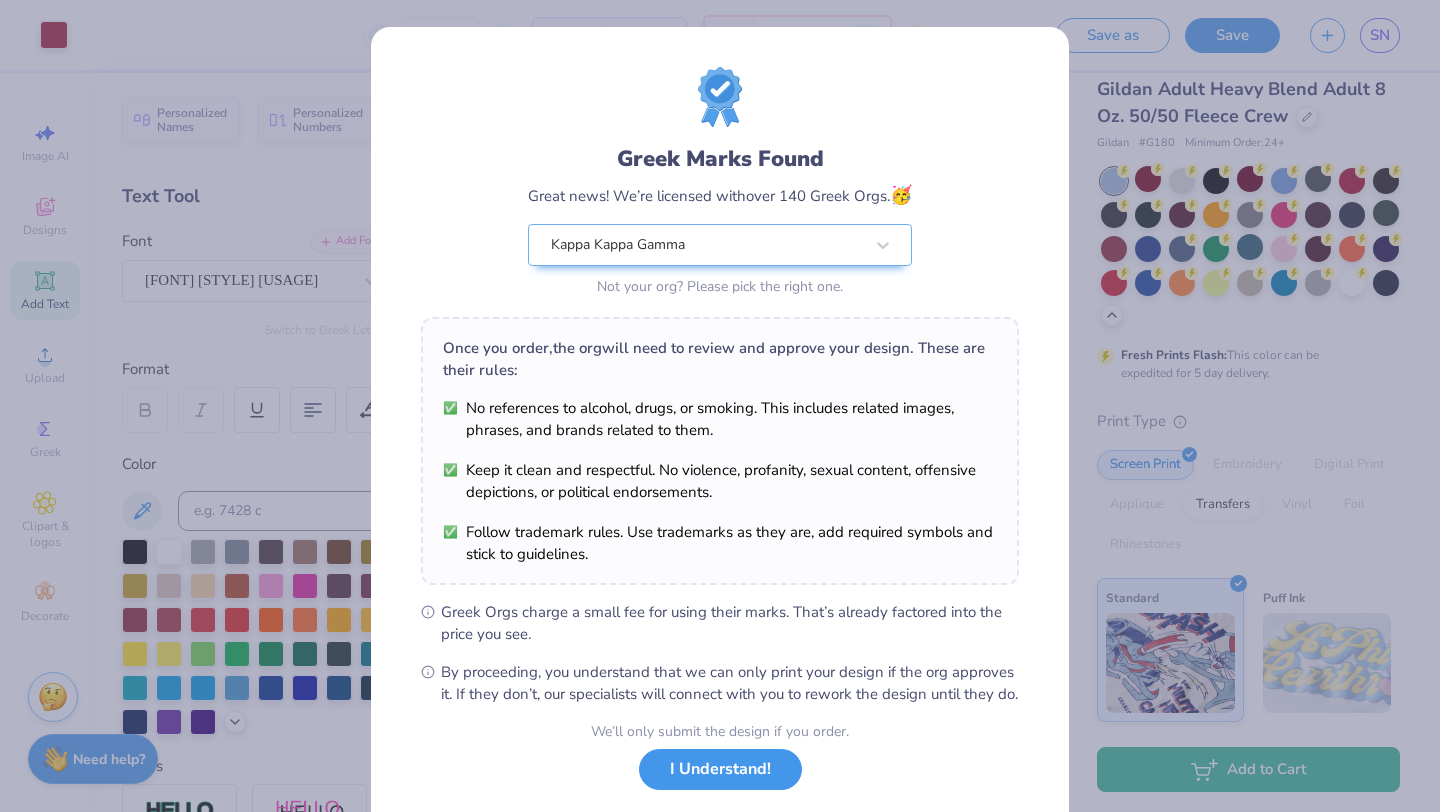 click on "I Understand!" at bounding box center (720, 769) 